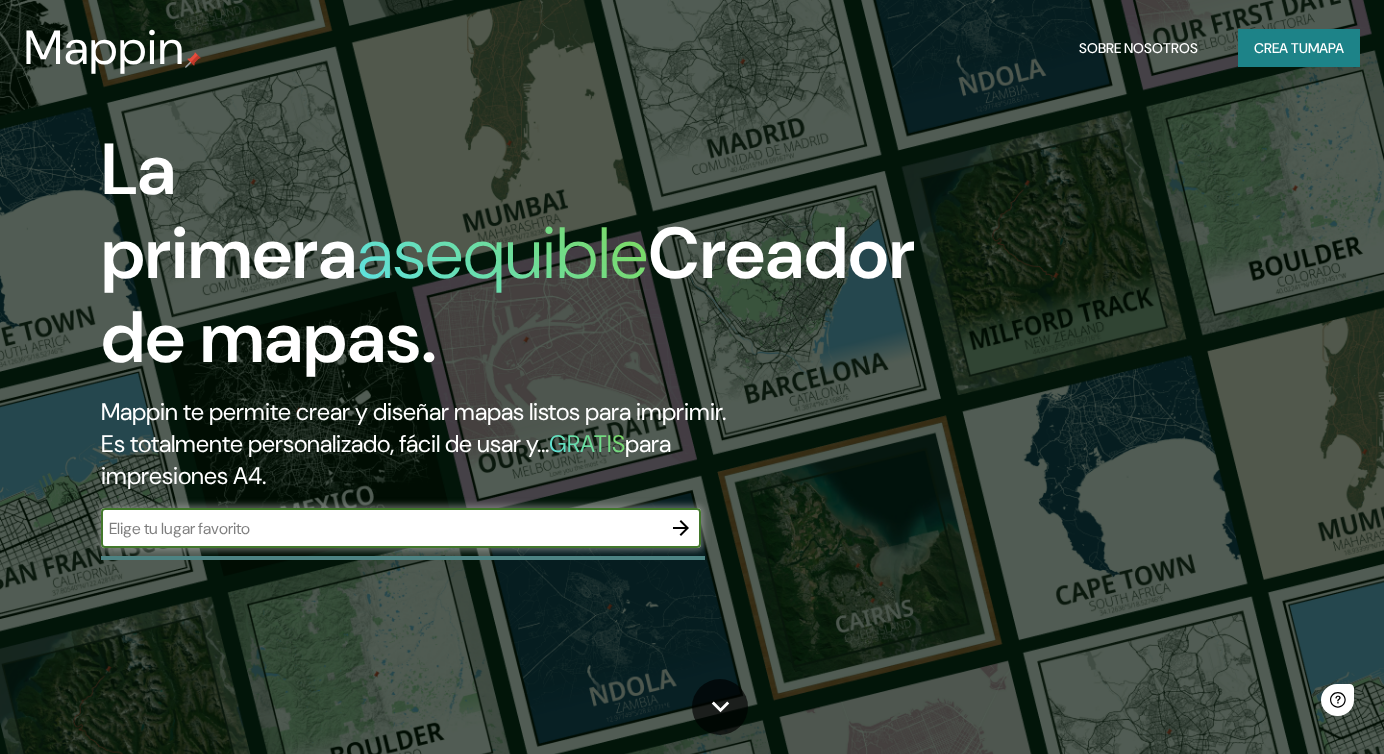 scroll, scrollTop: 0, scrollLeft: 0, axis: both 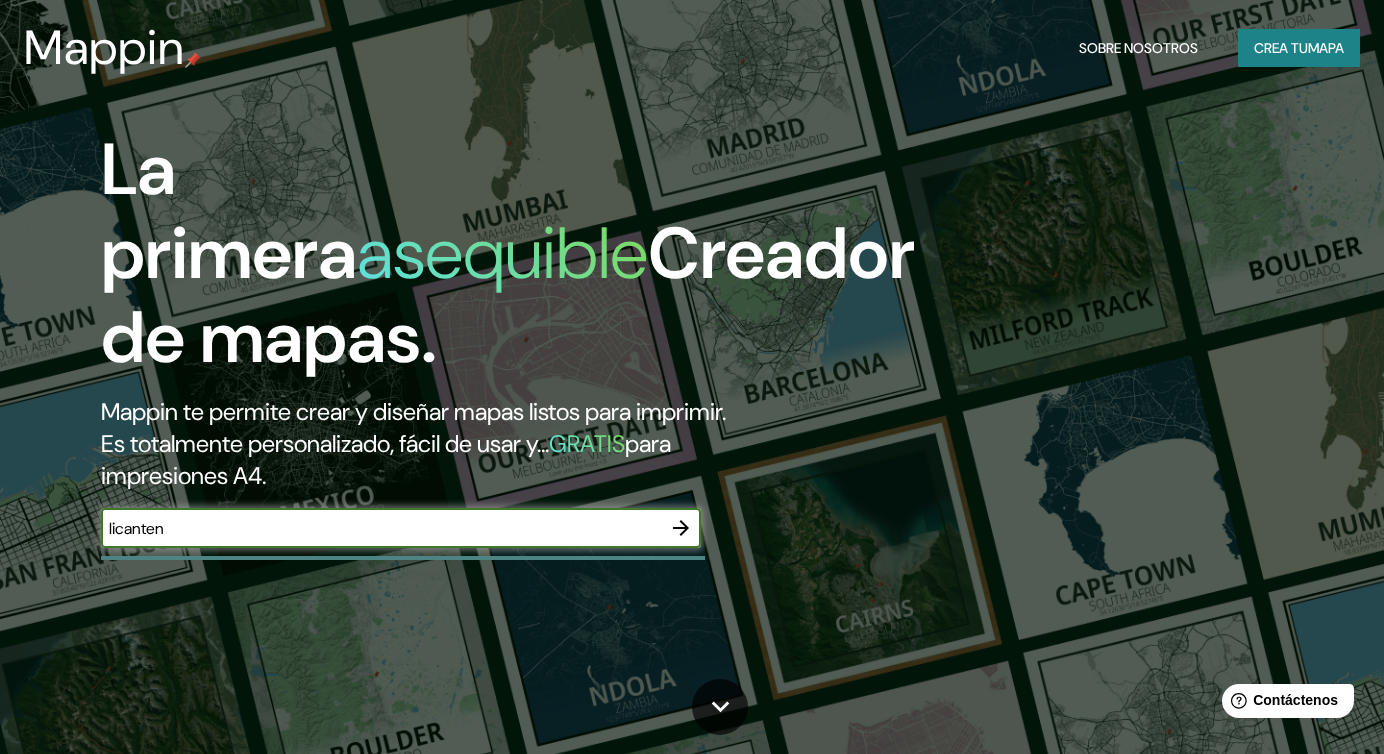 type on "licanten" 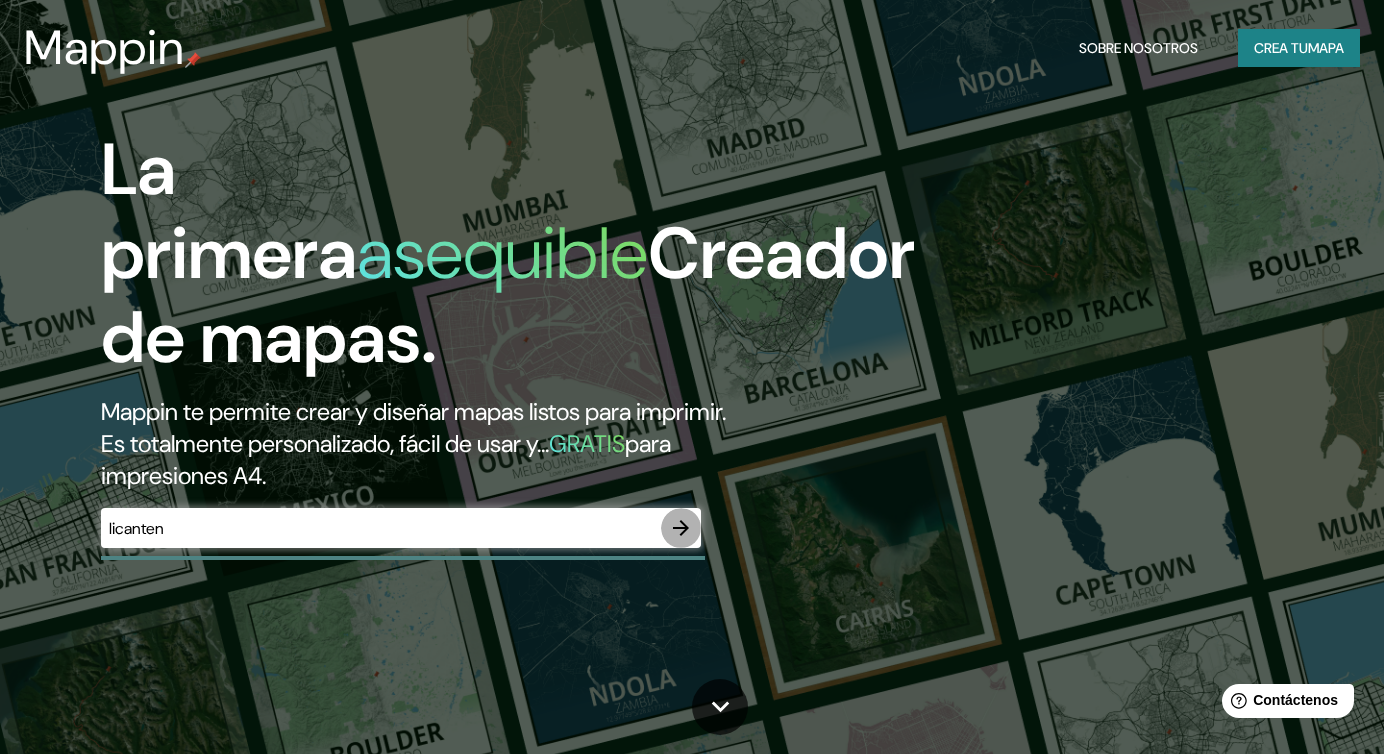 click 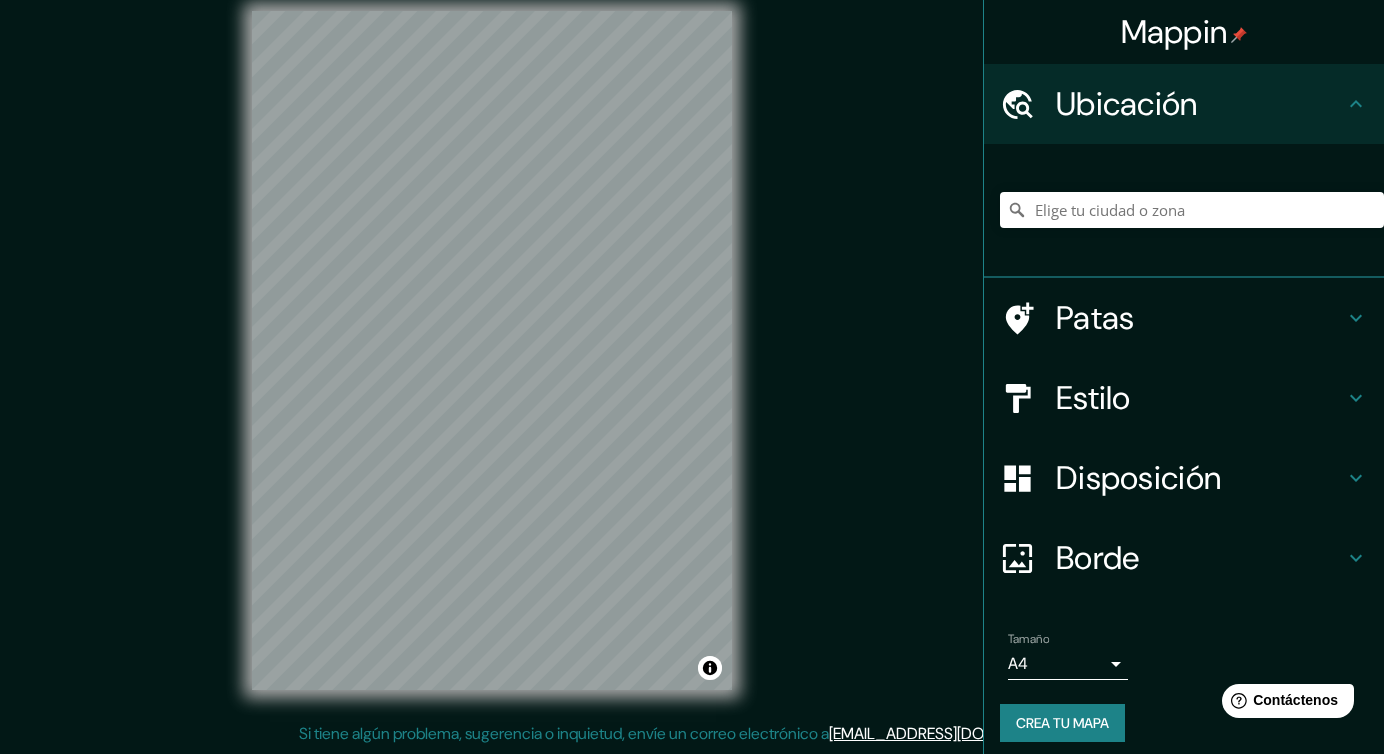 scroll, scrollTop: 0, scrollLeft: 0, axis: both 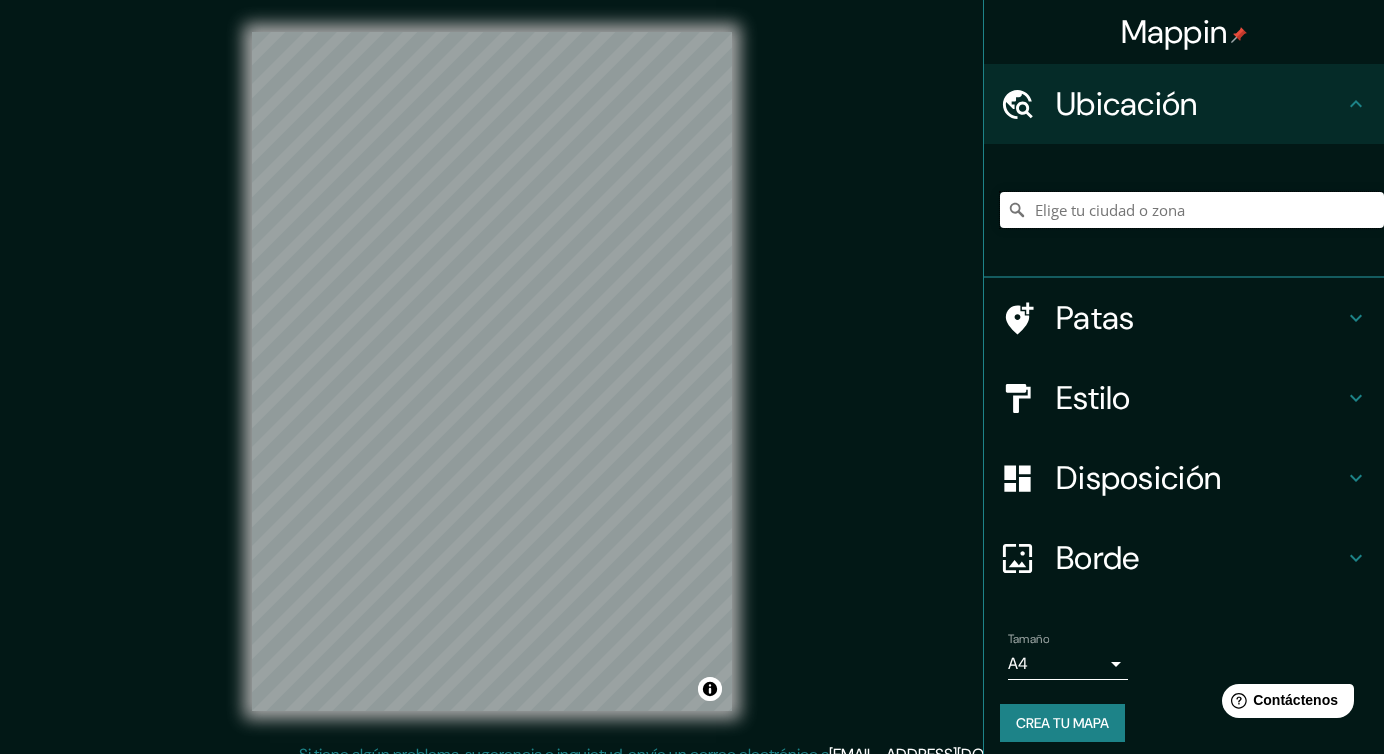 click at bounding box center [1192, 210] 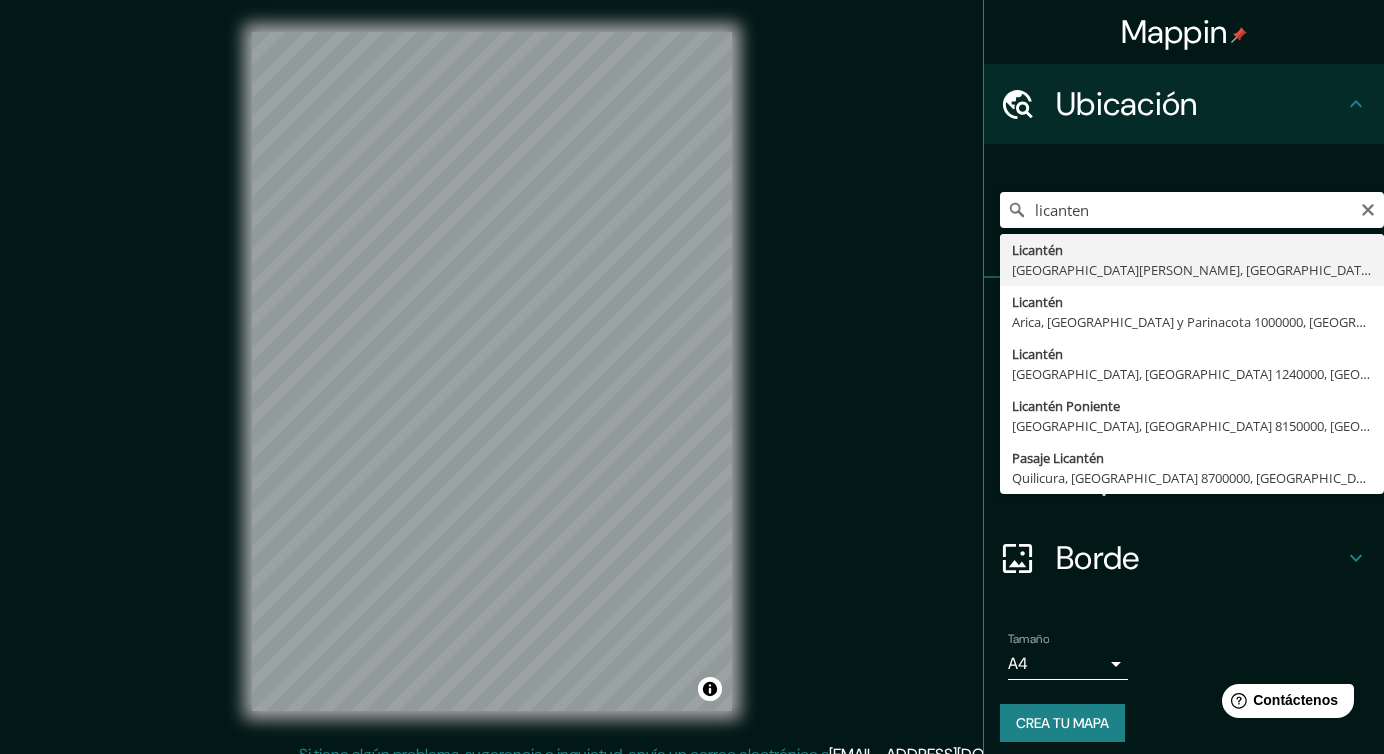 type on "Licantén, [GEOGRAPHIC_DATA][PERSON_NAME], [GEOGRAPHIC_DATA]" 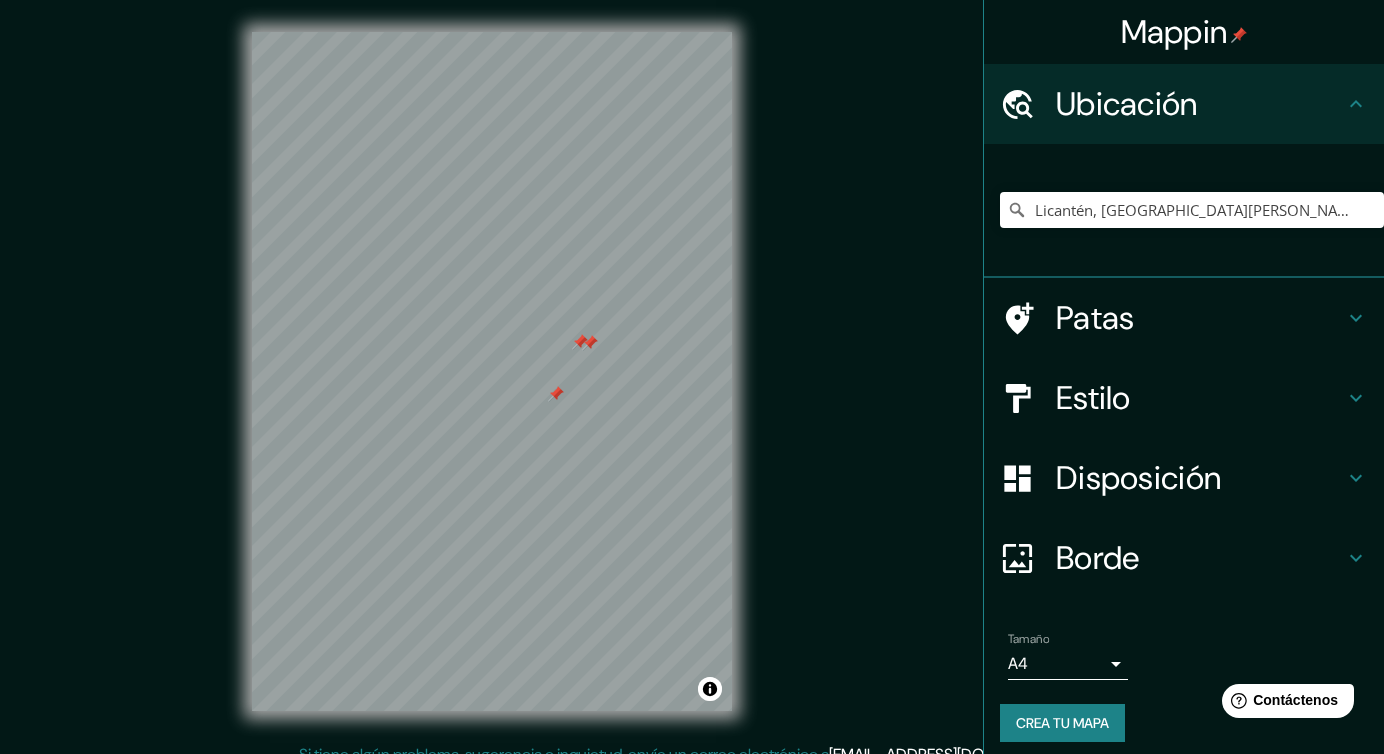 drag, startPoint x: 561, startPoint y: 341, endPoint x: 583, endPoint y: 349, distance: 23.409399 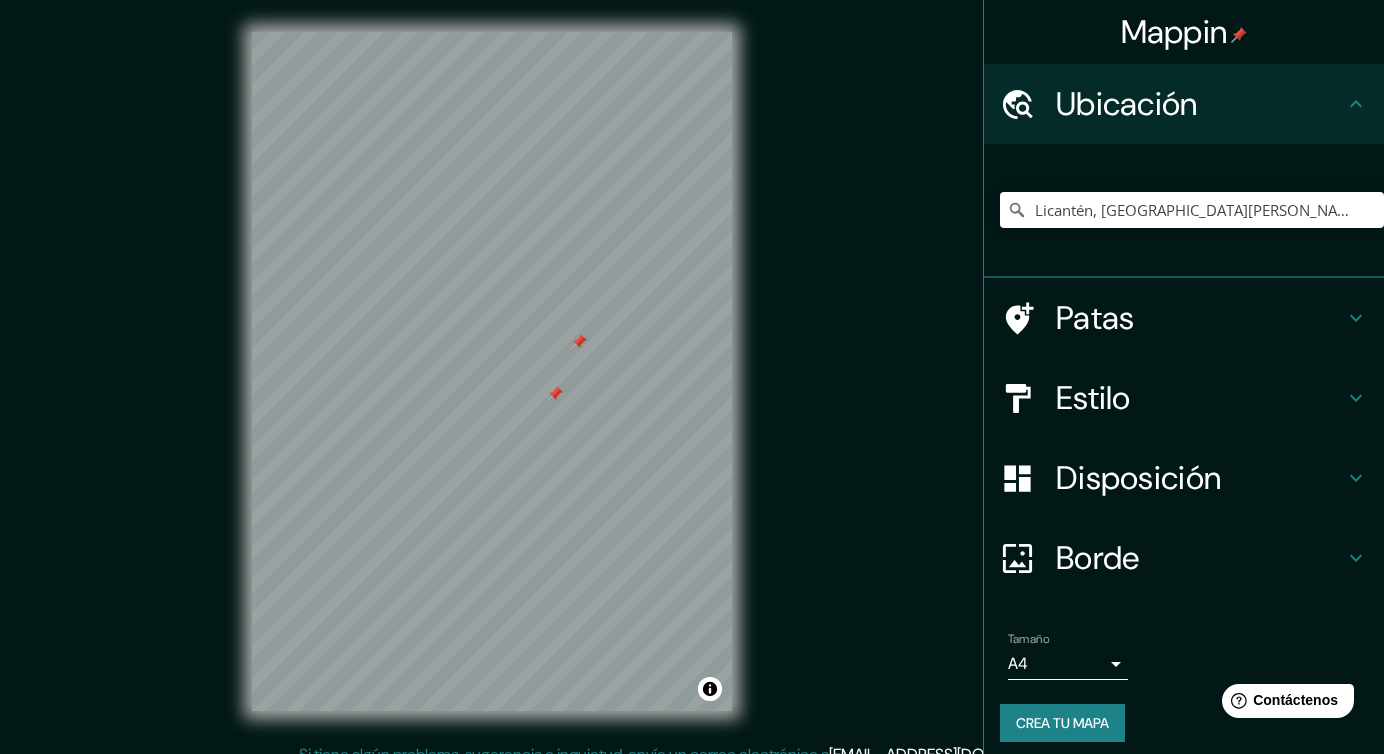 click at bounding box center [579, 342] 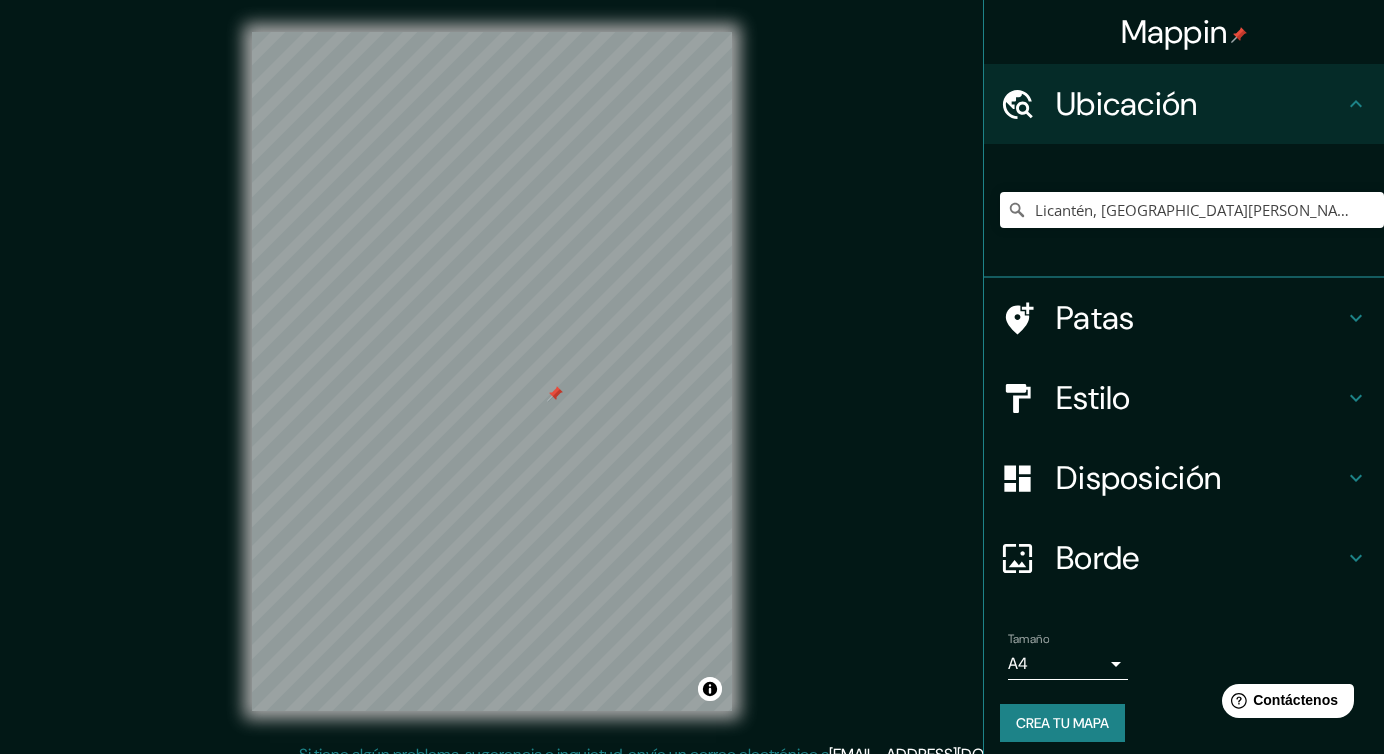 click at bounding box center (555, 394) 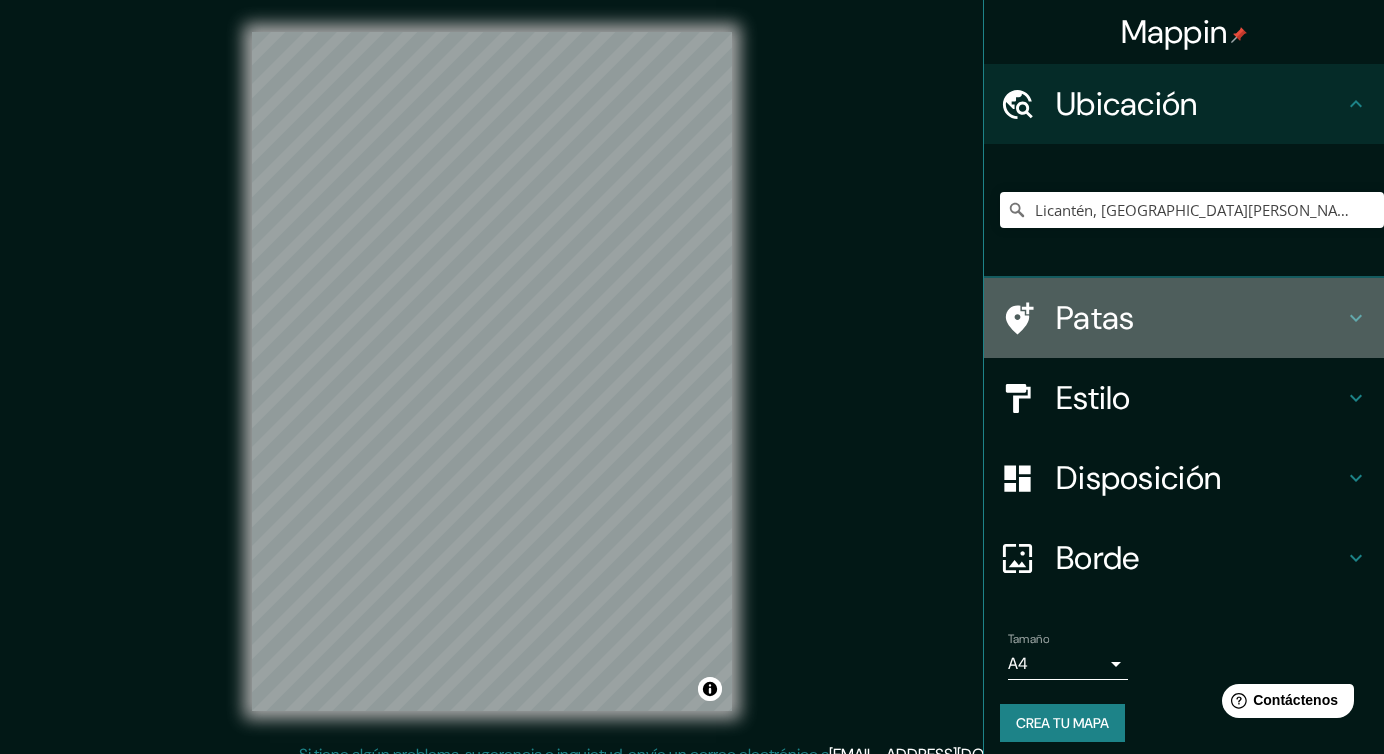 click on "Patas" at bounding box center (1200, 318) 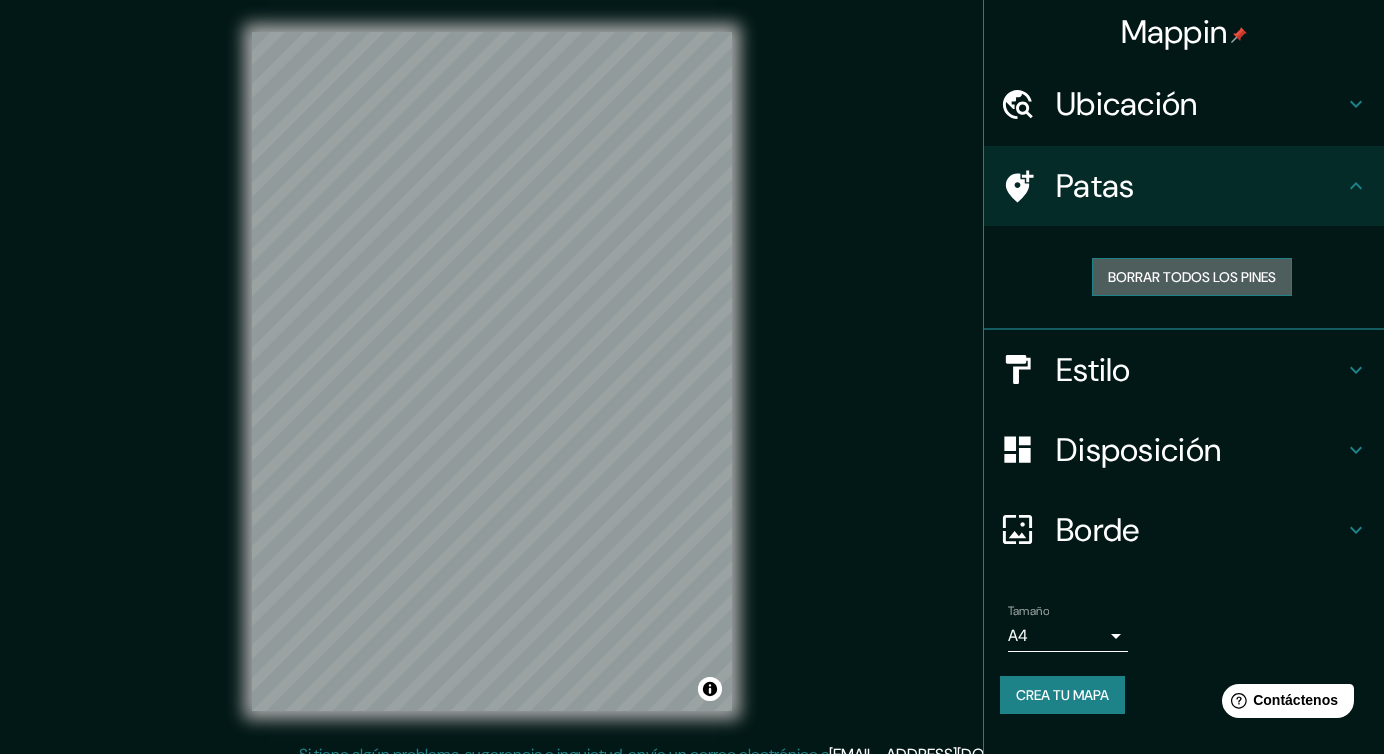 click on "Borrar todos los pines" at bounding box center [1192, 277] 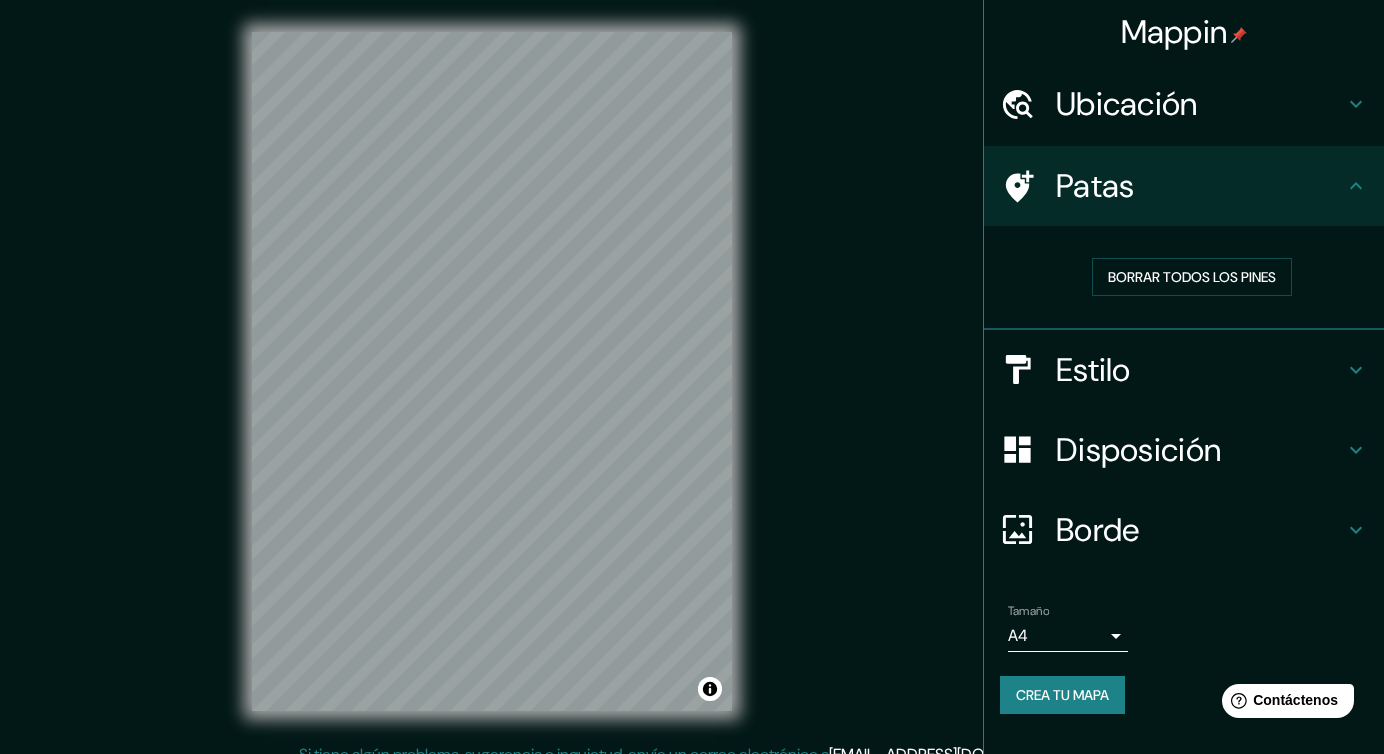 click on "Estilo" at bounding box center [1093, 370] 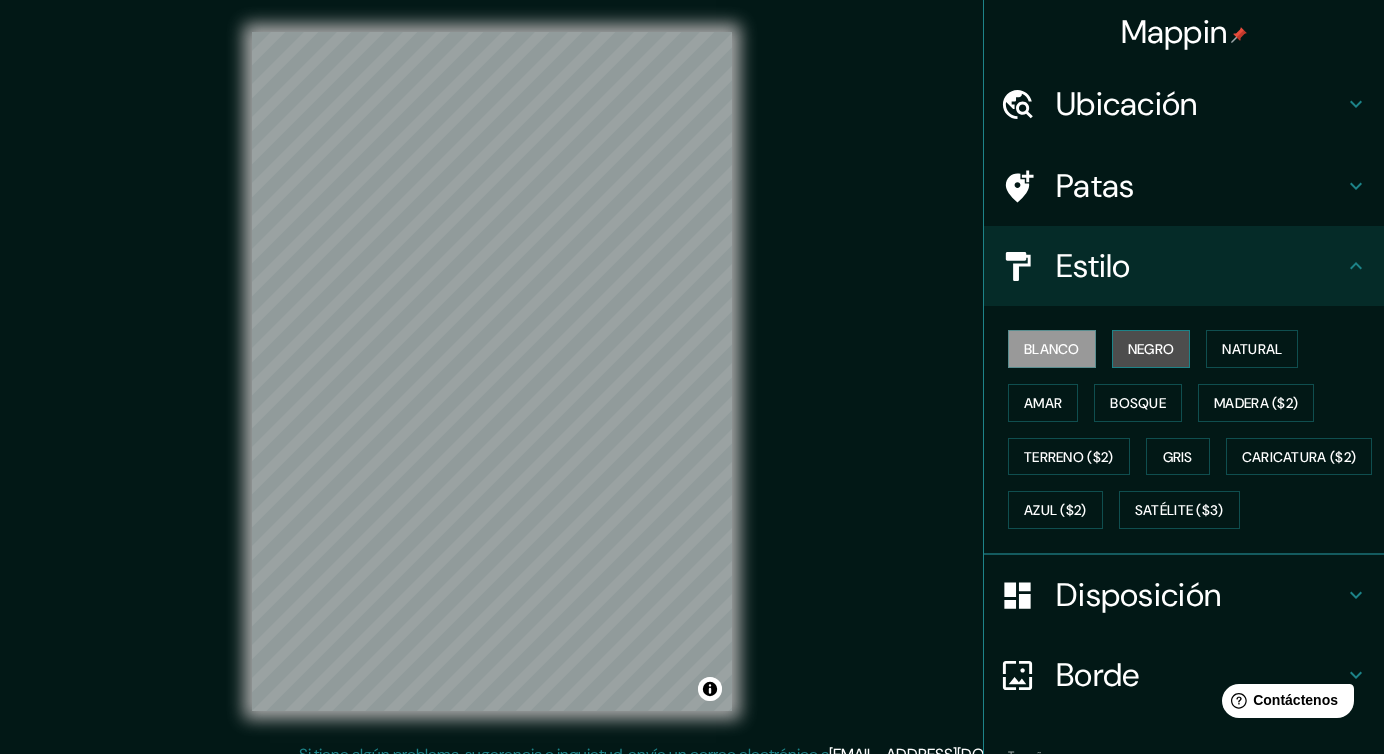 click on "Negro" at bounding box center (1151, 349) 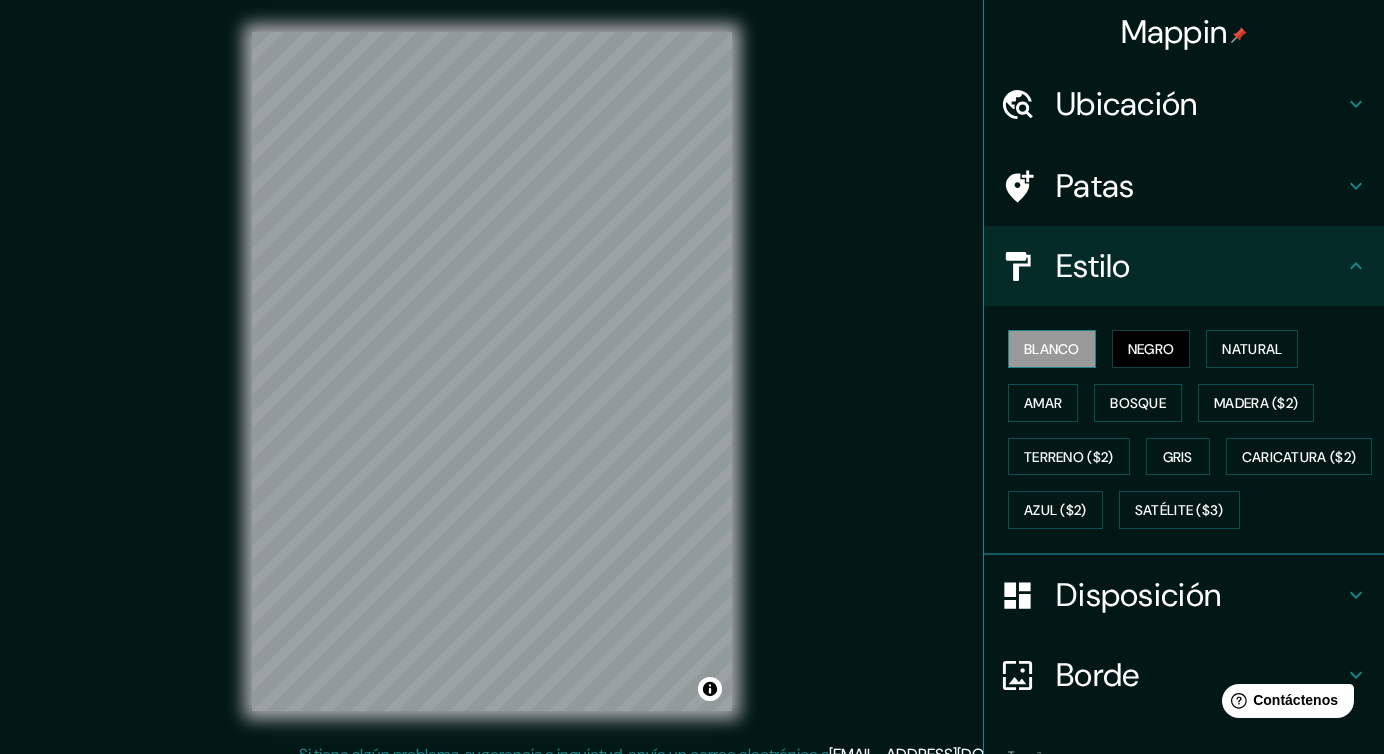 click on "Blanco" at bounding box center (1052, 349) 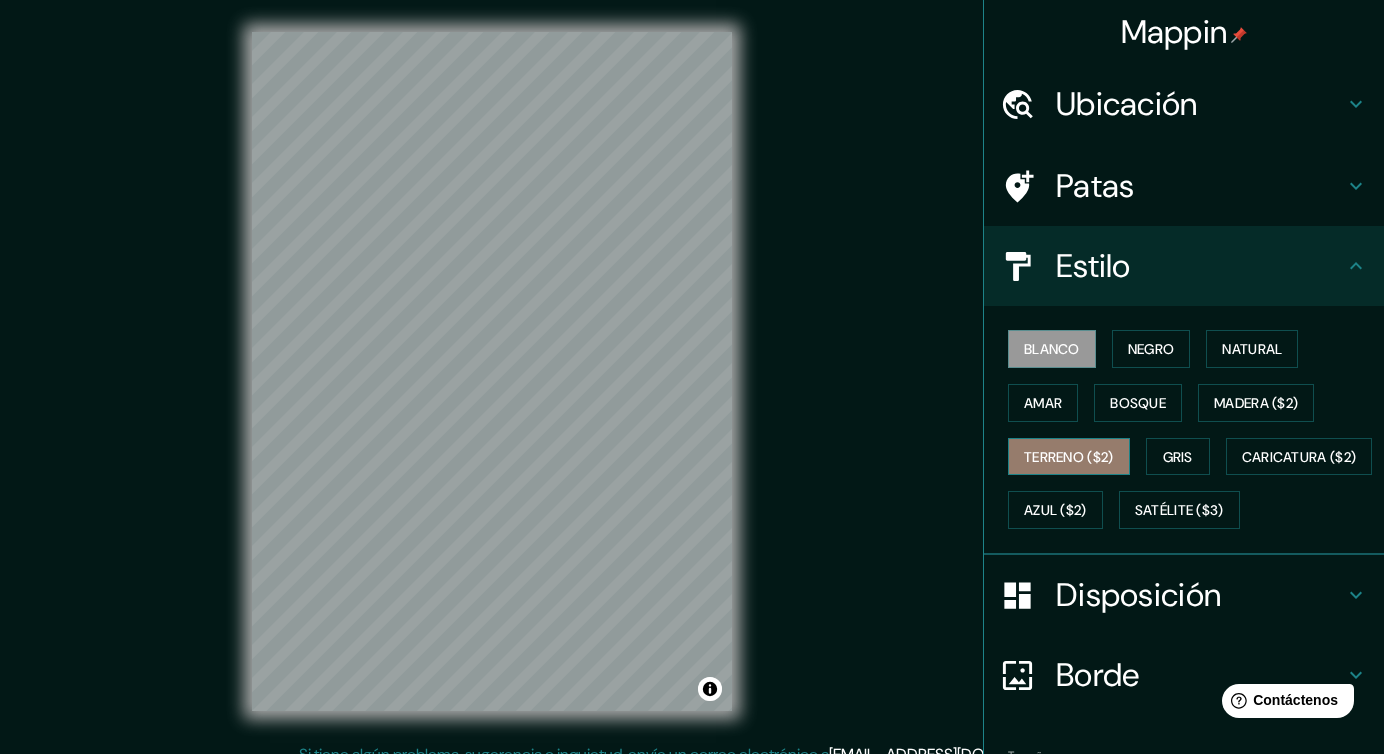 click on "Terreno ($2)" at bounding box center [1069, 457] 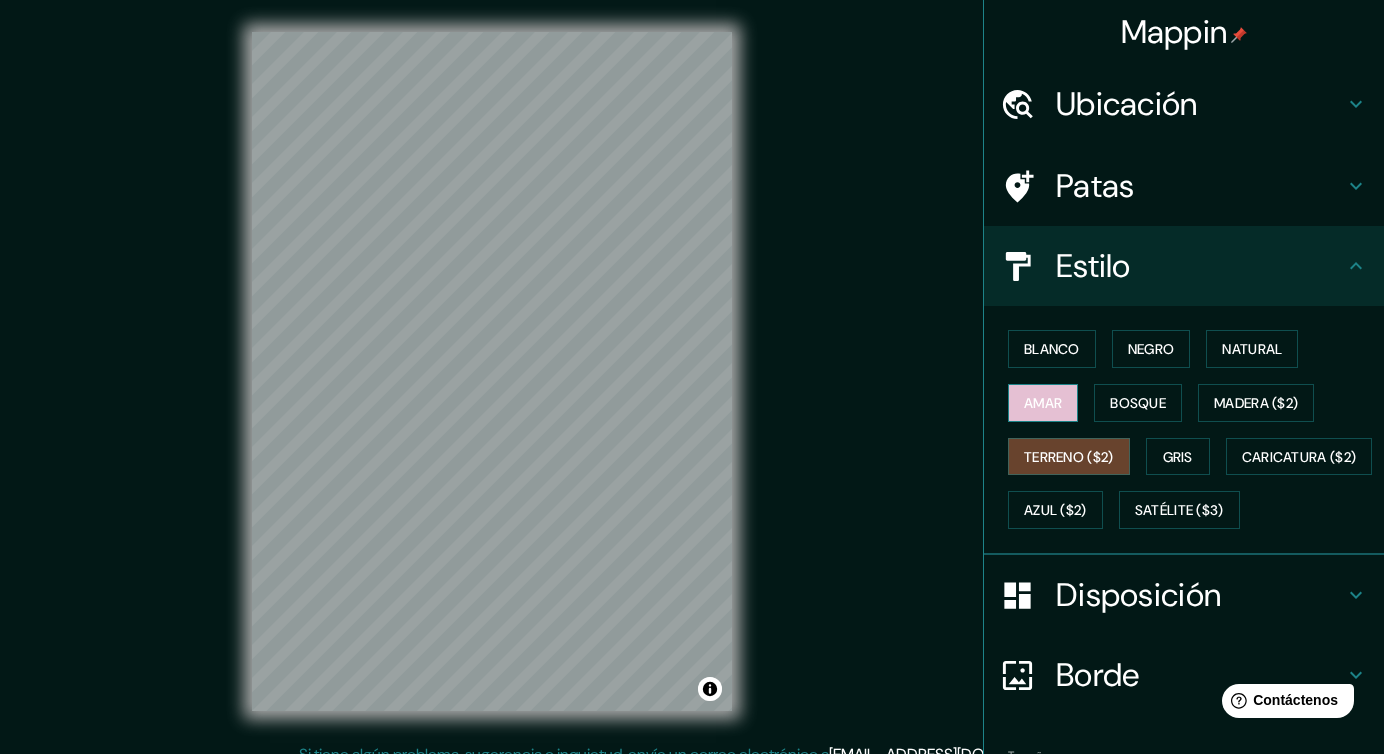 click on "Amar" at bounding box center [1043, 403] 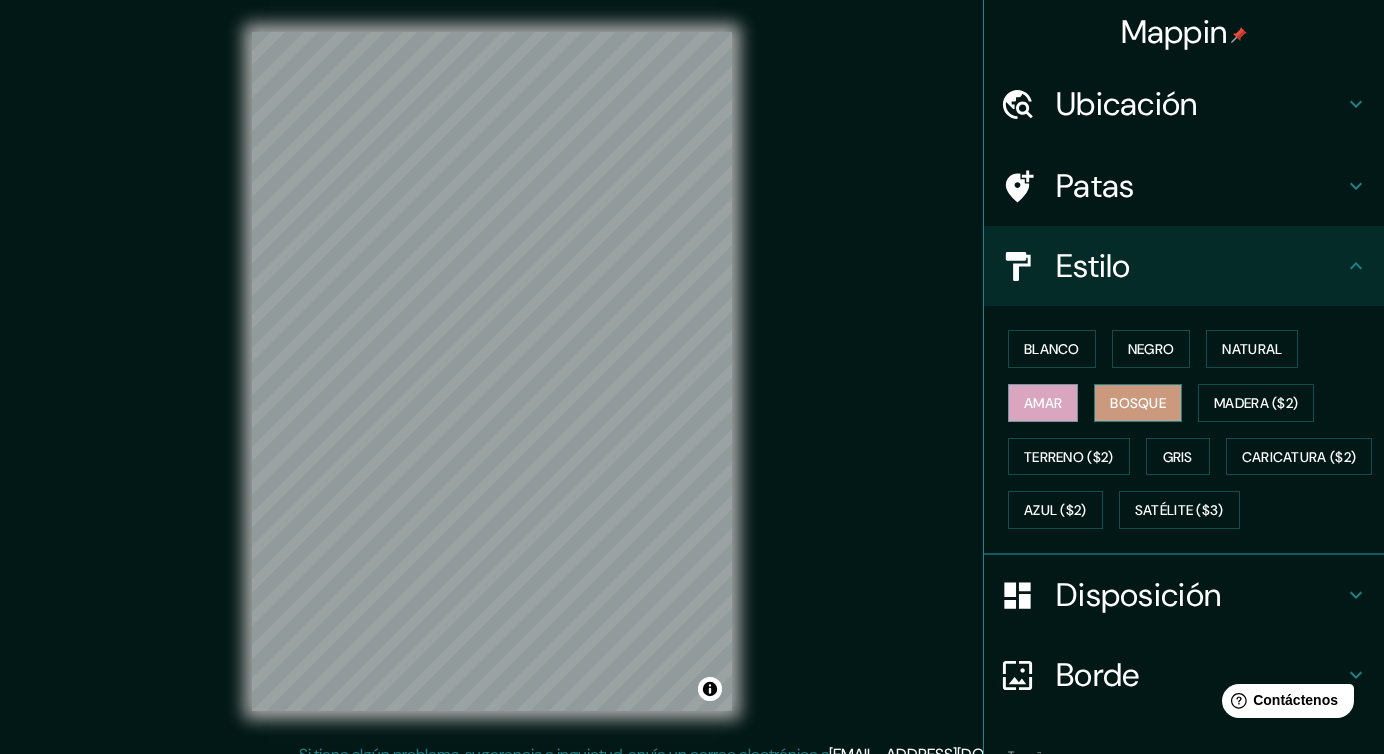 click on "Bosque" at bounding box center (1138, 403) 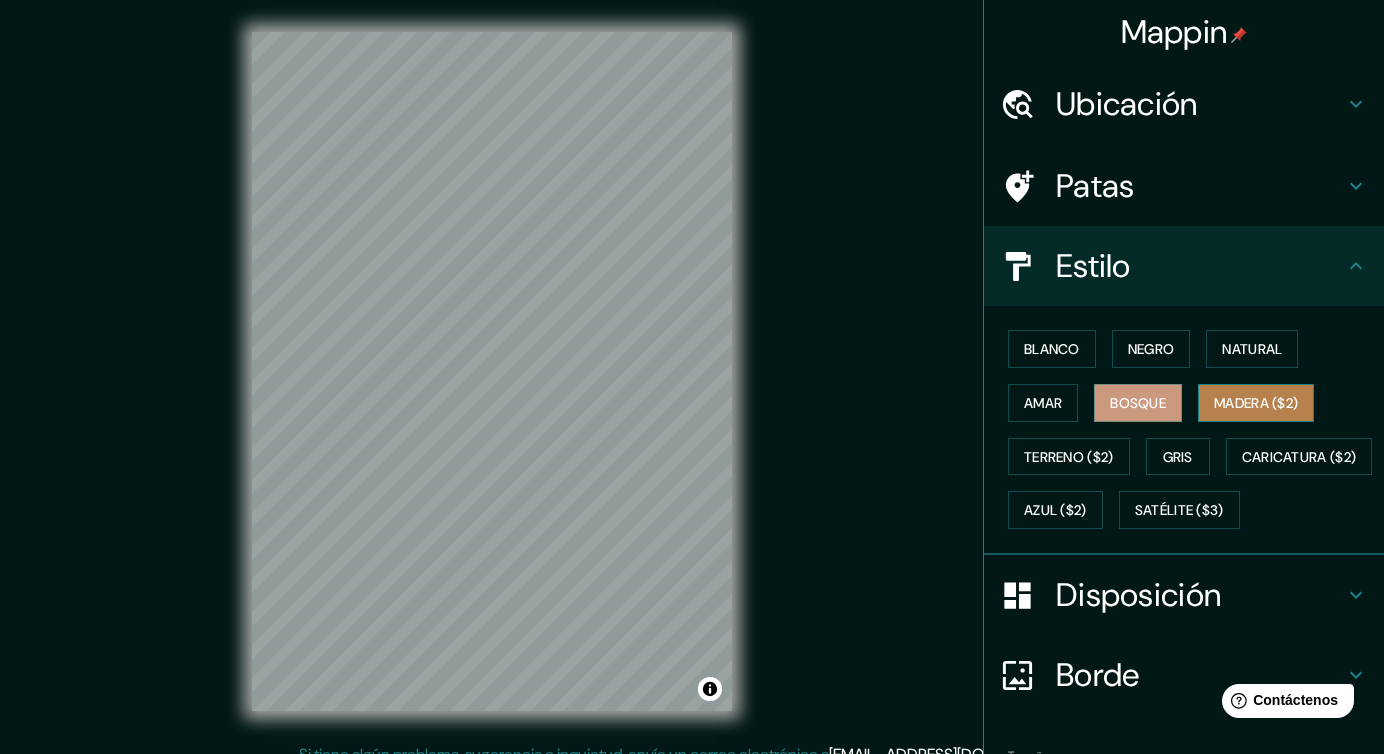 click on "Madera ($2)" at bounding box center (1256, 403) 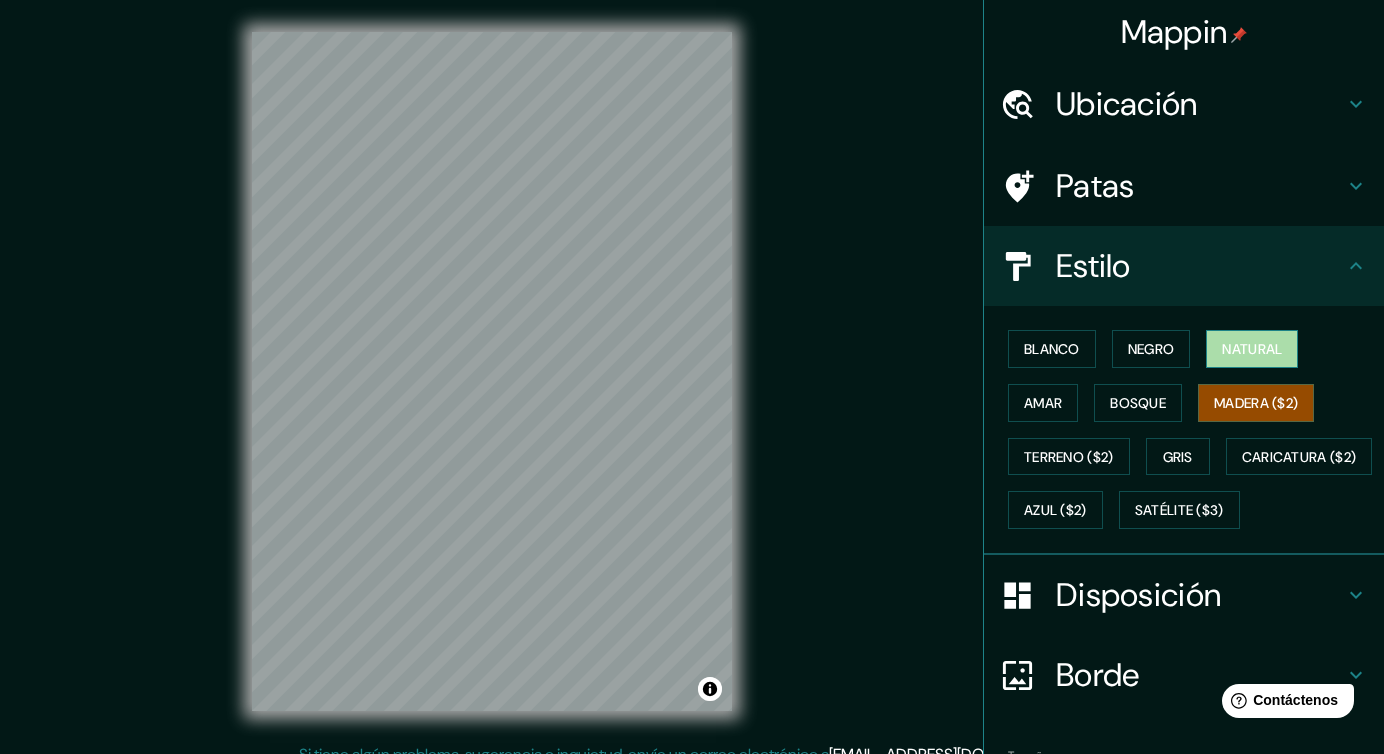 click on "Natural" at bounding box center [1252, 349] 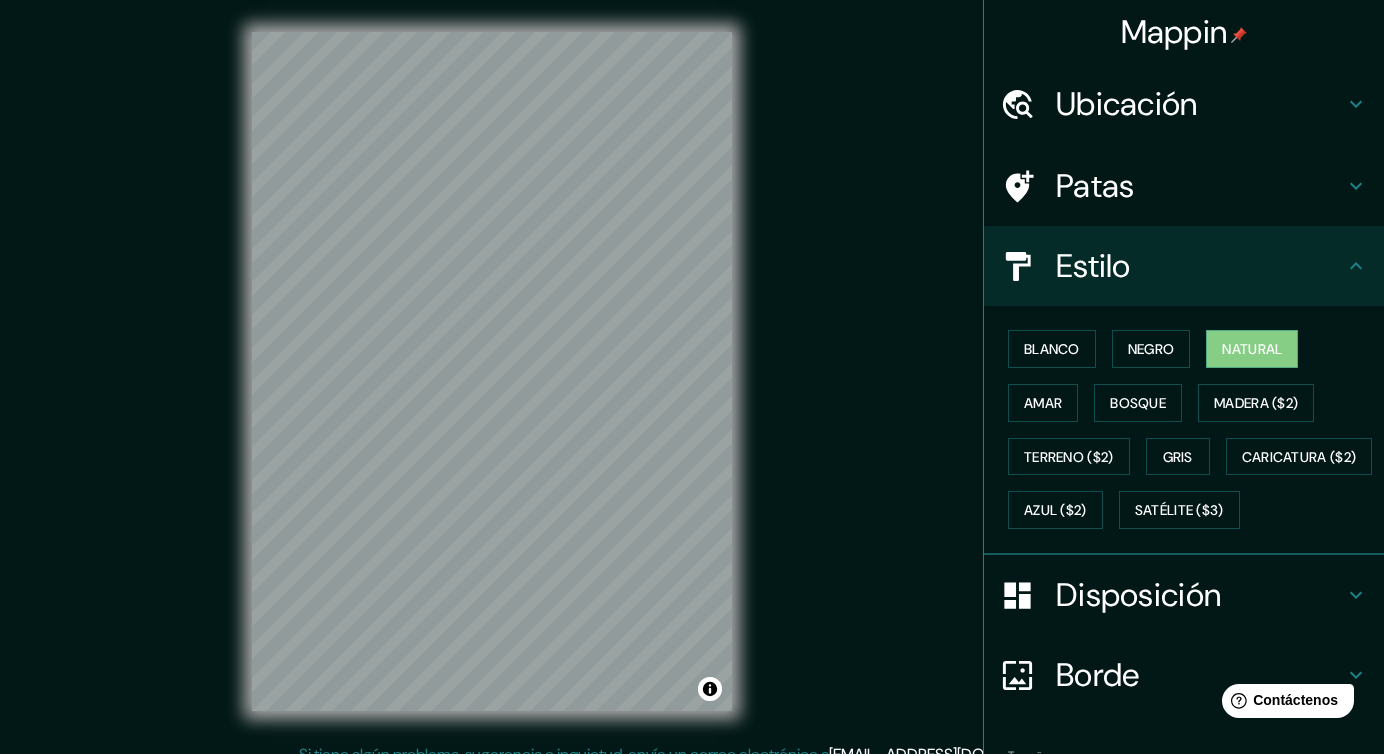 click on "Blanco Negro Natural Amar Bosque Madera ($2) Terreno ($2) Gris Caricatura ($2) Azul ($2) Satélite ($3)" at bounding box center [1192, 429] 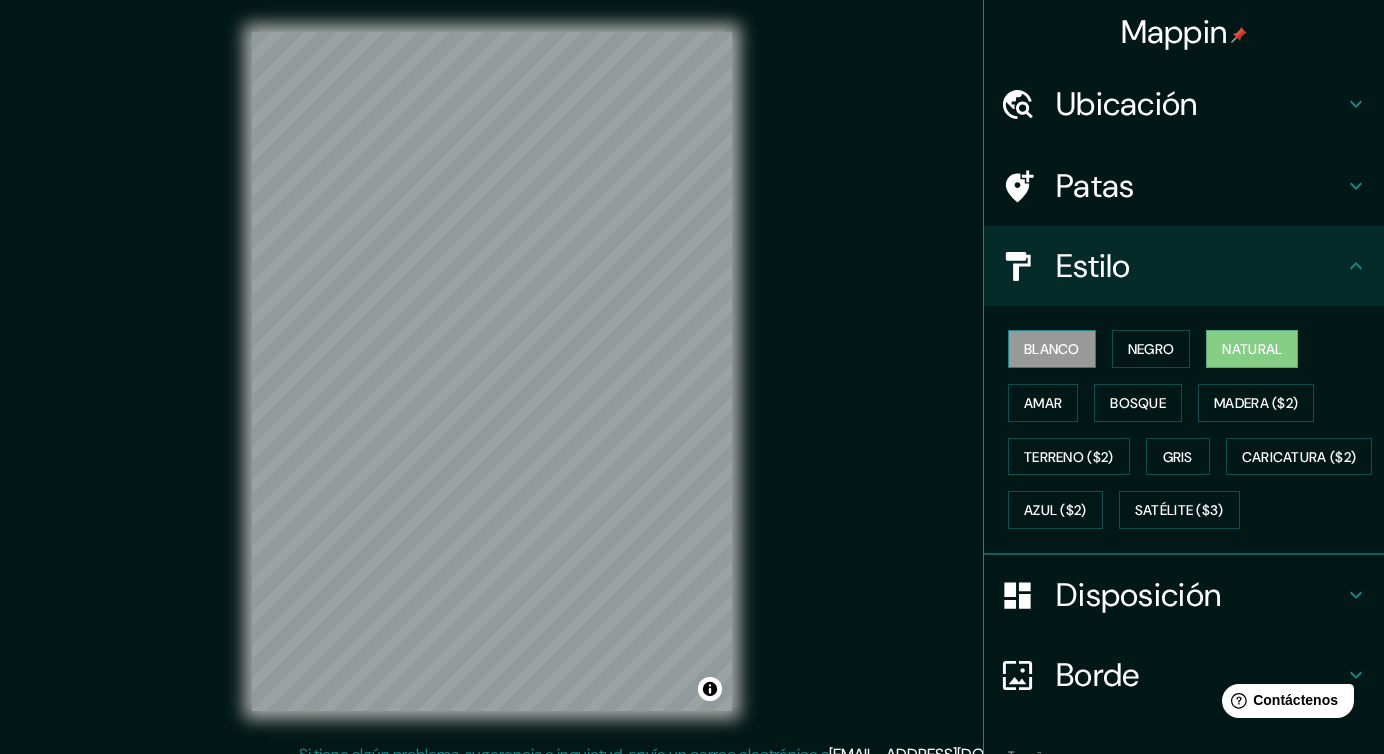 click on "Blanco" at bounding box center (1052, 349) 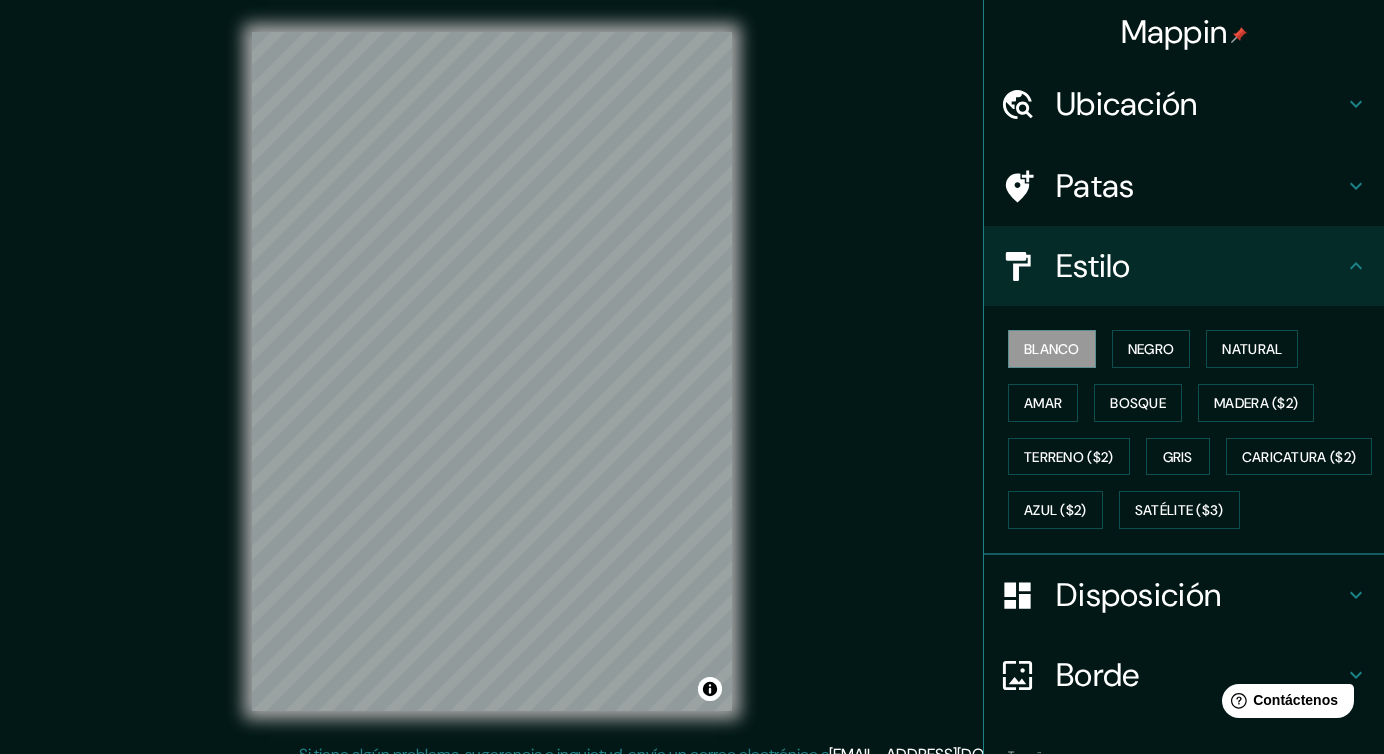 scroll, scrollTop: 14, scrollLeft: 0, axis: vertical 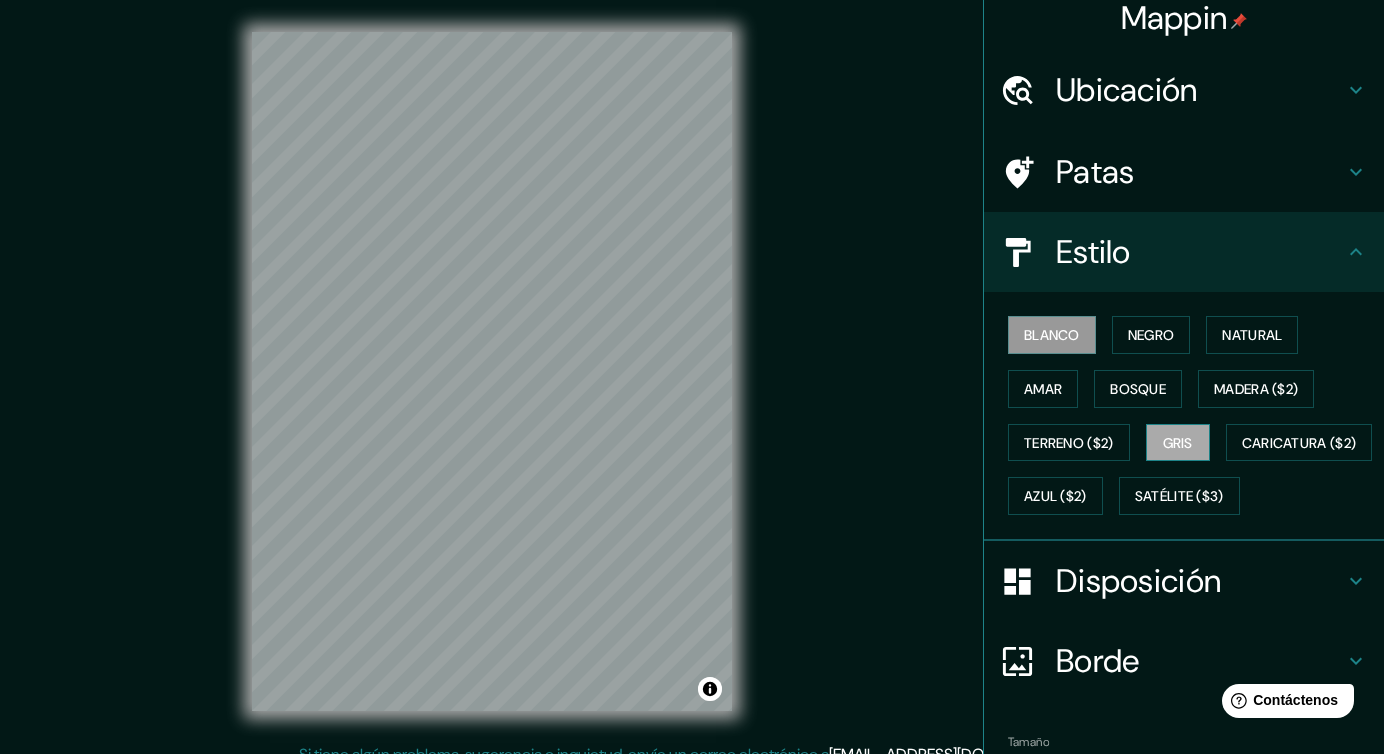 click on "Gris" at bounding box center [1178, 443] 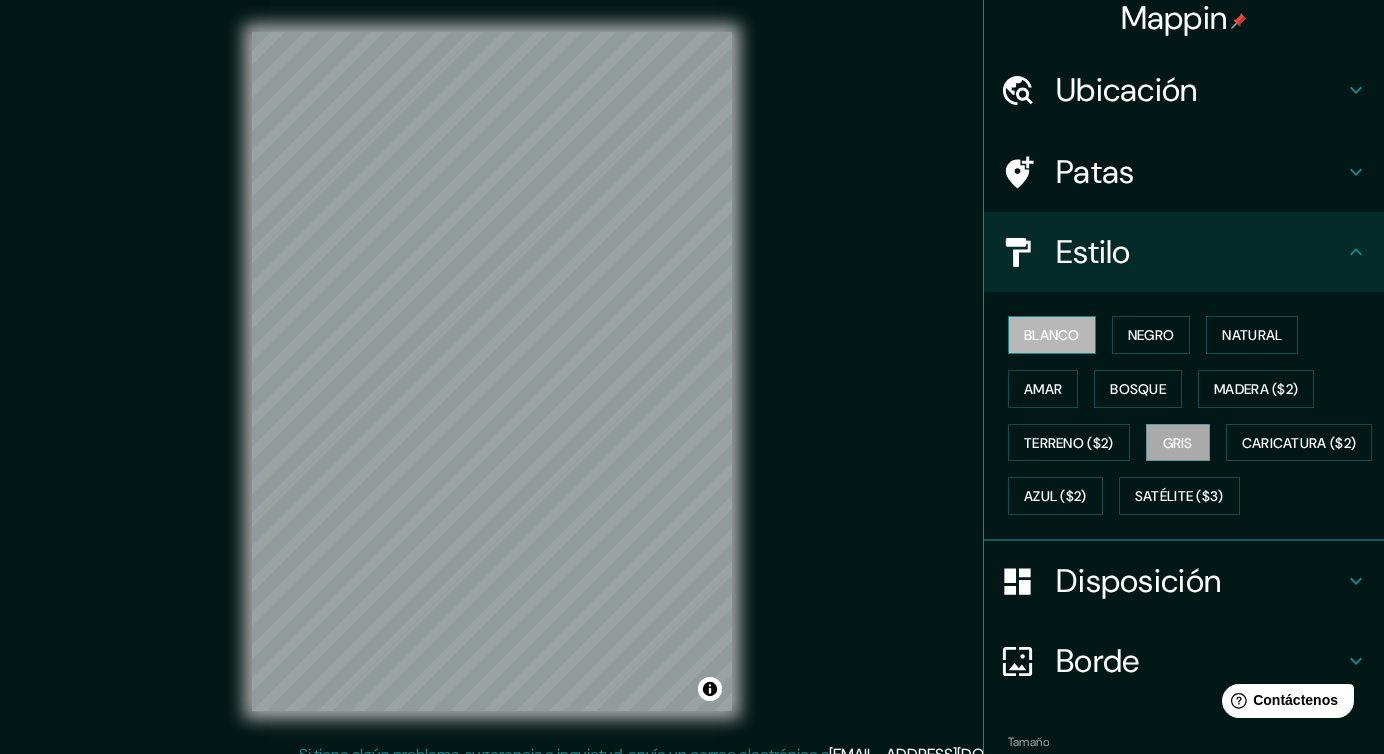 click on "Blanco" at bounding box center [1052, 335] 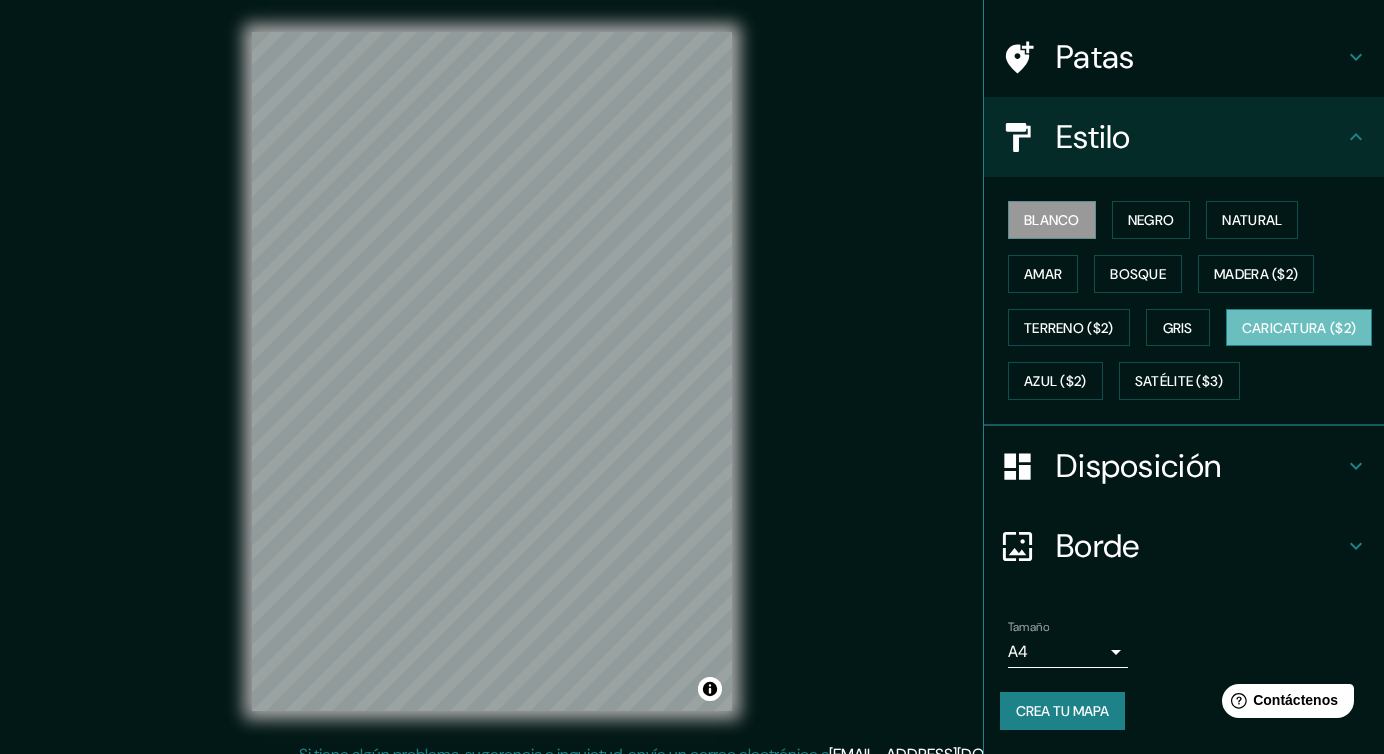 scroll, scrollTop: 182, scrollLeft: 0, axis: vertical 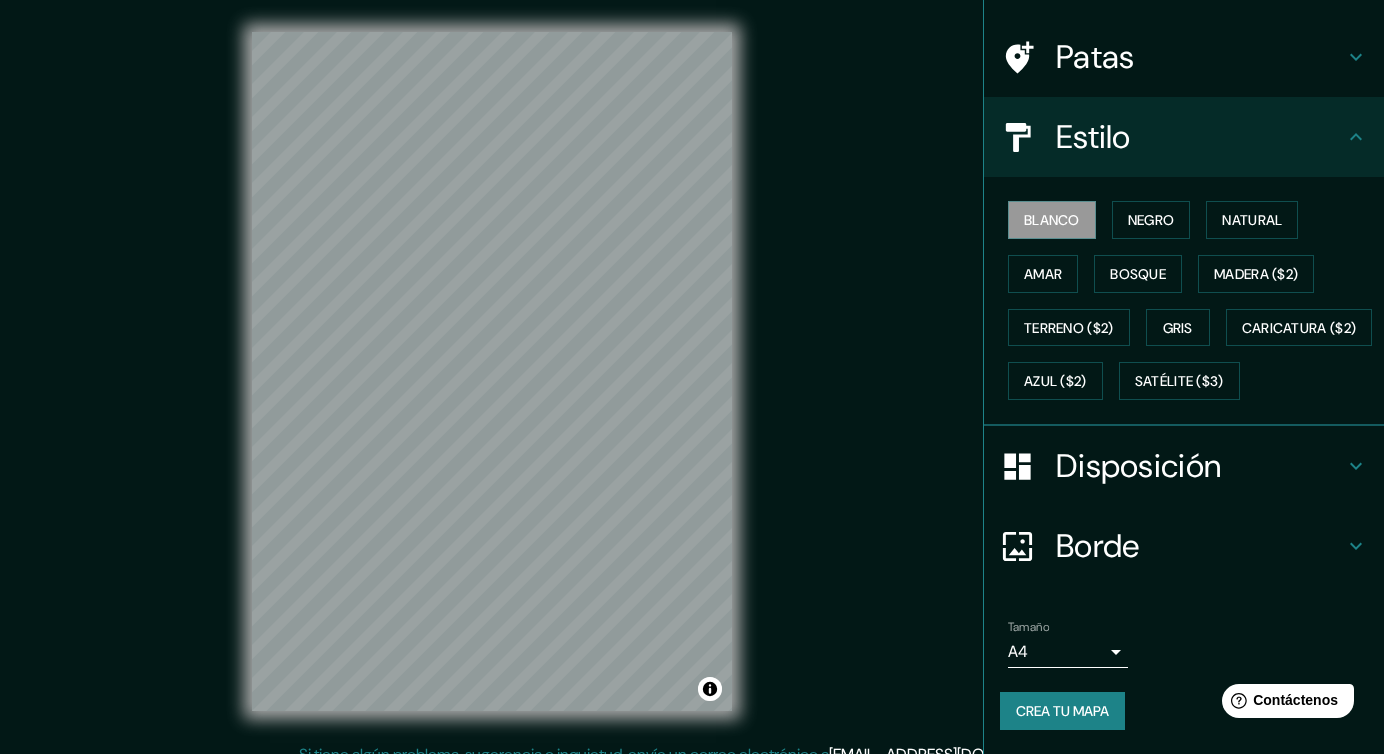 click on "Disposición" at bounding box center [1138, 466] 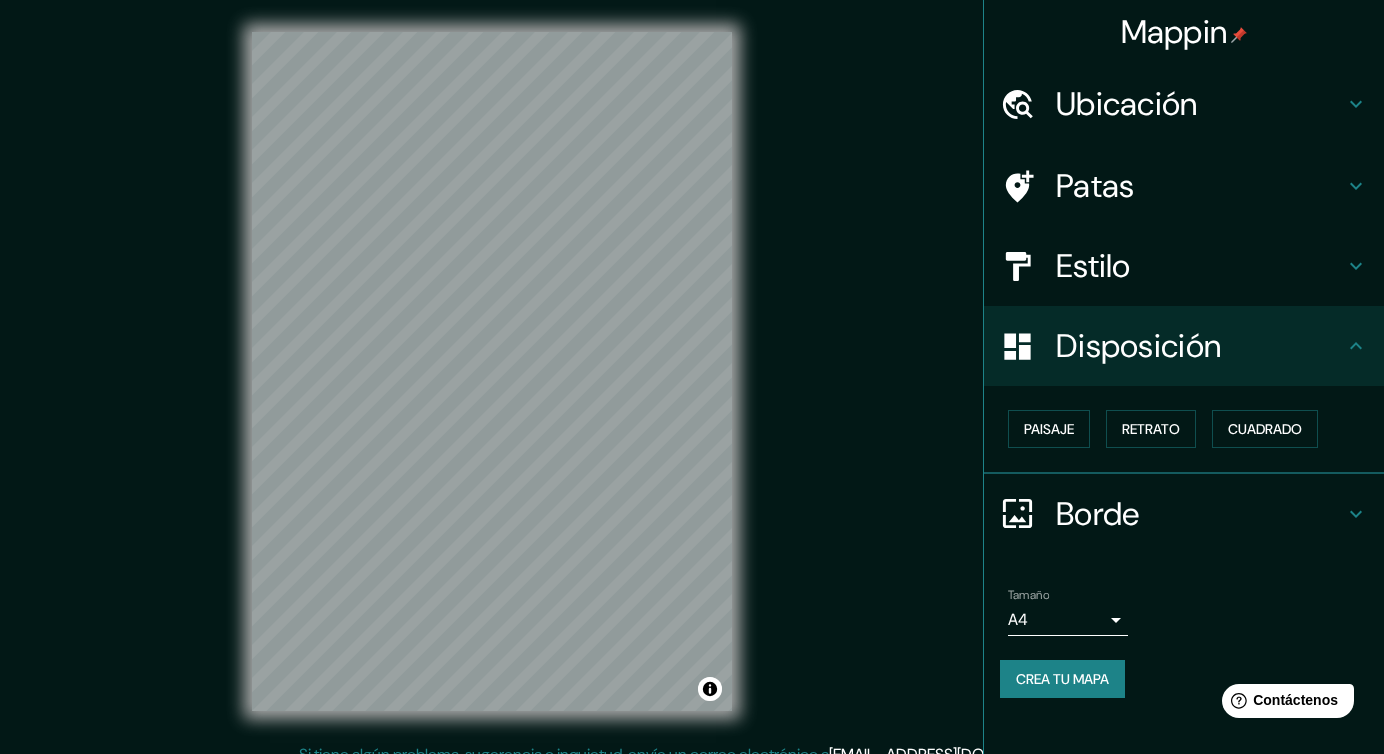 scroll, scrollTop: 0, scrollLeft: 0, axis: both 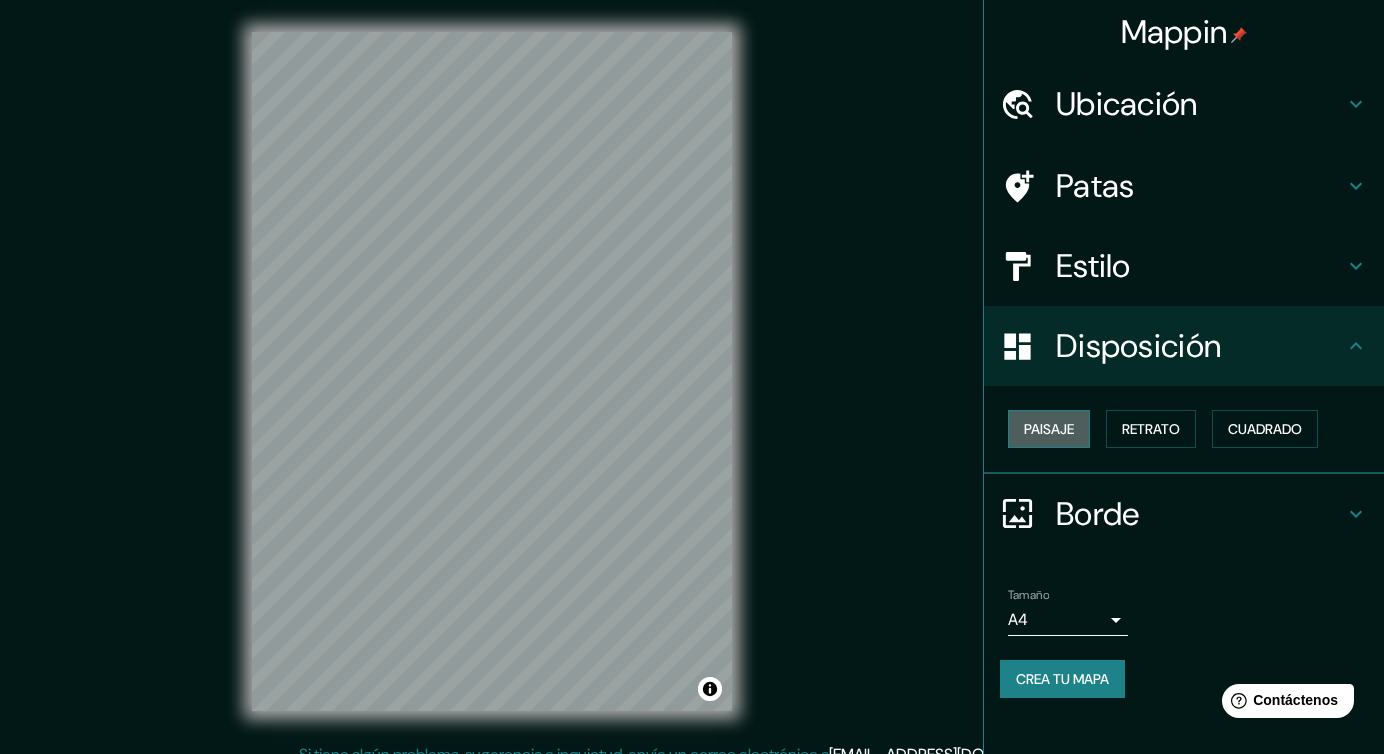 click on "Paisaje" at bounding box center (1049, 429) 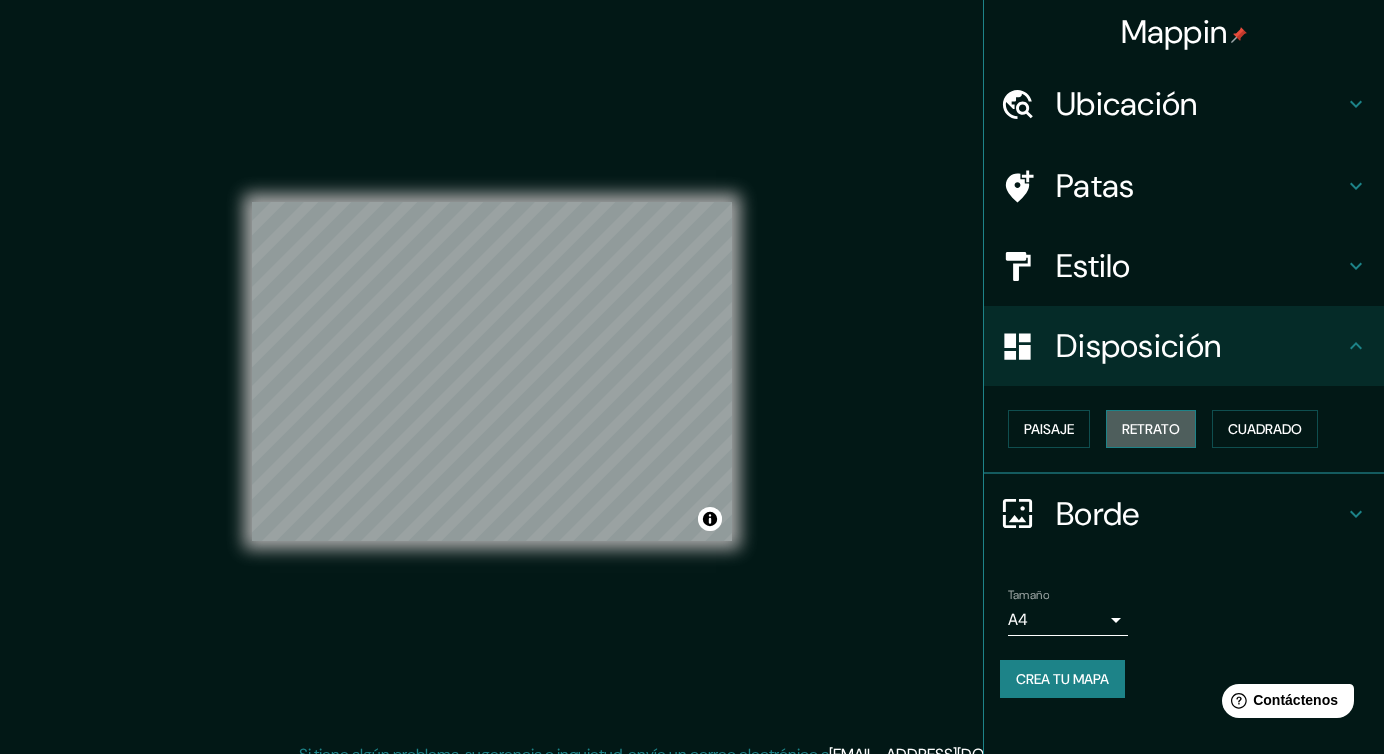 click on "Retrato" at bounding box center [1151, 429] 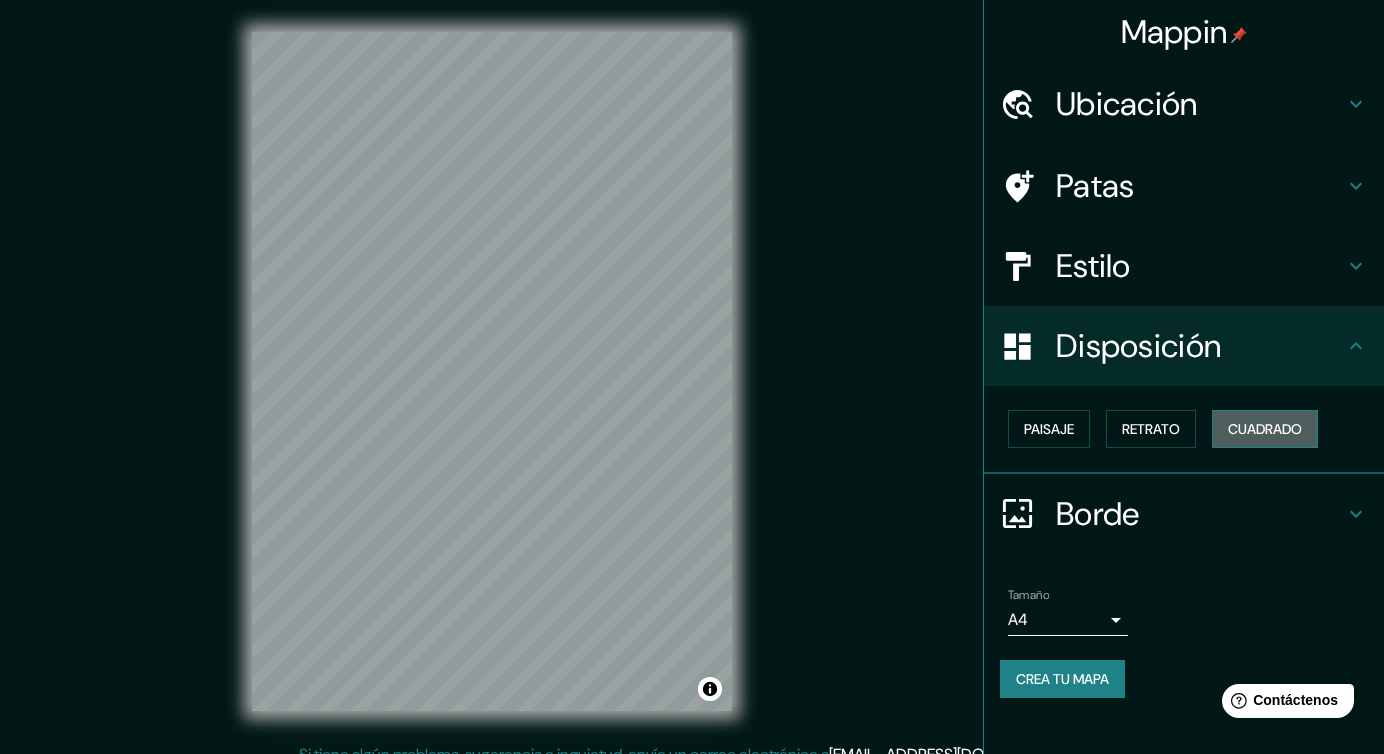 click on "Cuadrado" at bounding box center [1265, 429] 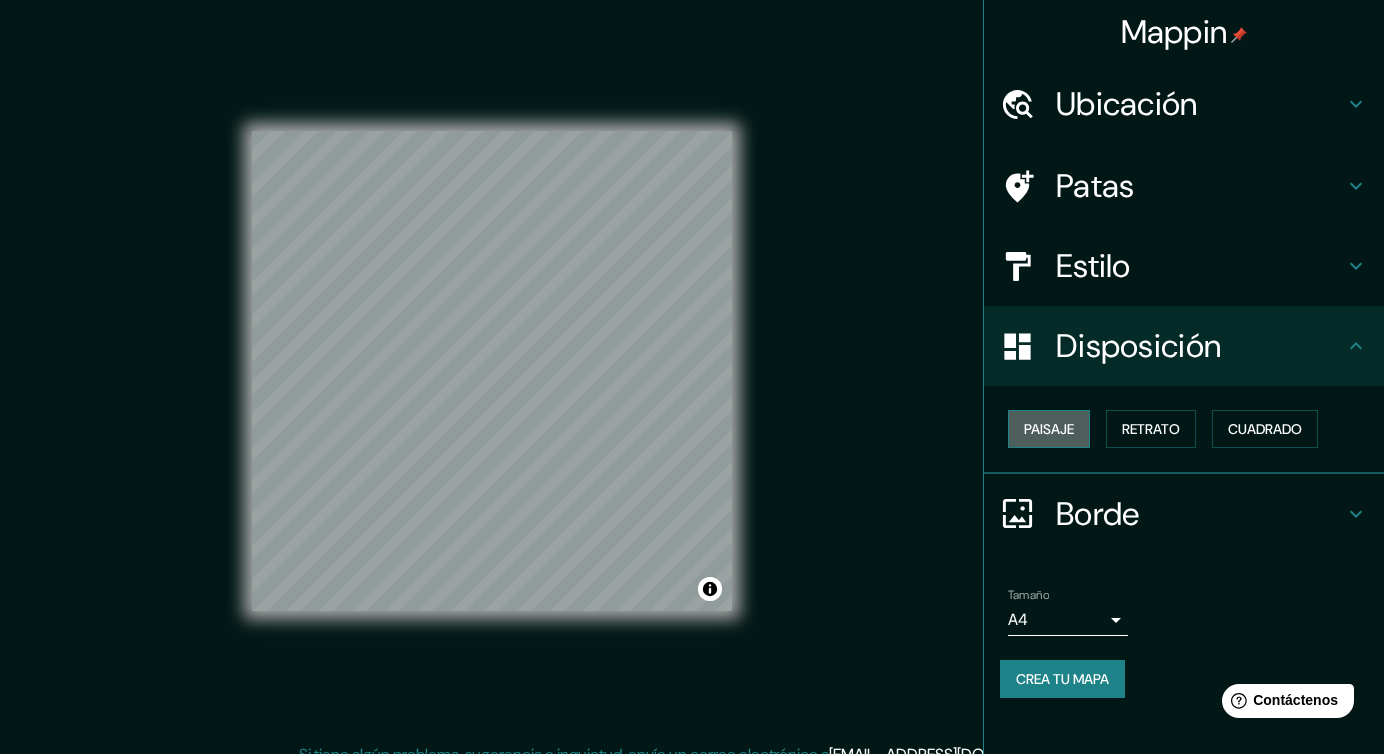 click on "Paisaje" at bounding box center [1049, 429] 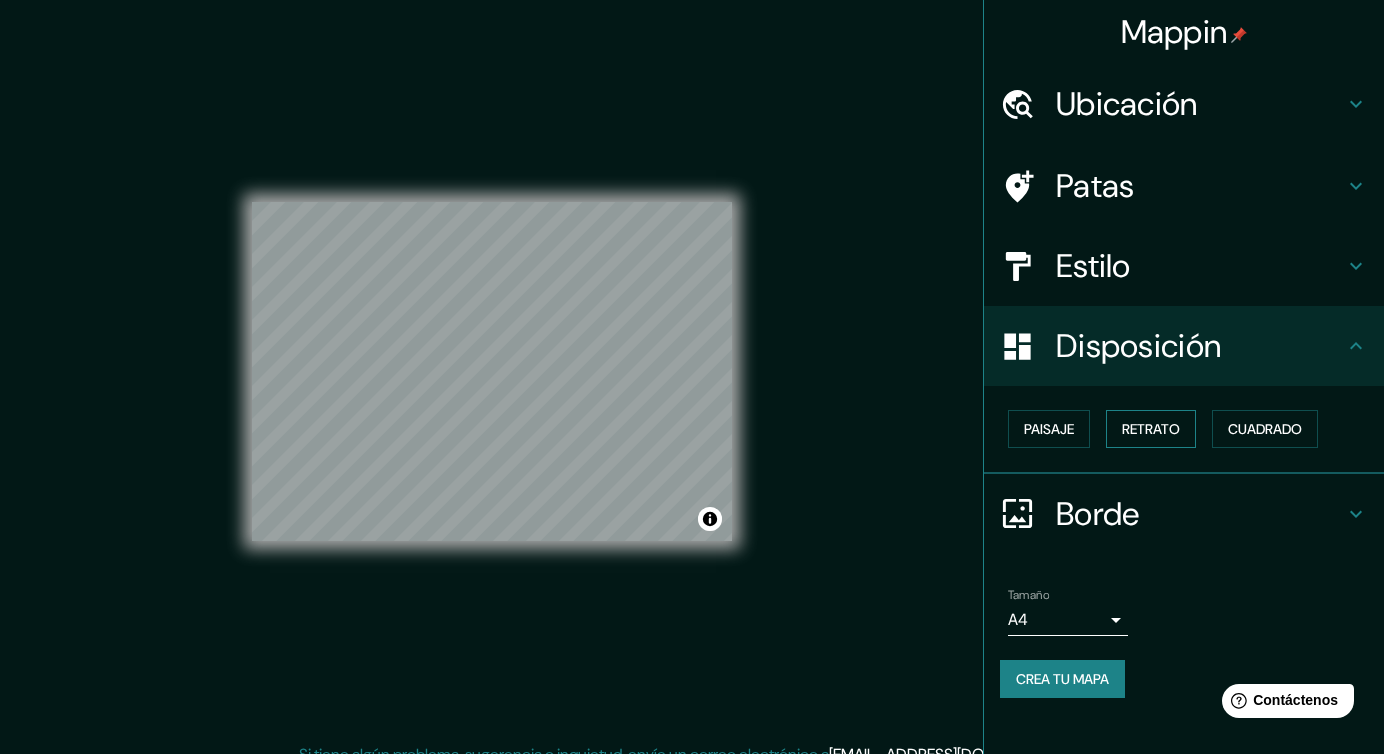 click on "Retrato" at bounding box center (1151, 429) 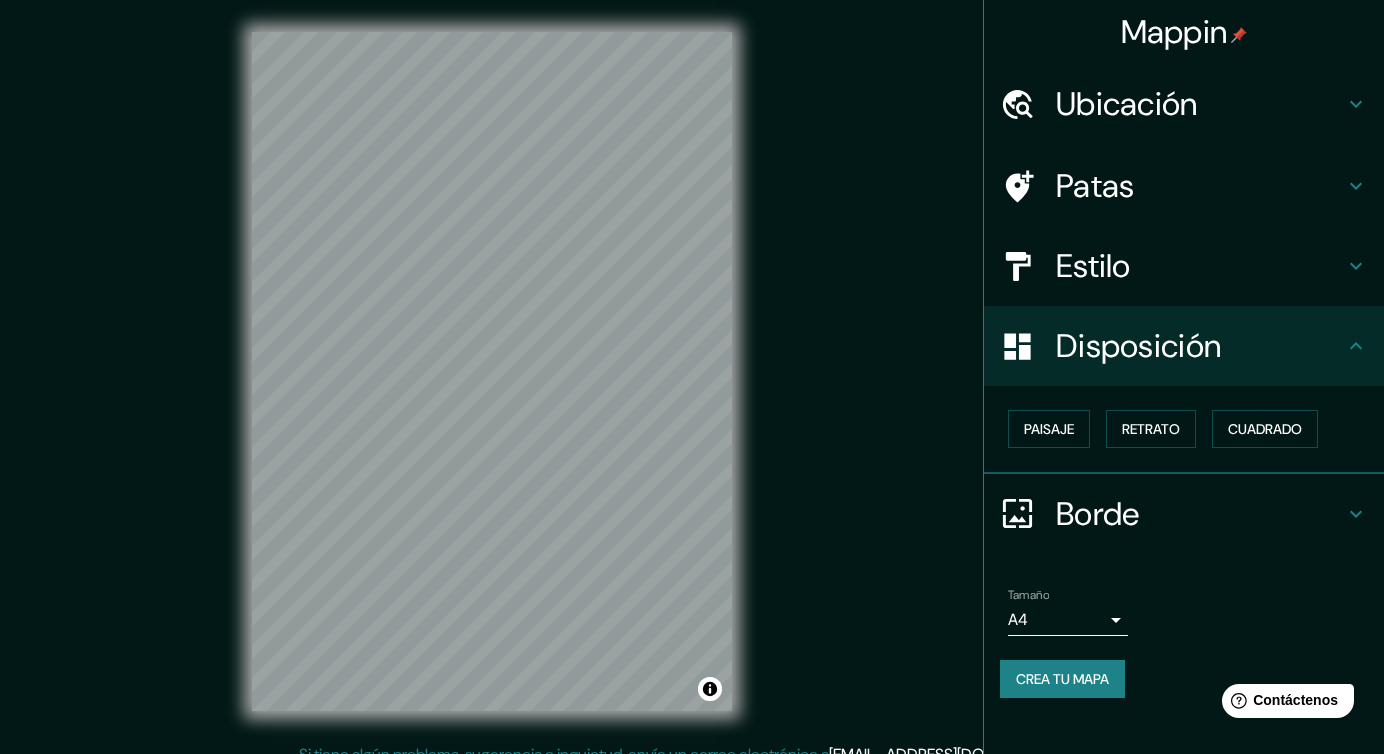 click on "Borde" at bounding box center [1098, 514] 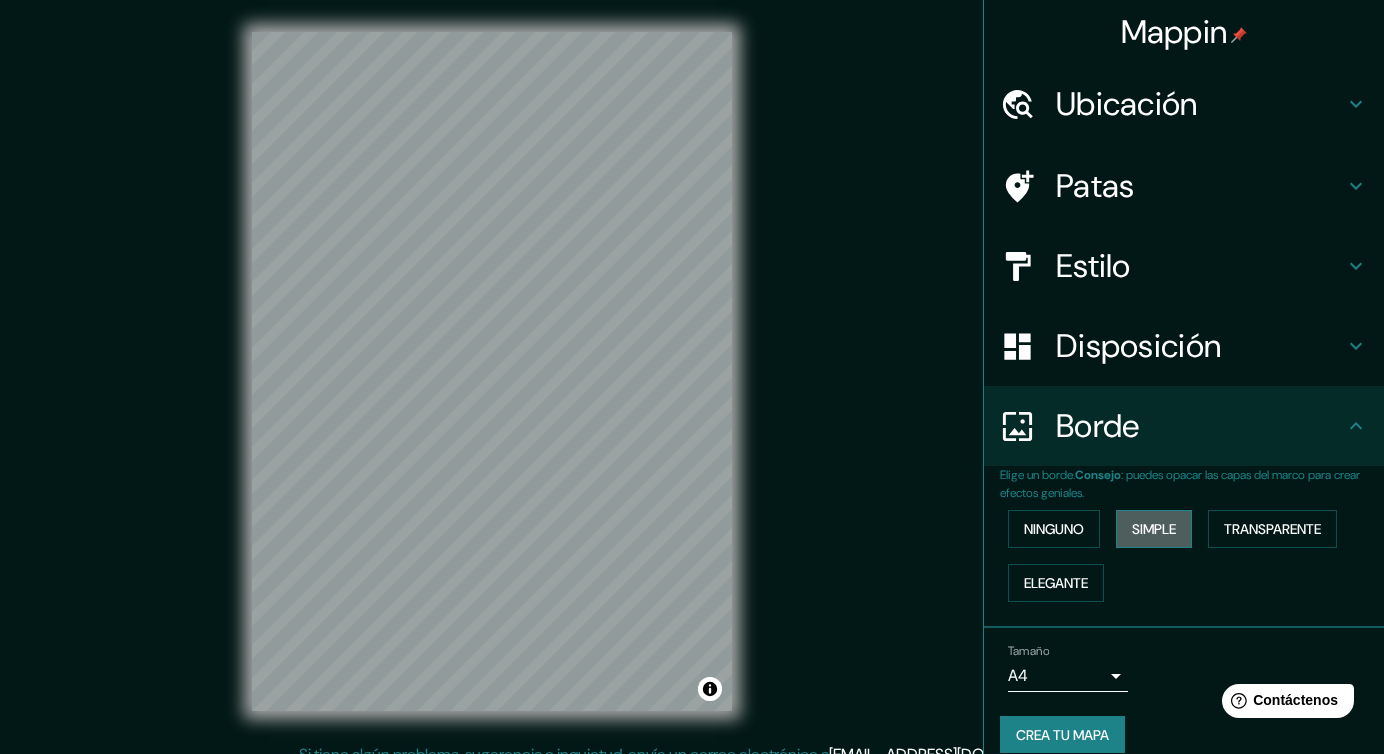 click on "Simple" at bounding box center (1154, 529) 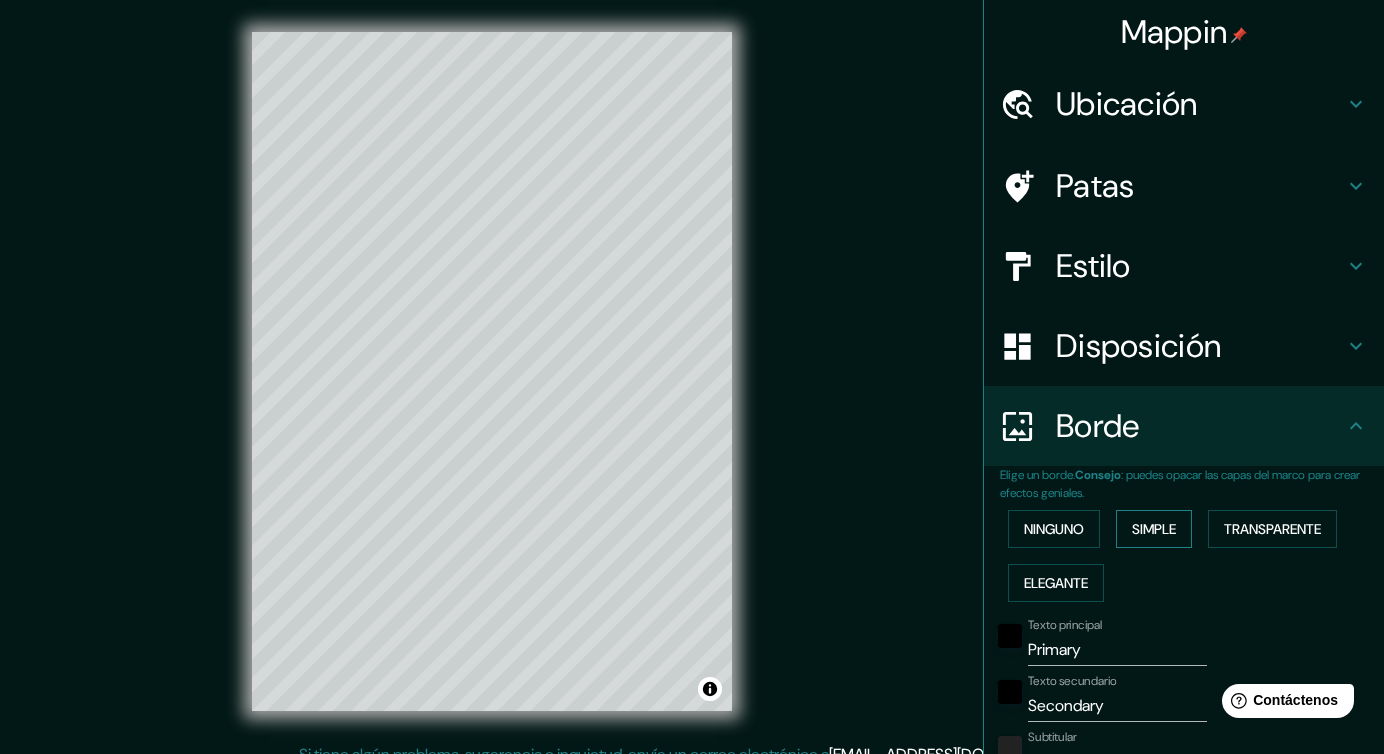 click on "Simple" at bounding box center (1154, 529) 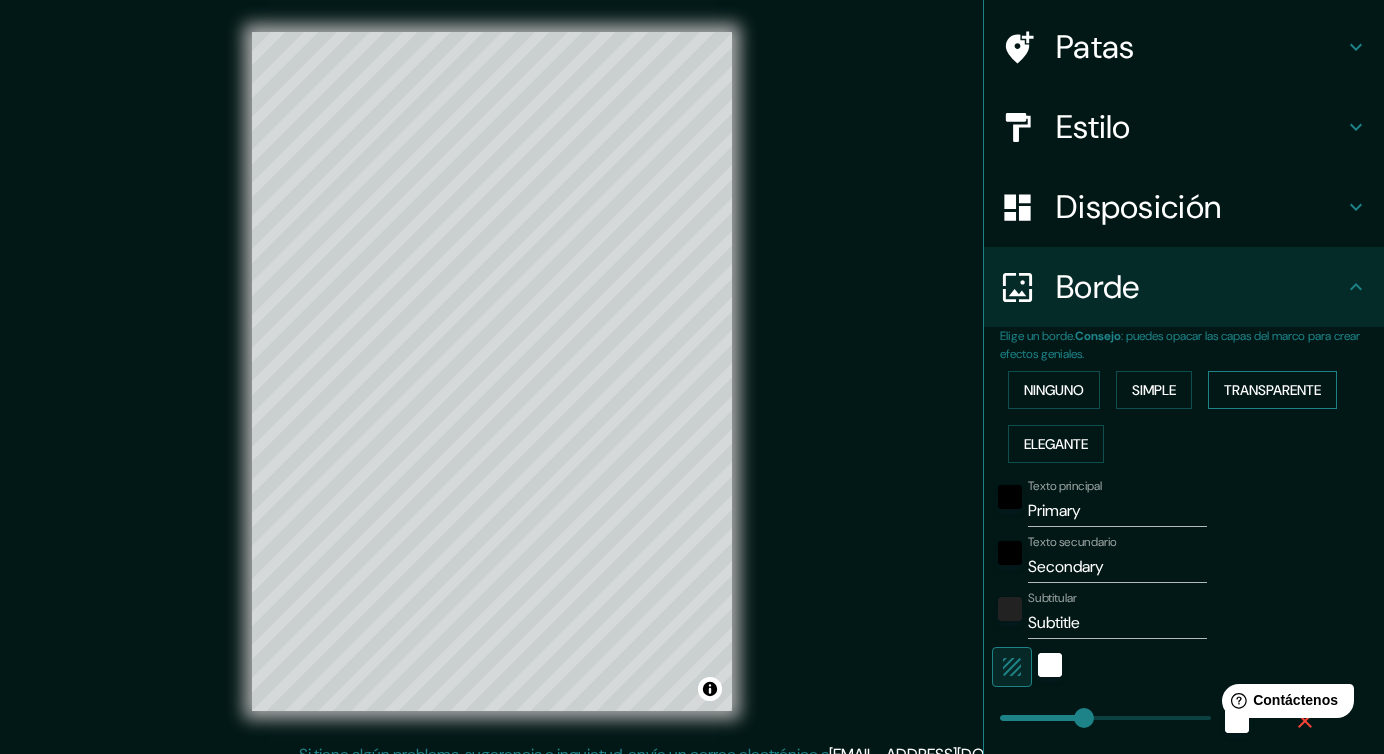 scroll, scrollTop: 147, scrollLeft: 0, axis: vertical 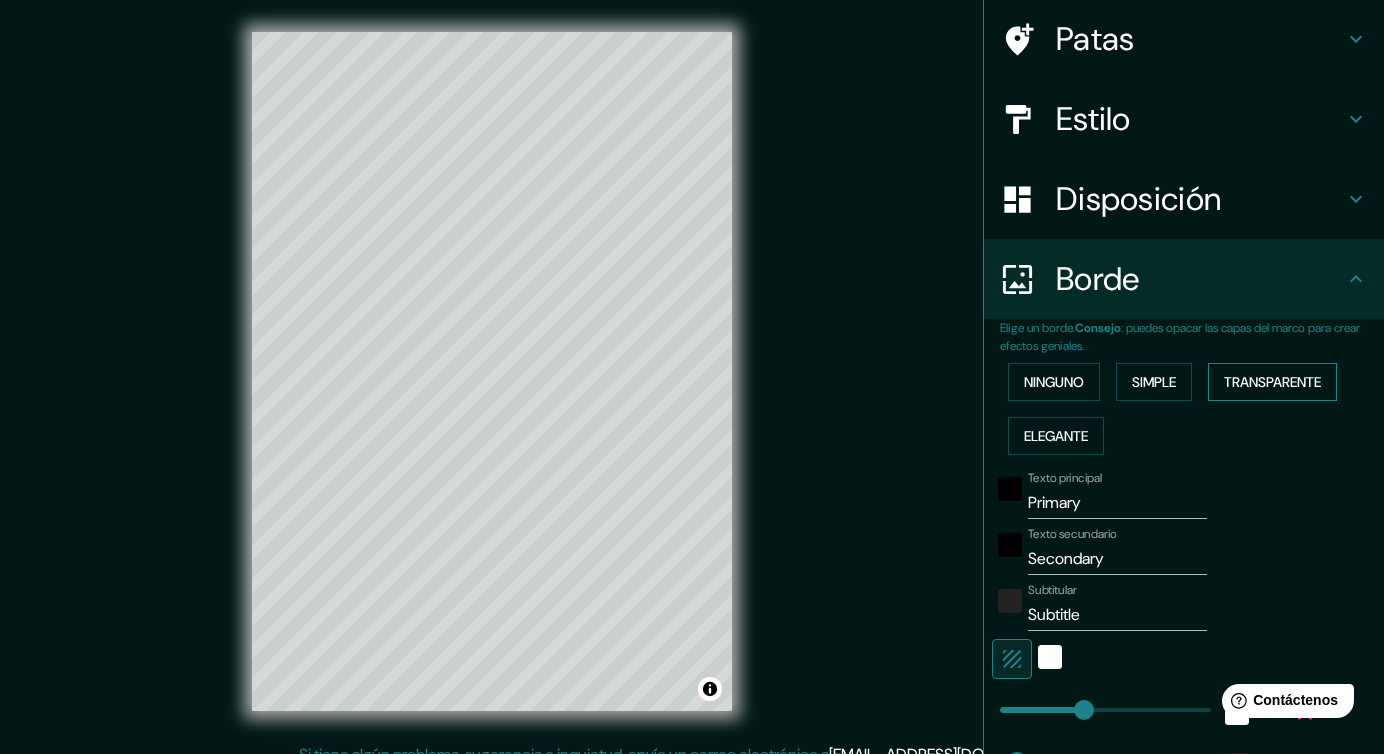 click on "Transparente" at bounding box center (1272, 382) 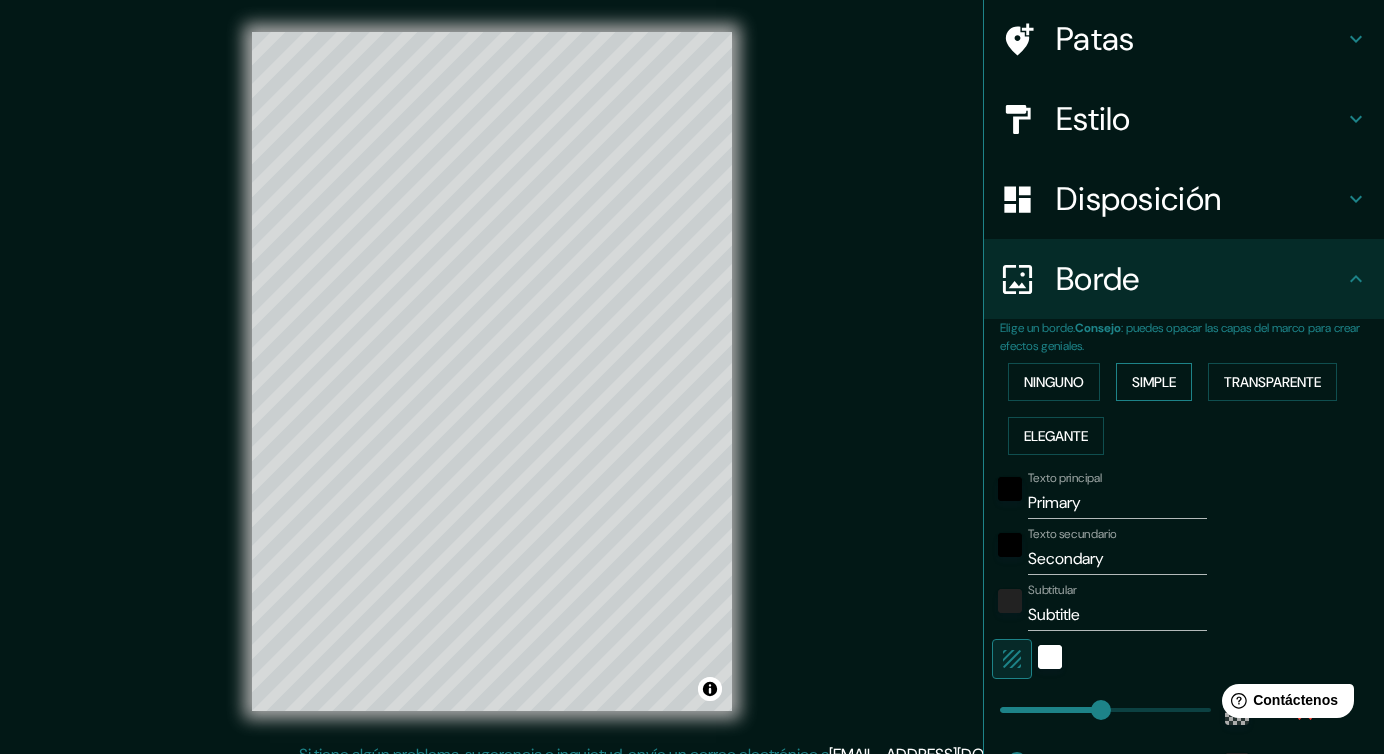click on "Simple" at bounding box center (1154, 382) 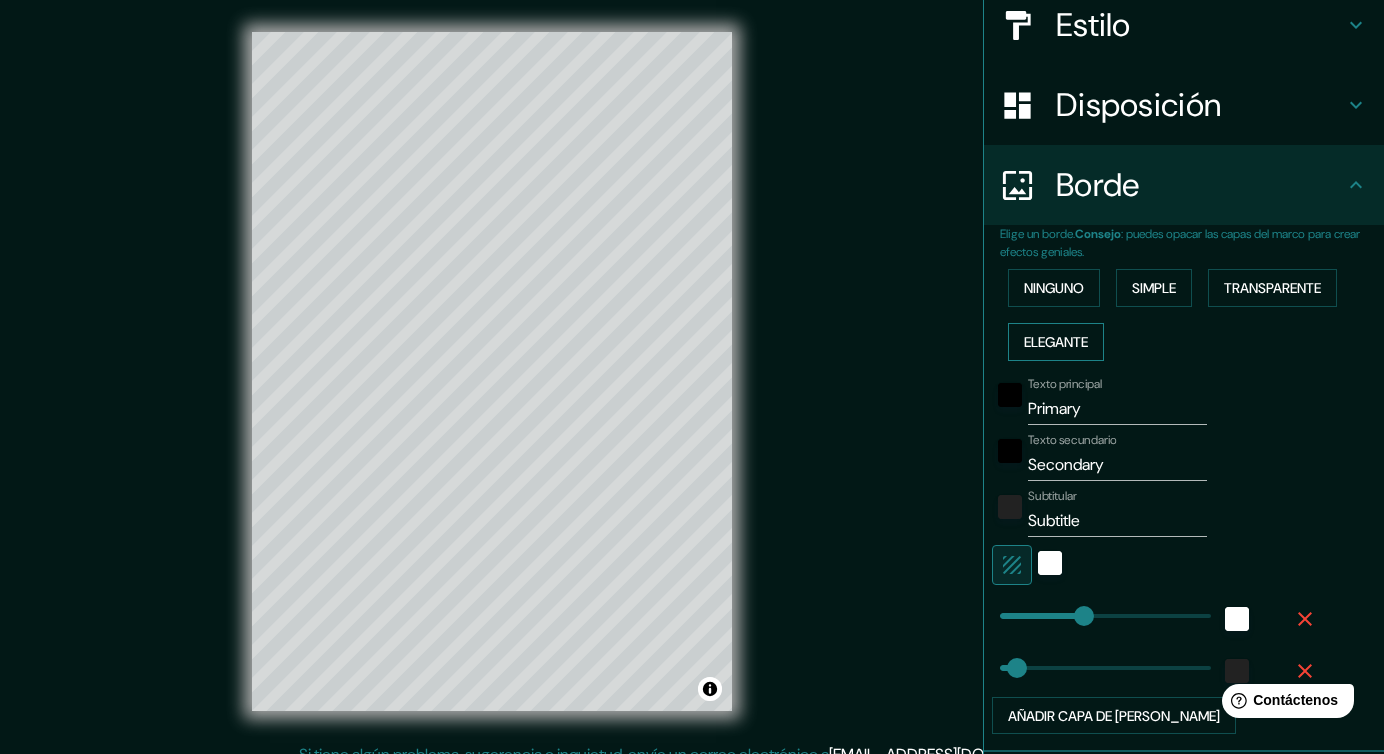 scroll, scrollTop: 239, scrollLeft: 0, axis: vertical 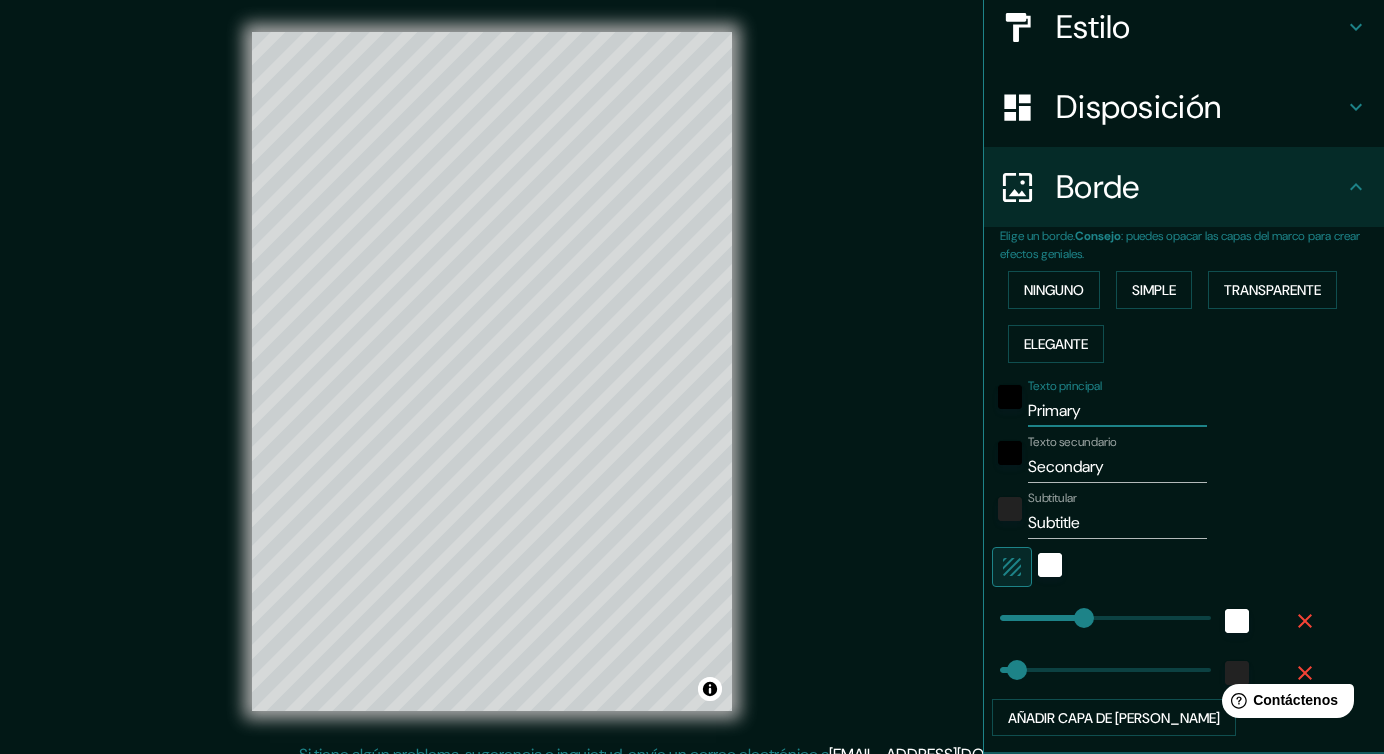 click on "Primary" at bounding box center (1117, 411) 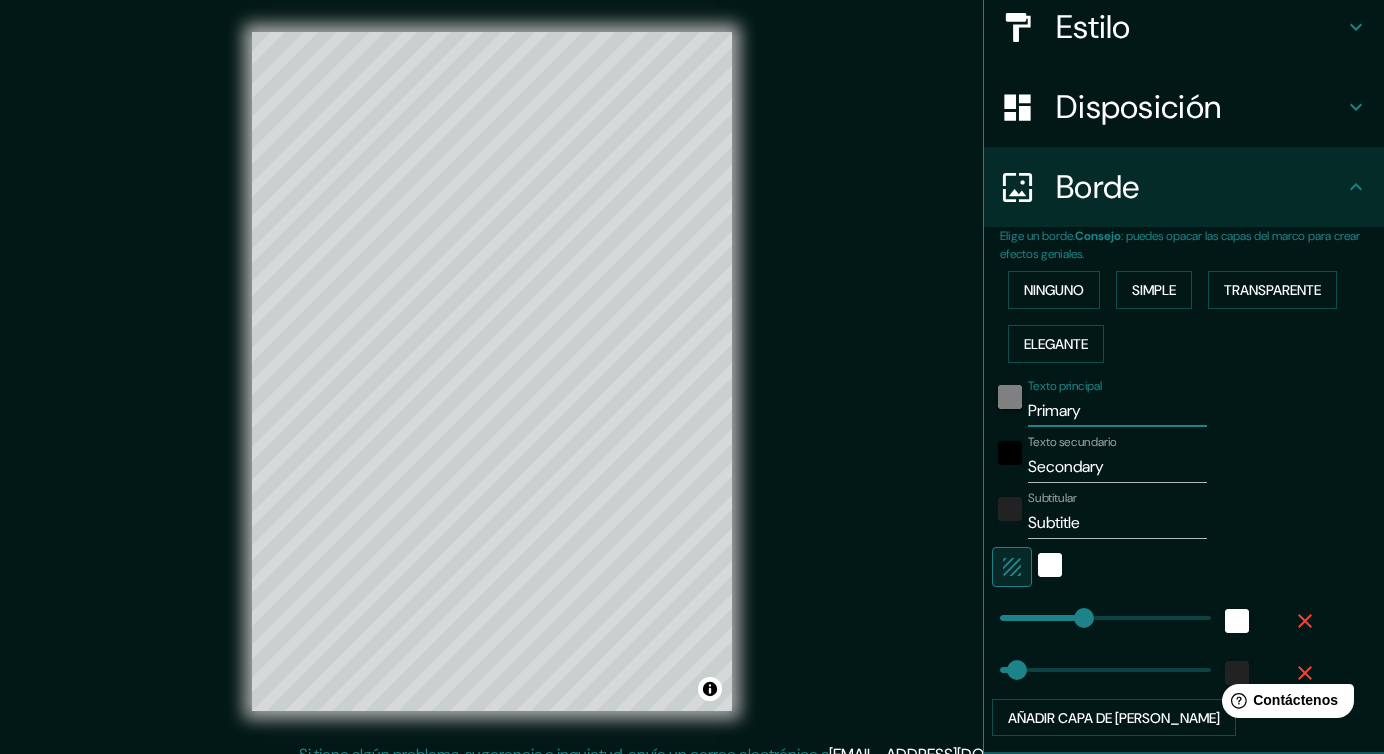 drag, startPoint x: 1108, startPoint y: 414, endPoint x: 1015, endPoint y: 405, distance: 93.43447 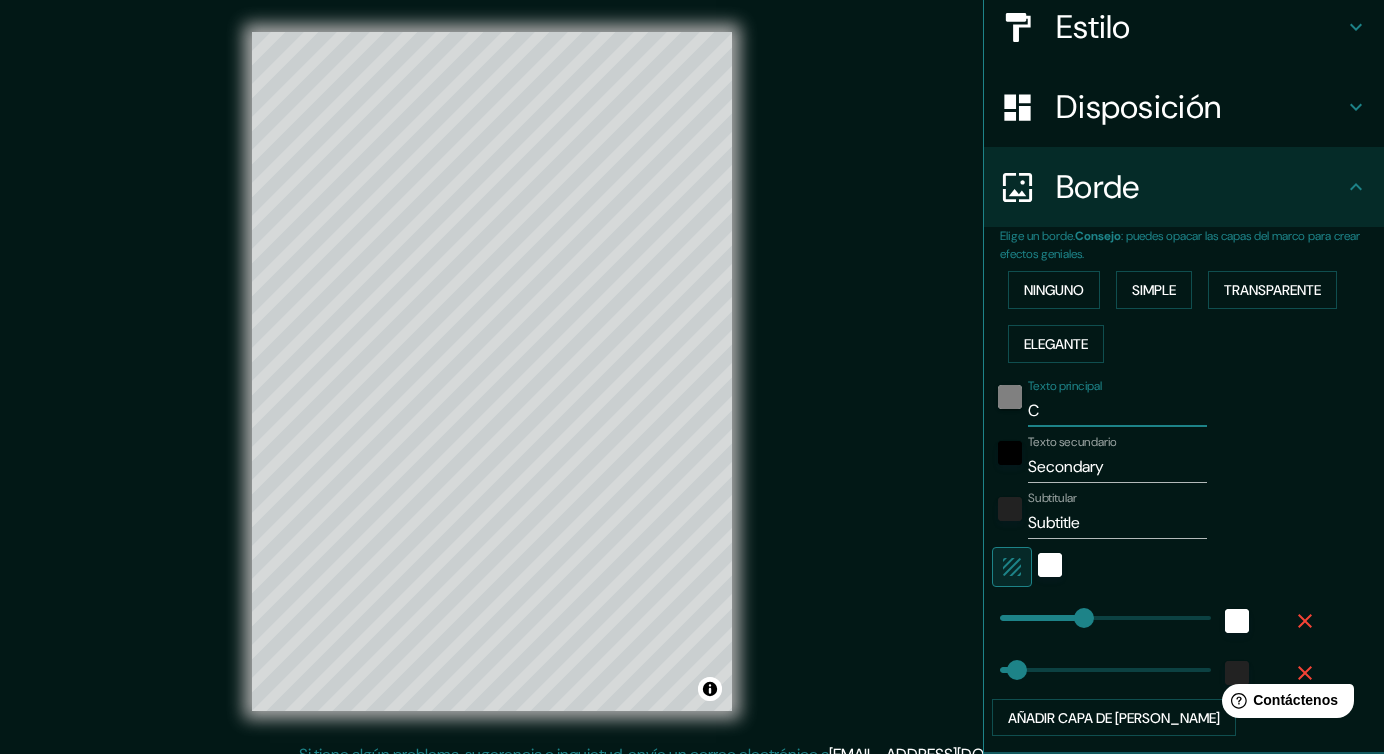 type on "CO" 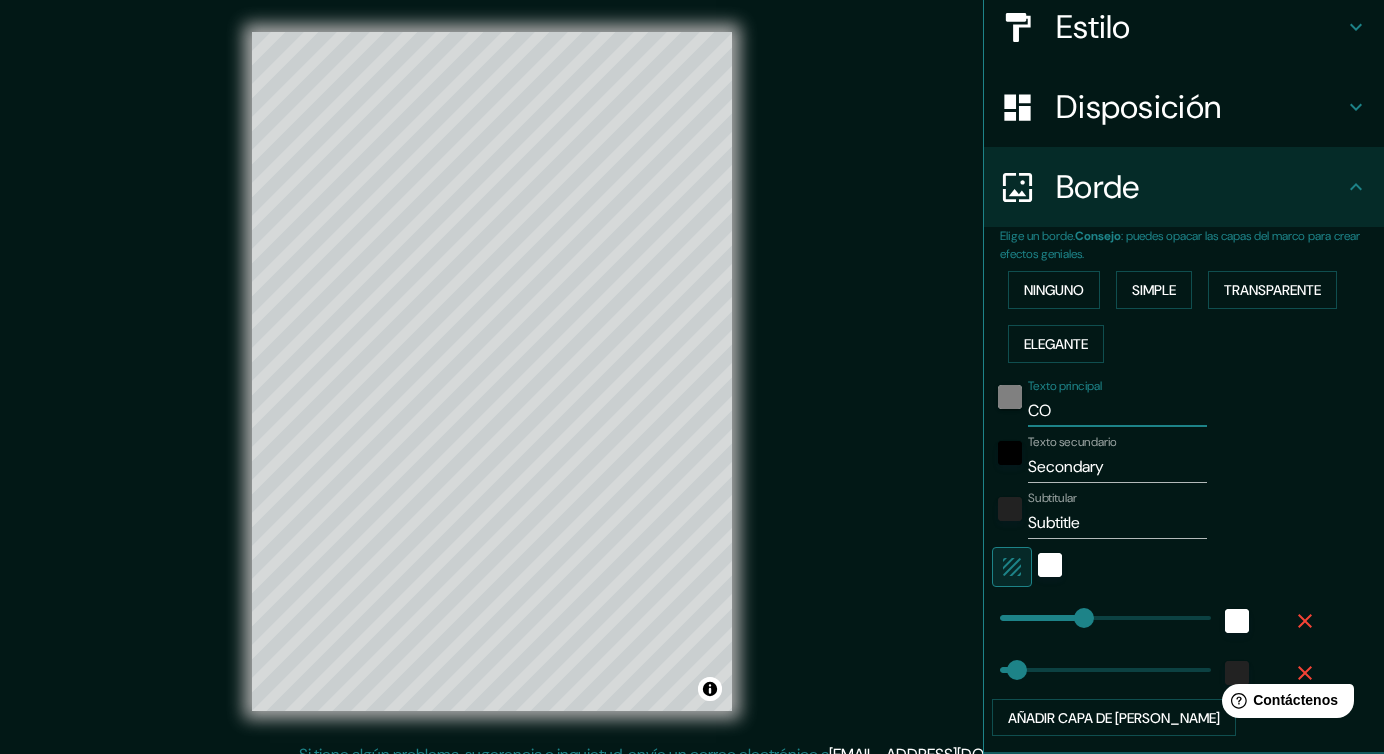 type on "COI" 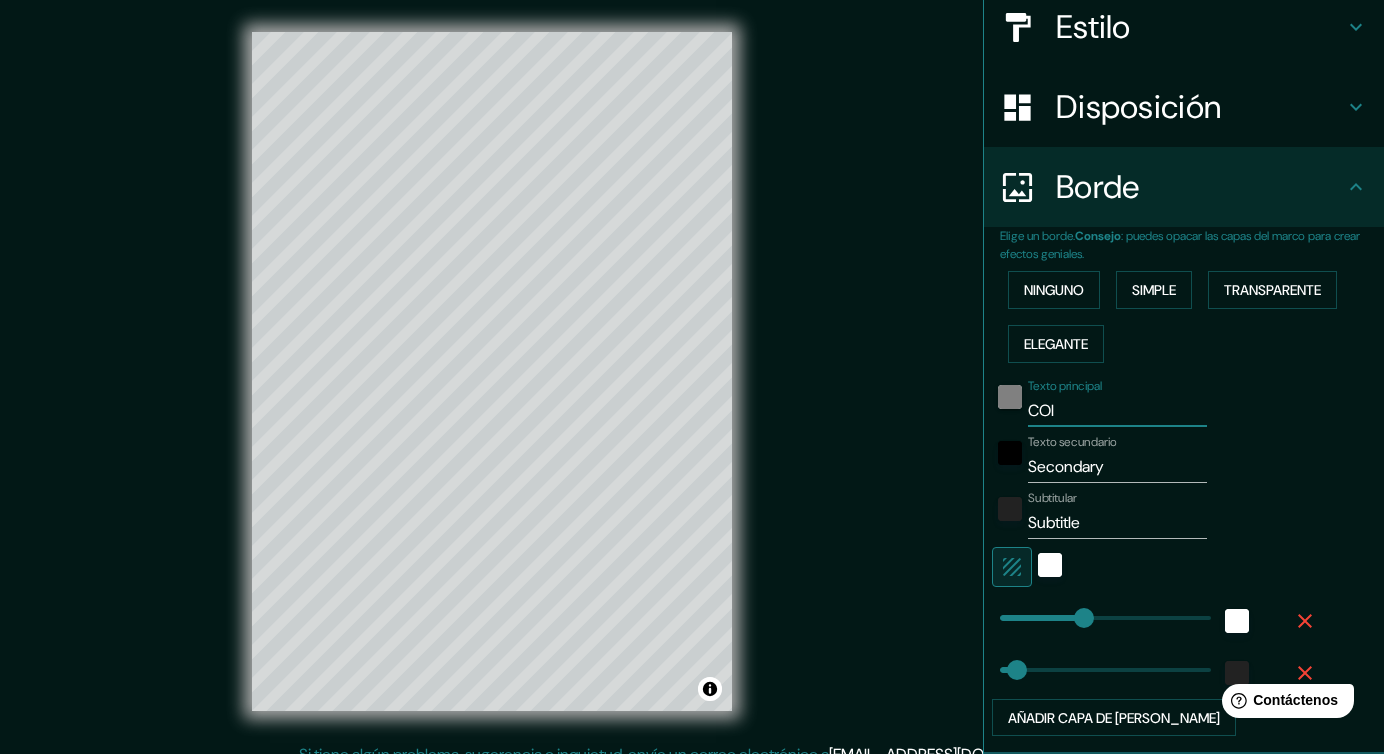 type on "COIN" 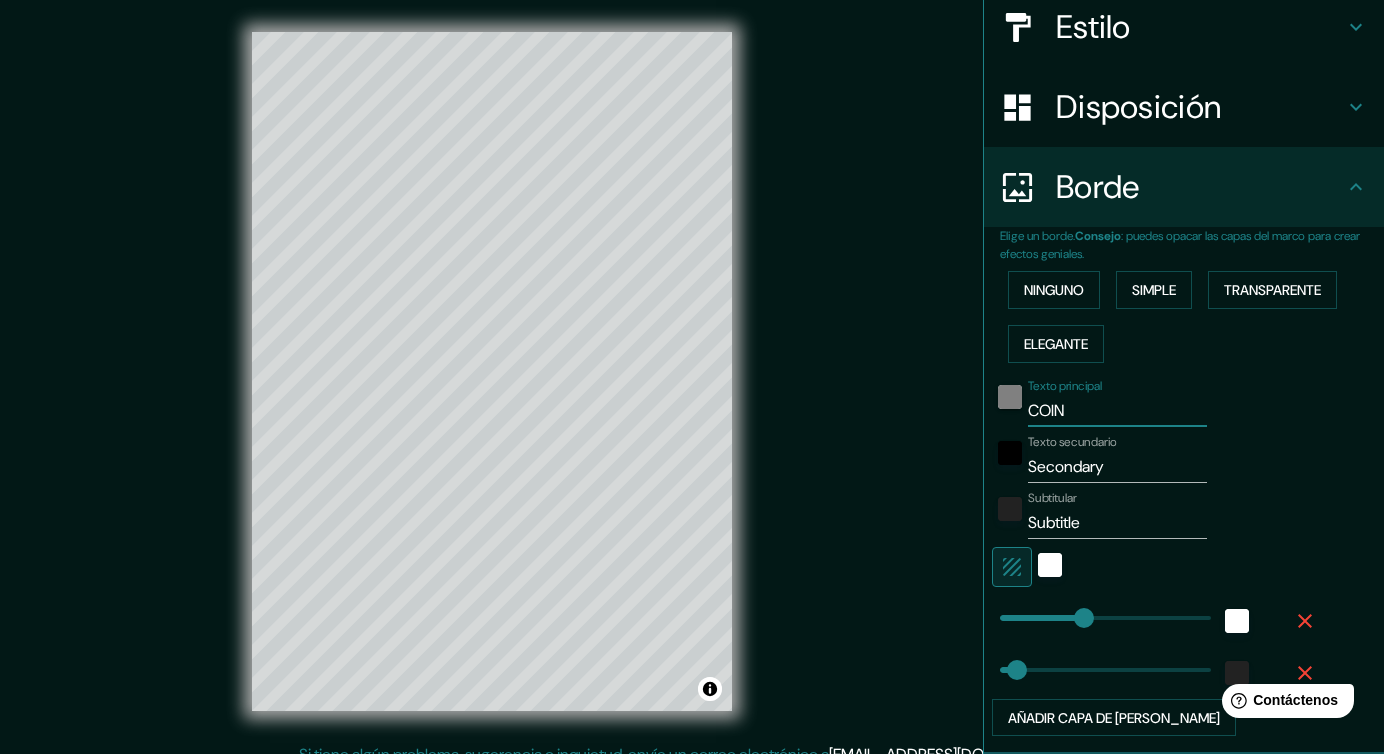 type on "COINC" 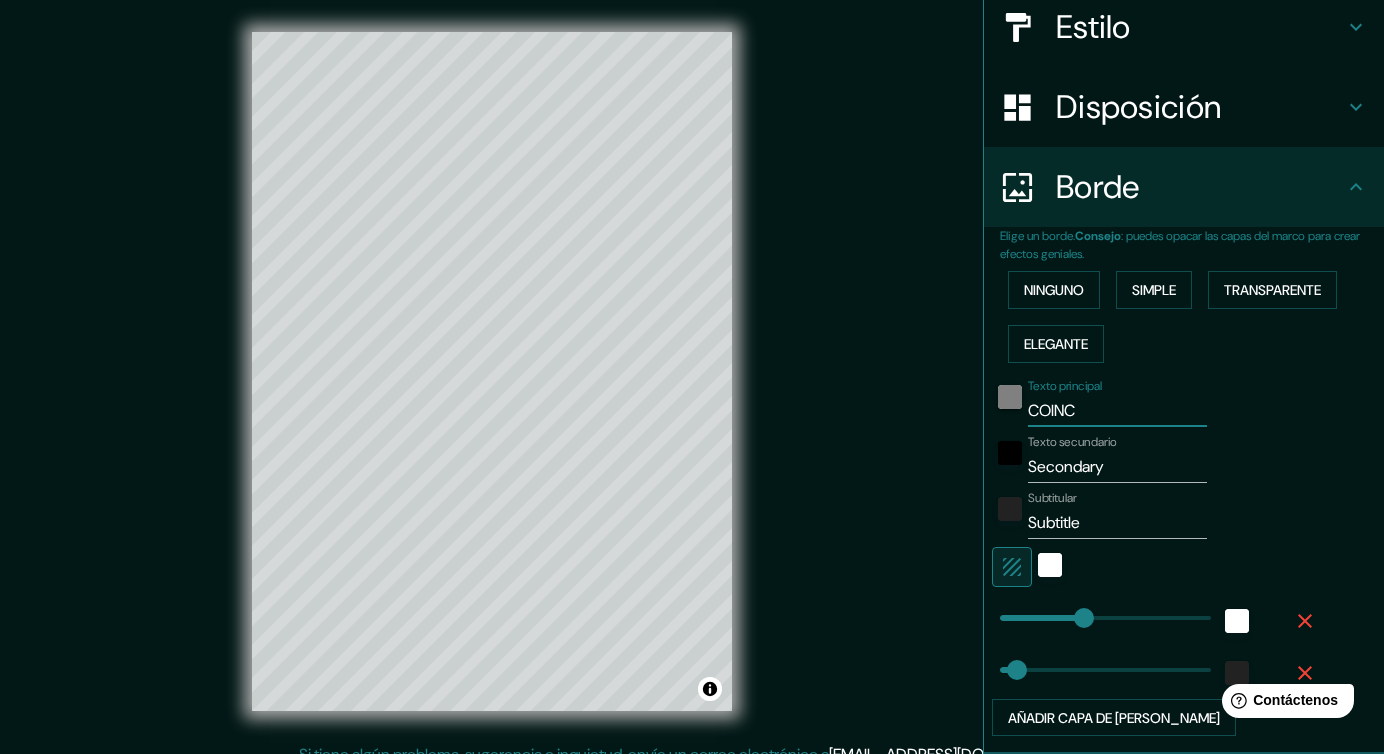 type on "COINCI" 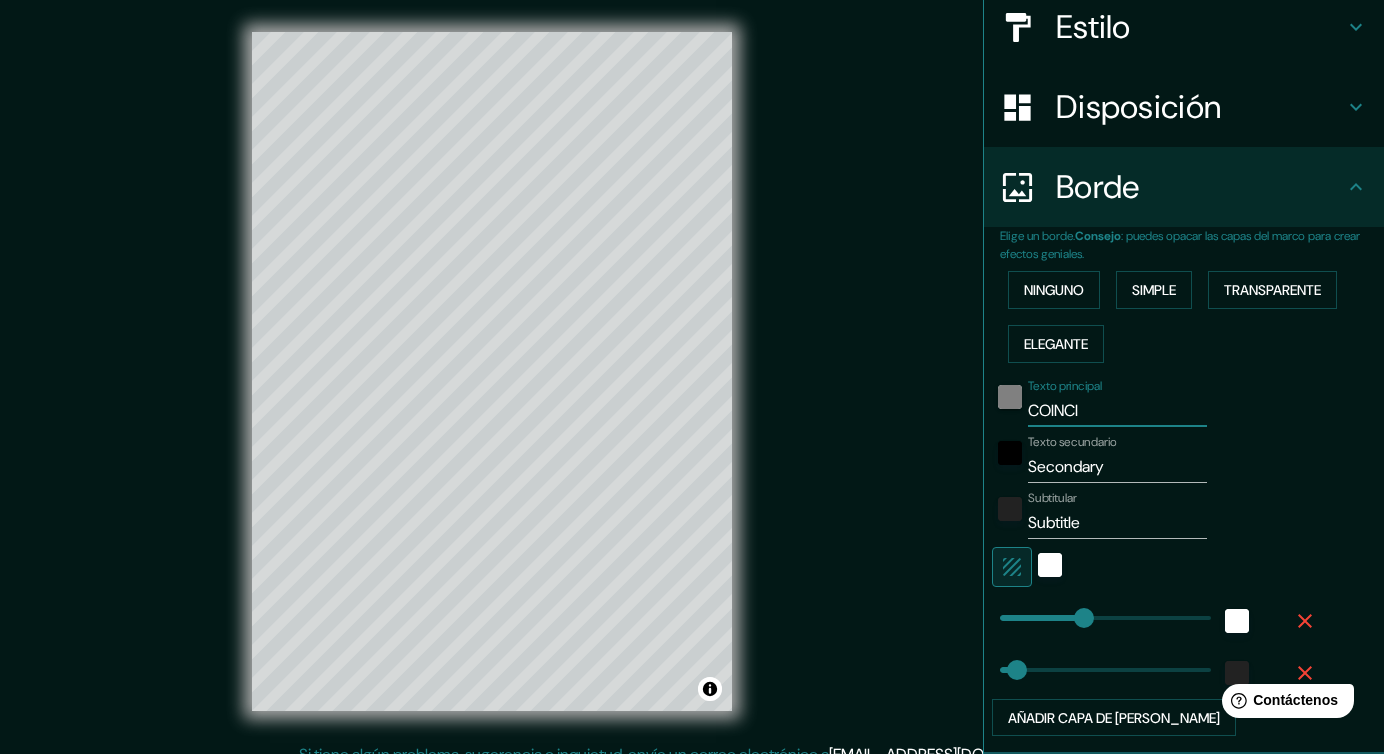 type on "COINCID" 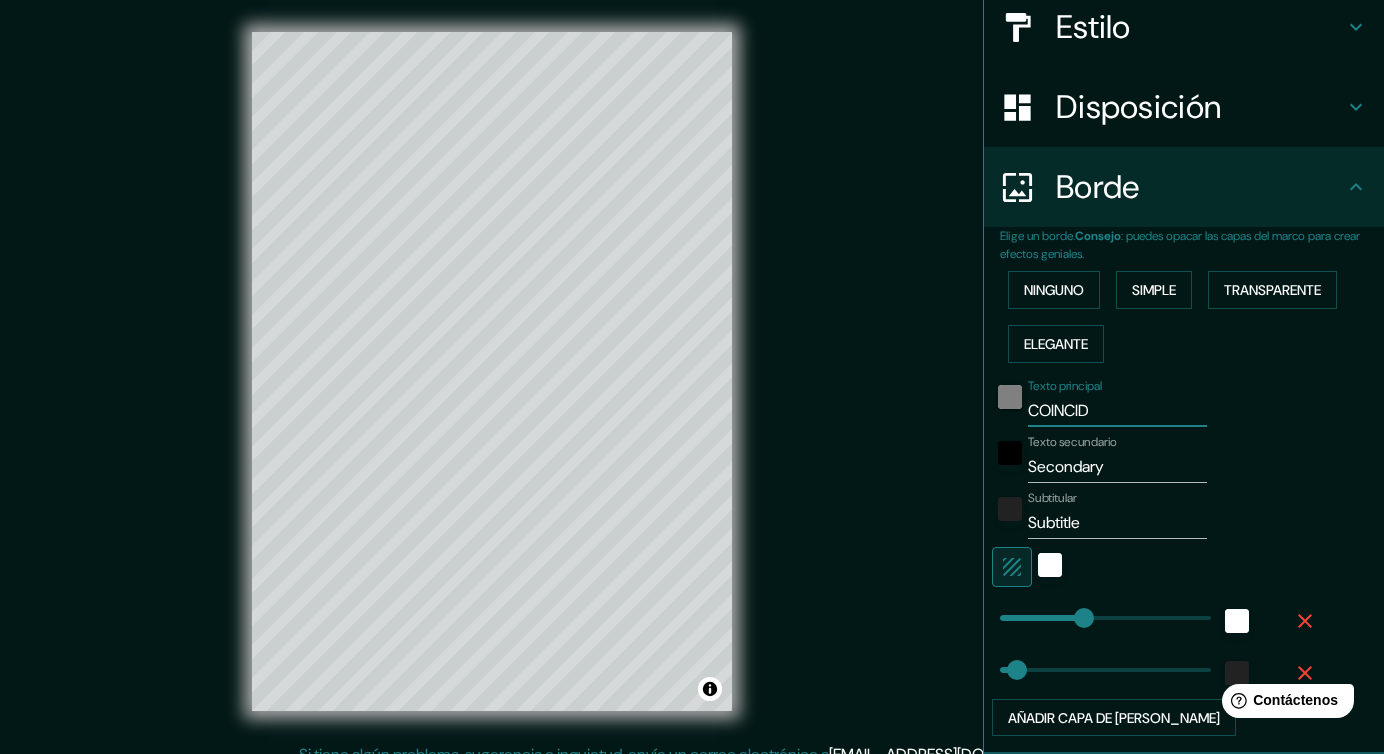 type on "COINCIDE" 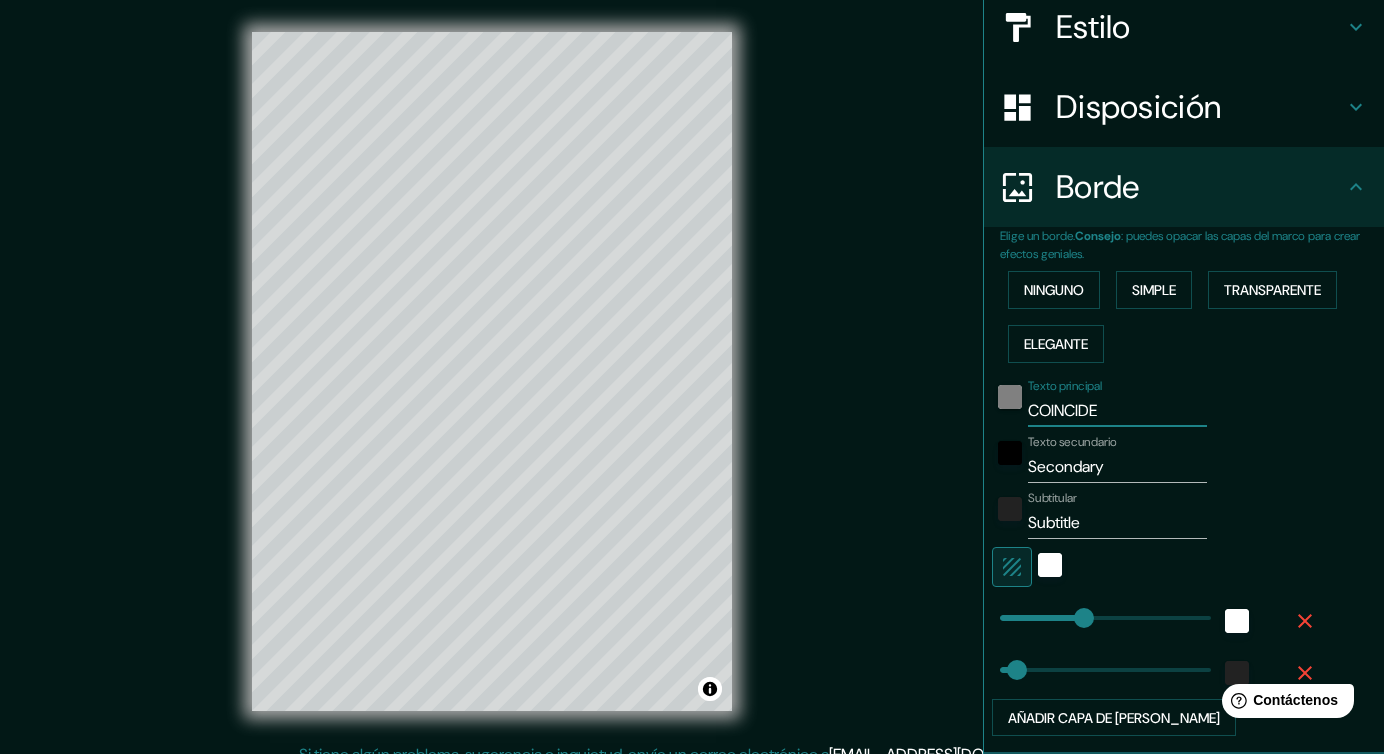 type on "COINCIDEN" 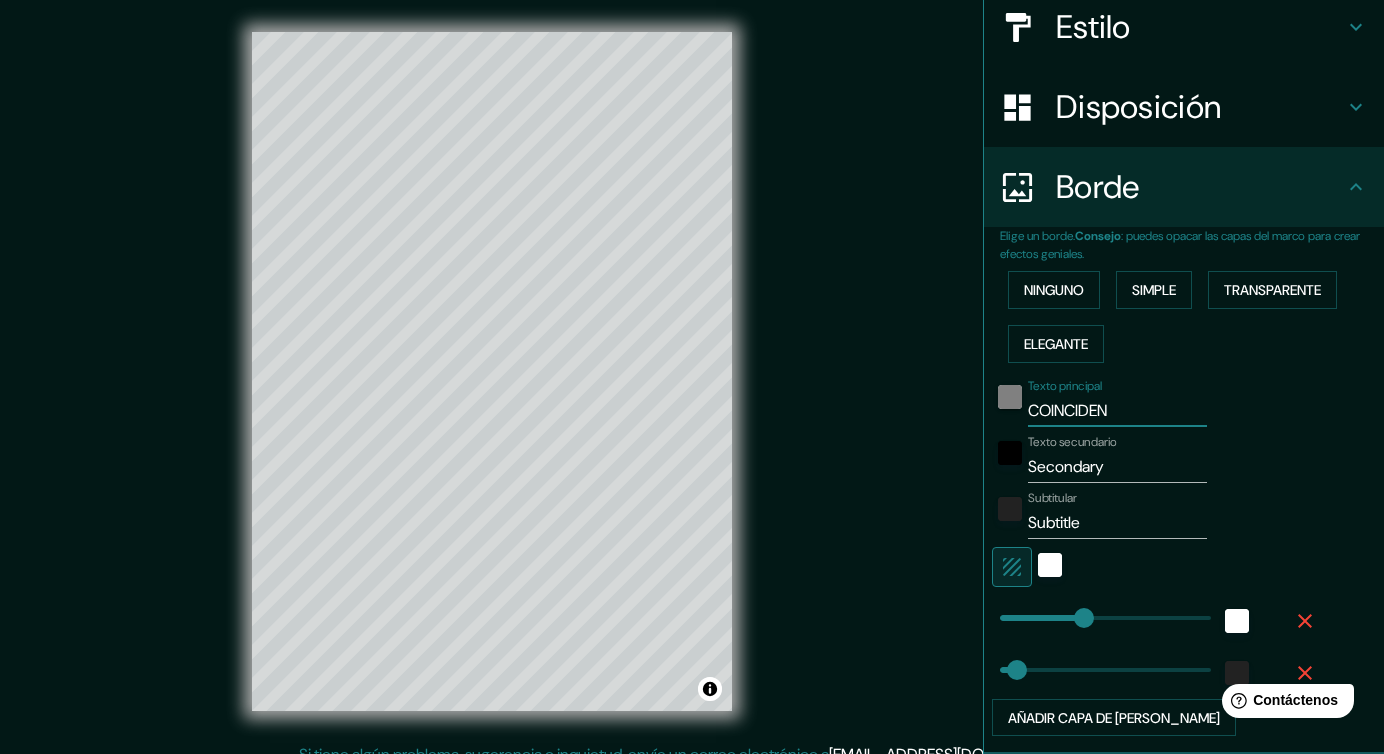 type on "COINCIDENC" 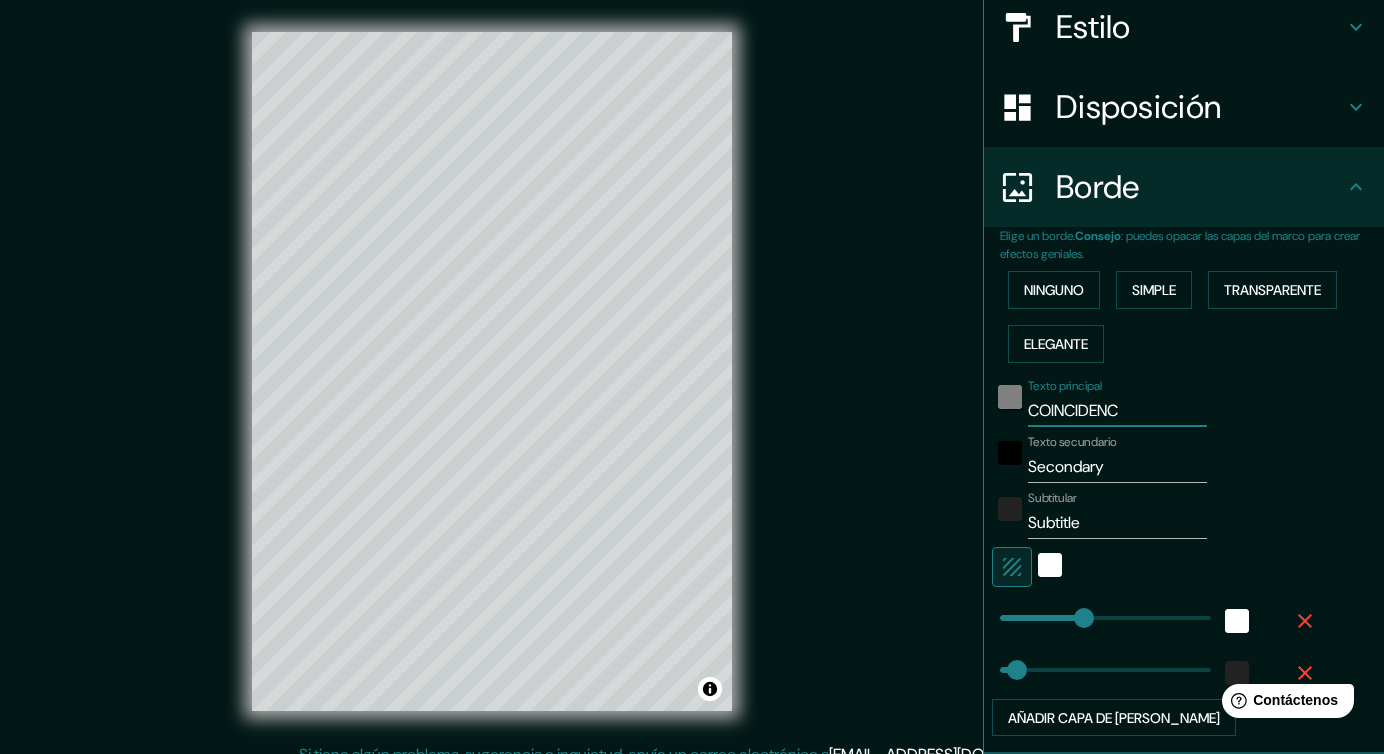 type on "COINCIDENCE" 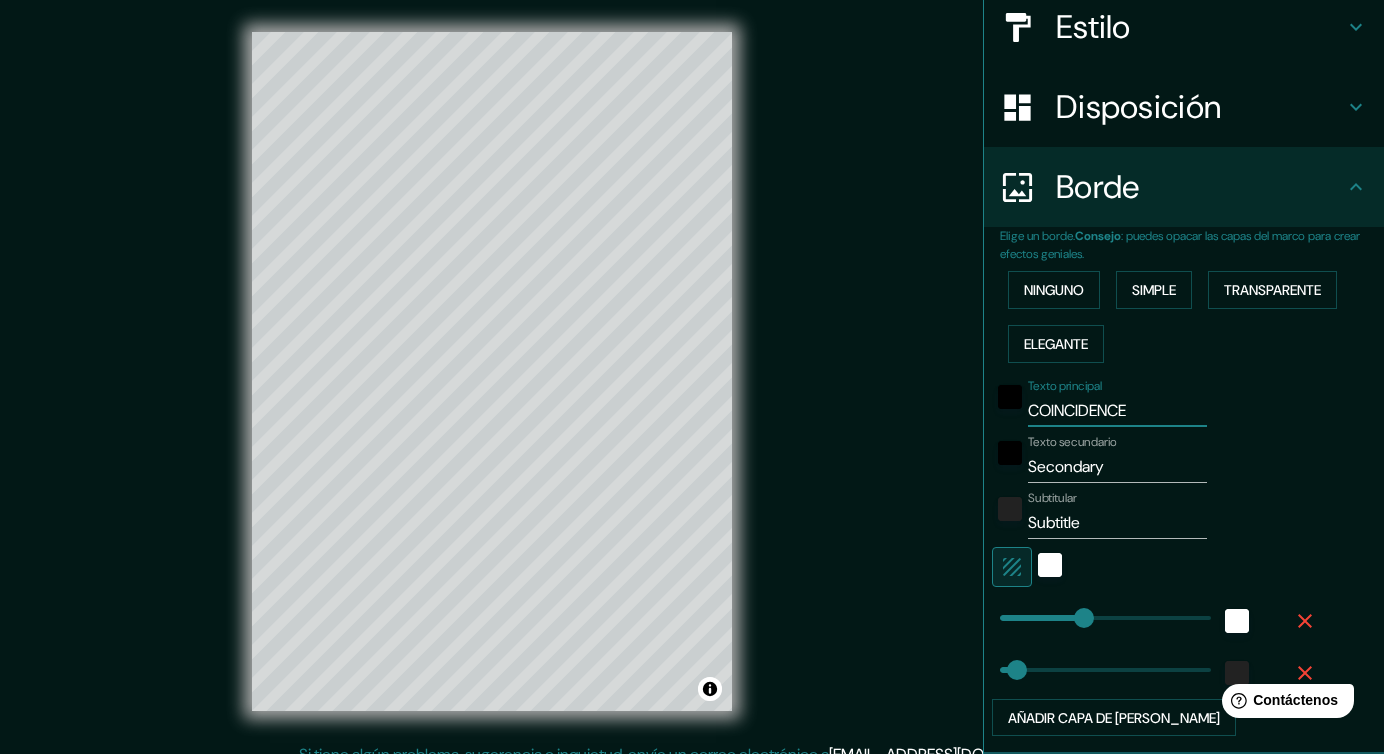 type on "COINCIDENCE" 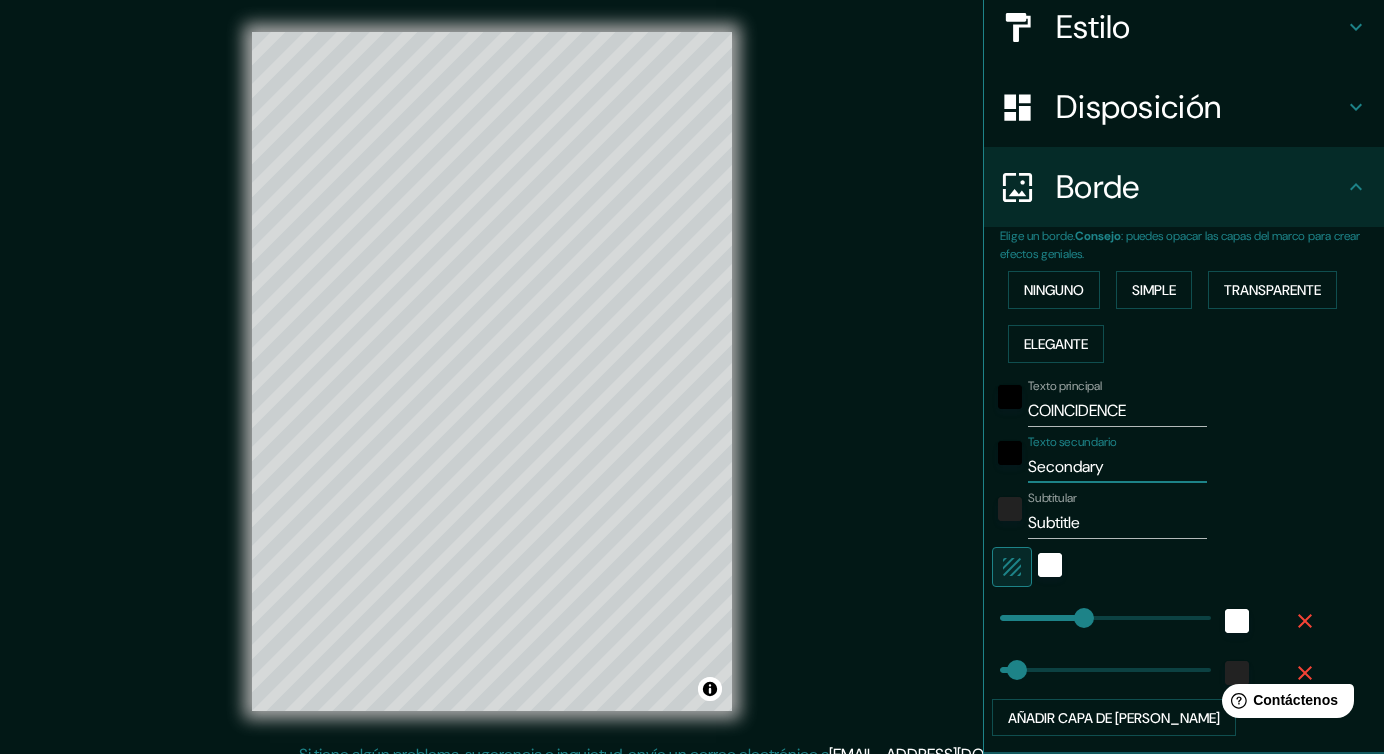 drag, startPoint x: 1121, startPoint y: 468, endPoint x: 1007, endPoint y: 467, distance: 114.00439 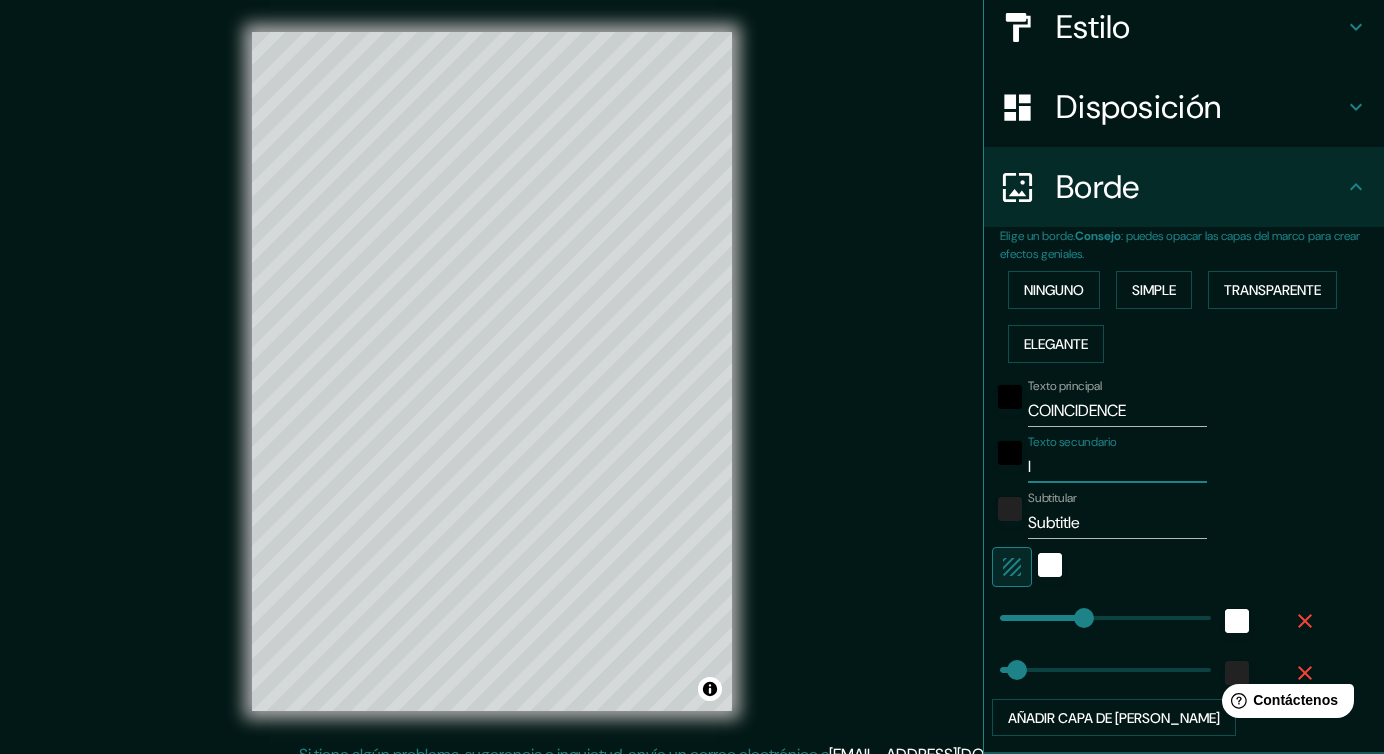 type on "IN" 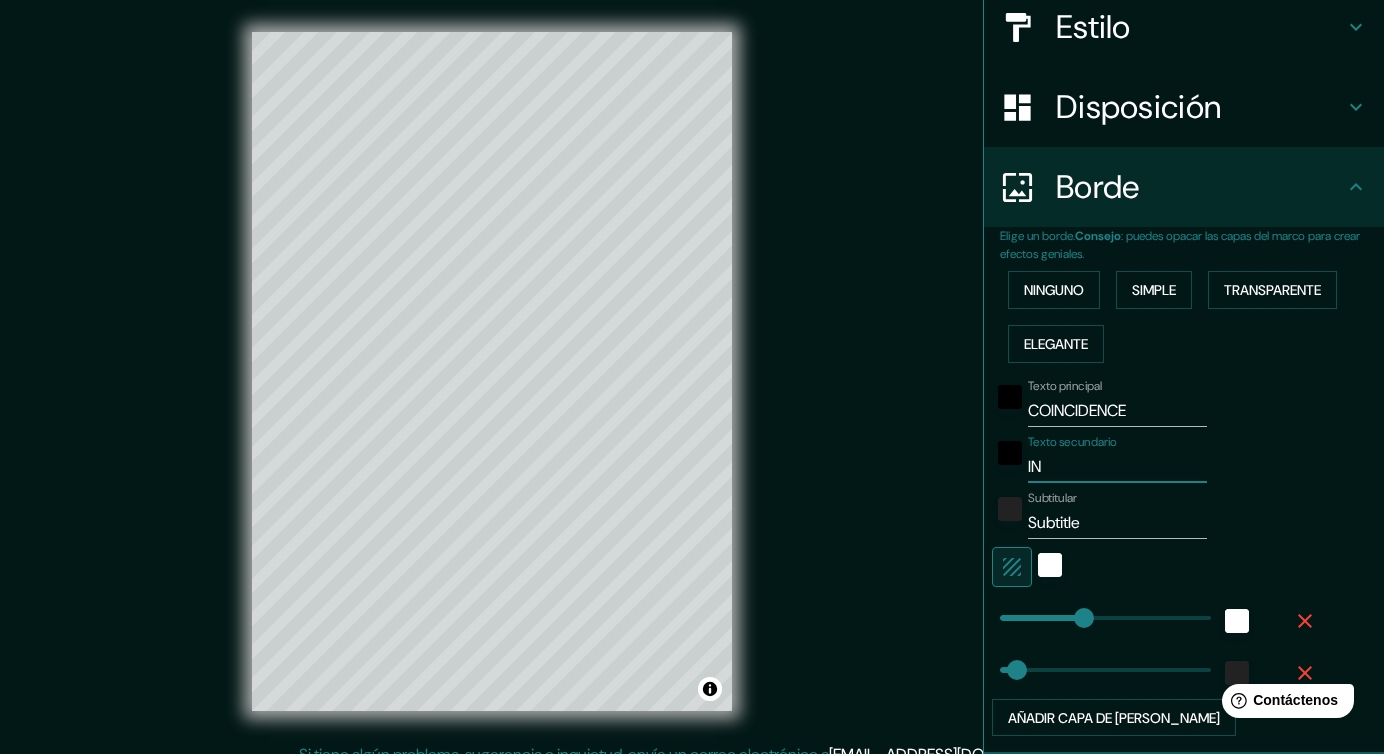type on "INS" 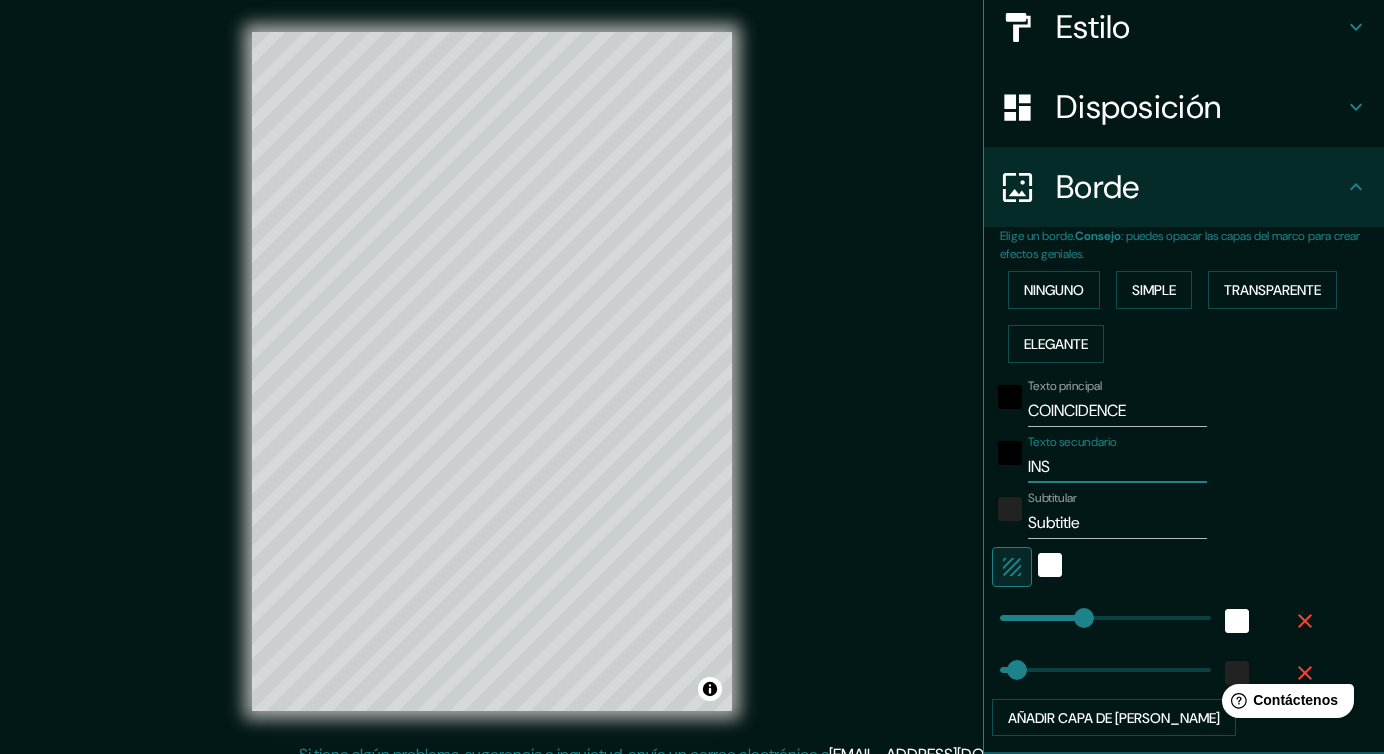 type on "INST" 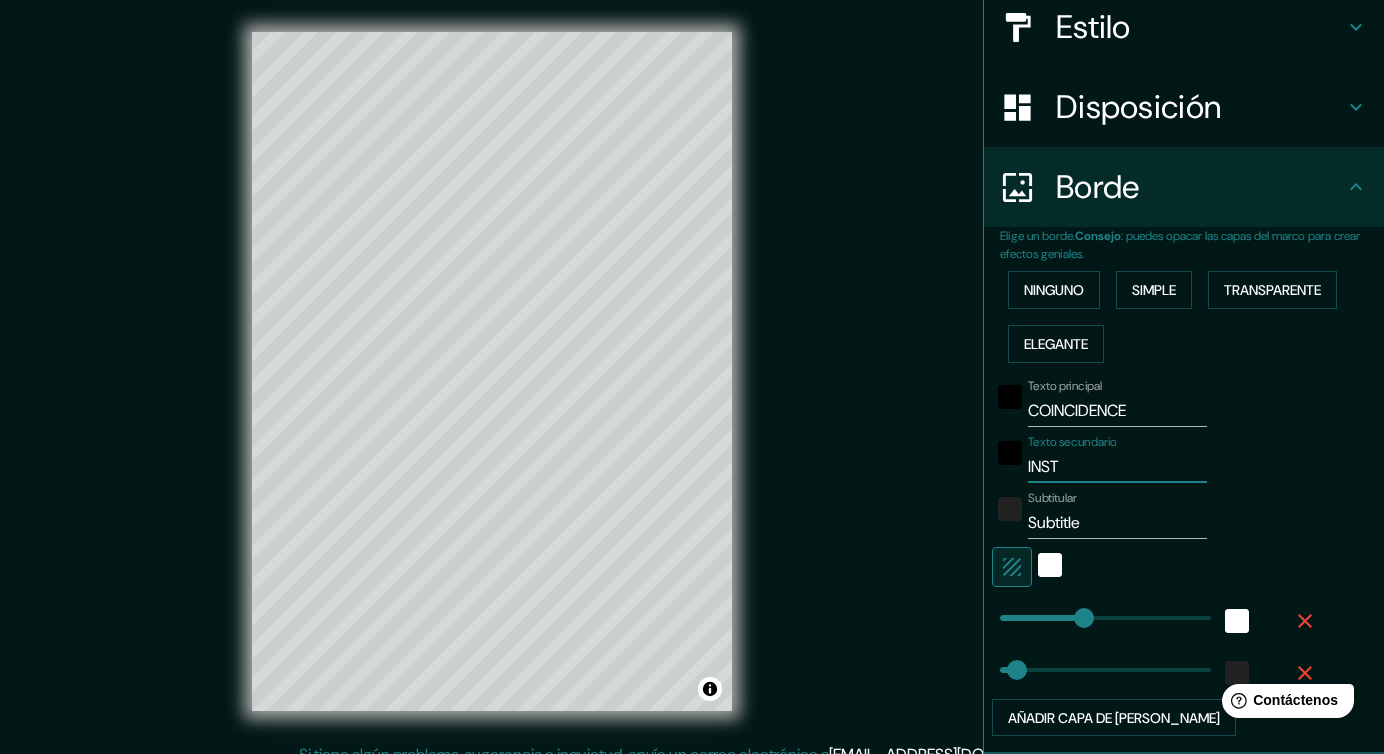 type on "INSTA" 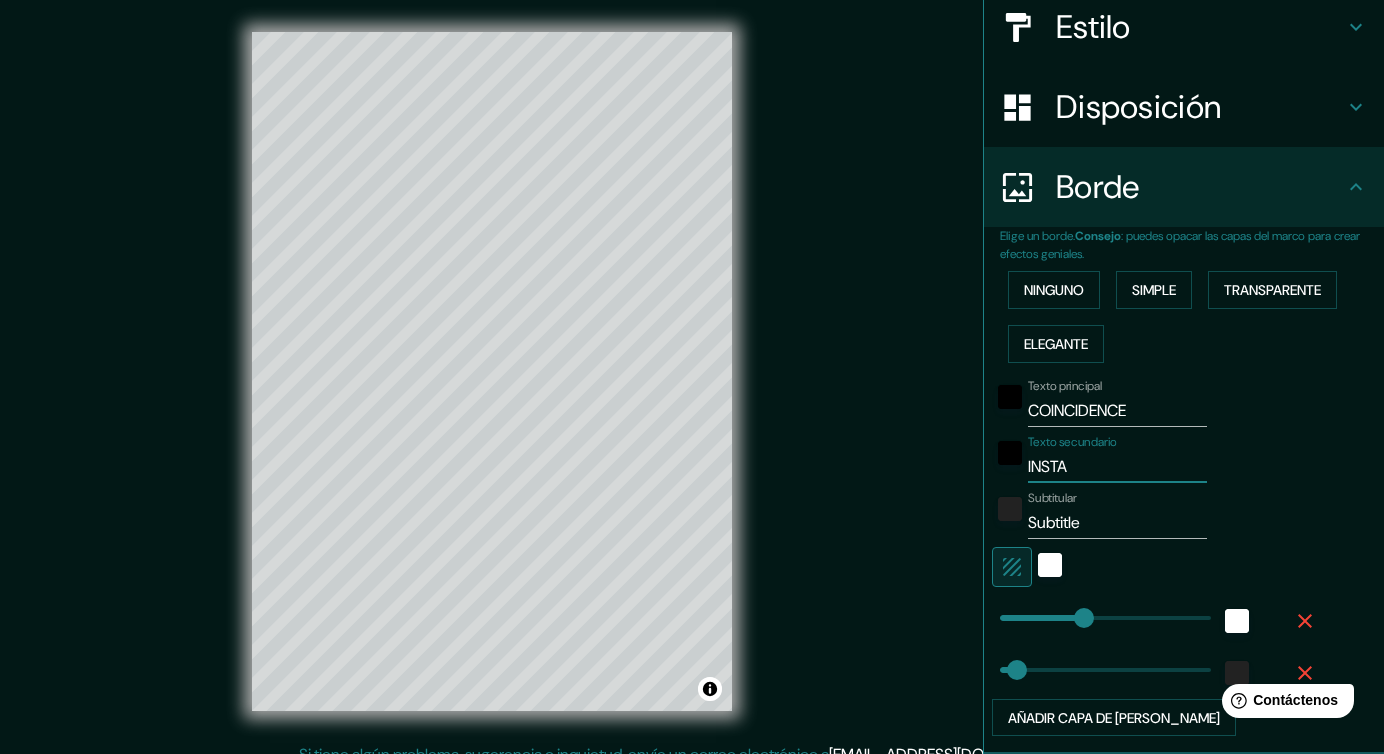 type on "INSTAN" 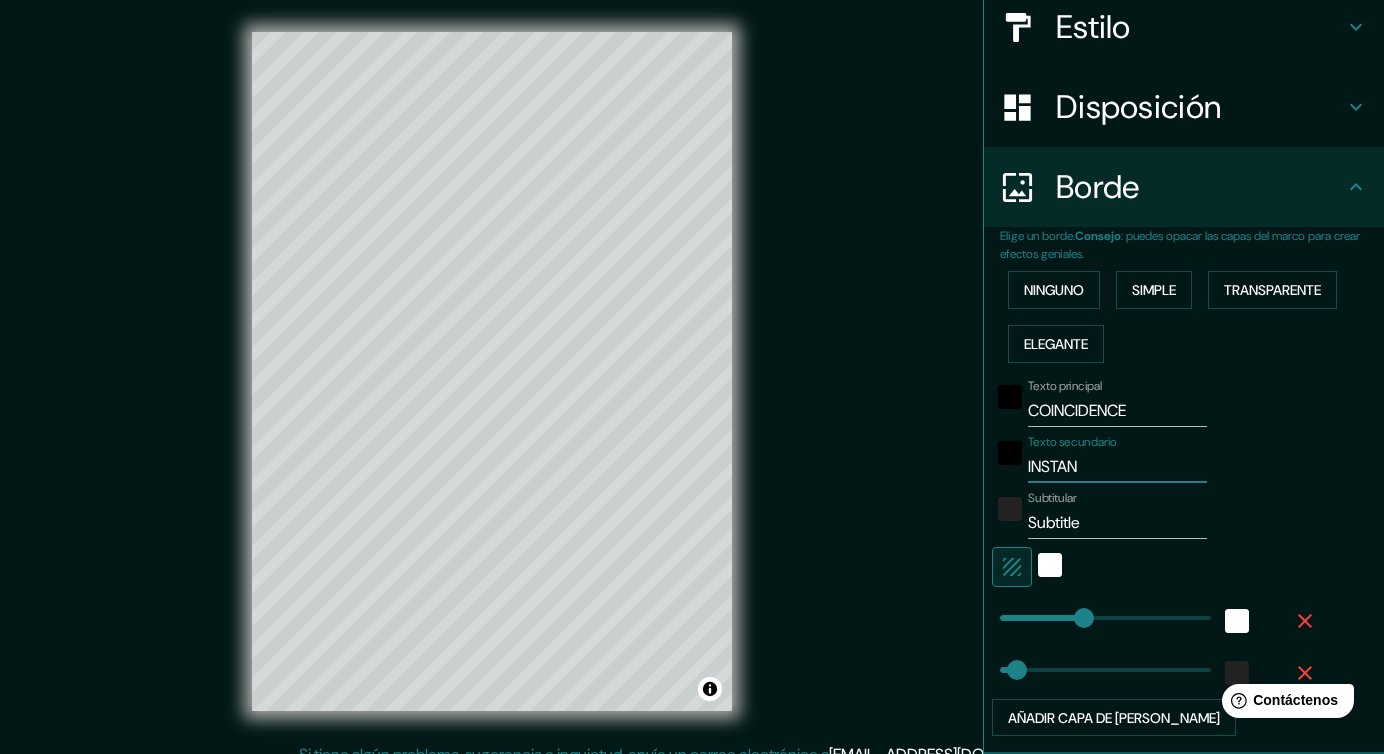 type on "INSTAND" 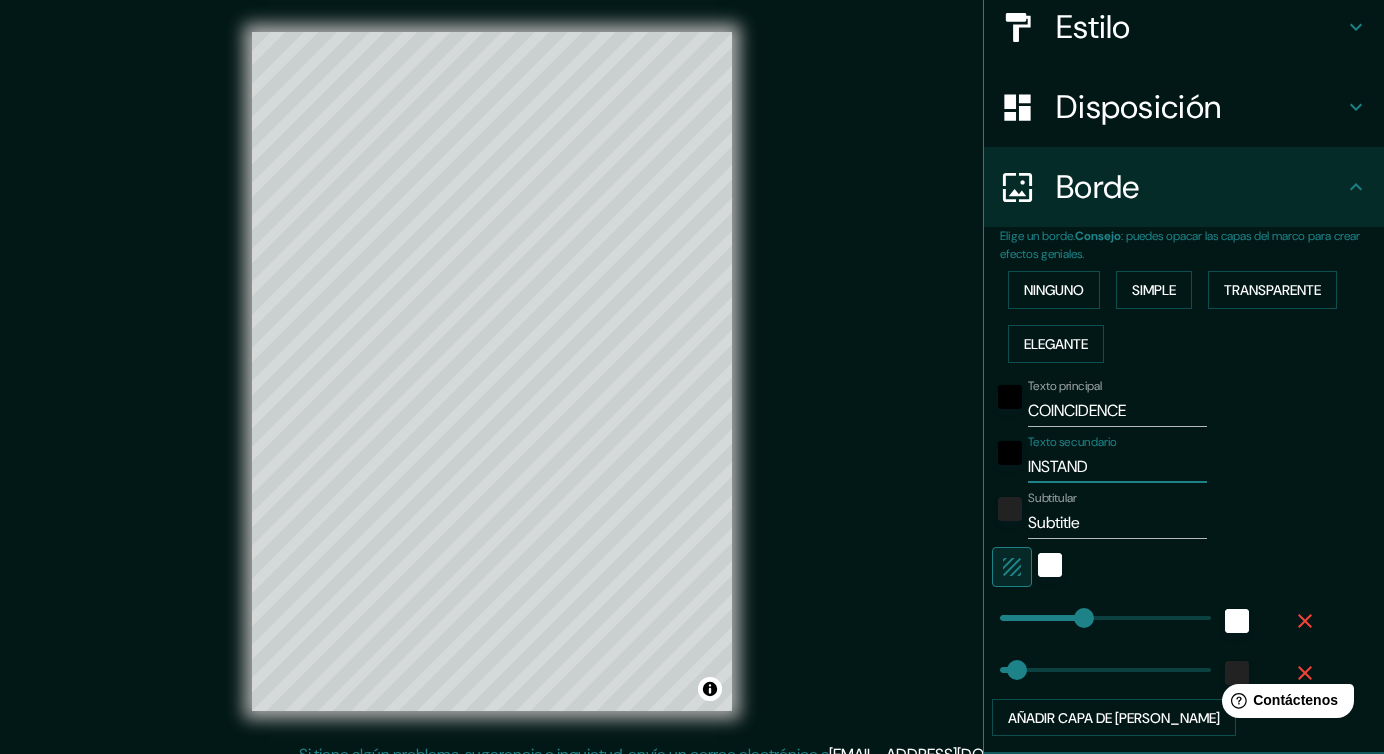type on "INSTAN" 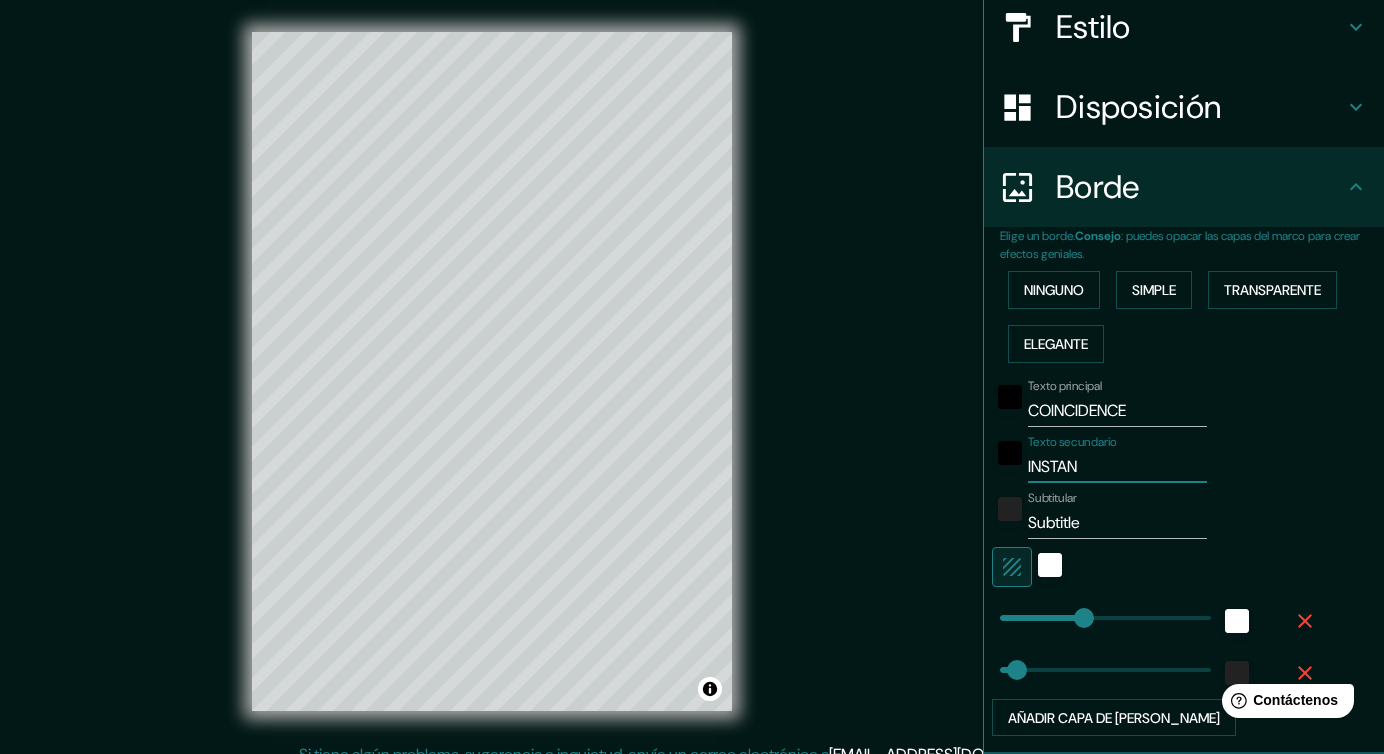 type on "INSTANT" 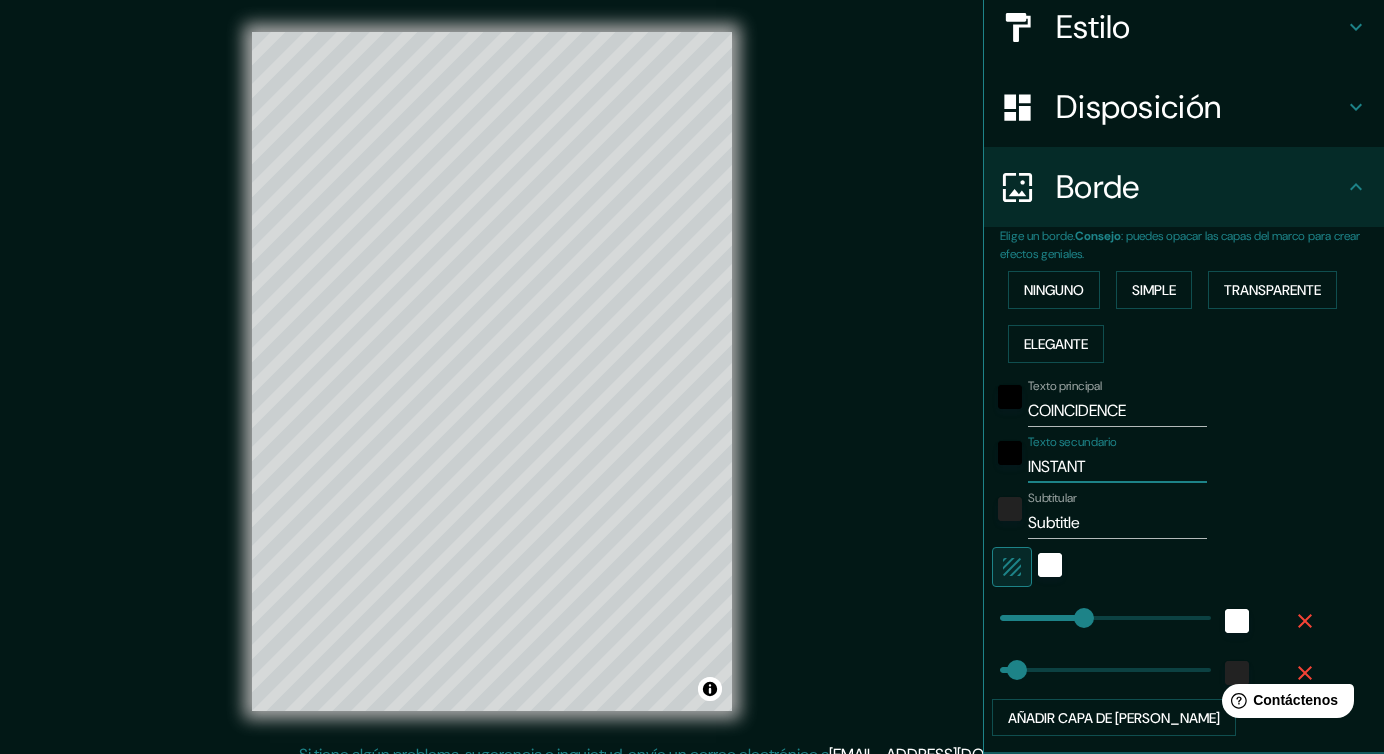 type on "INSTANT" 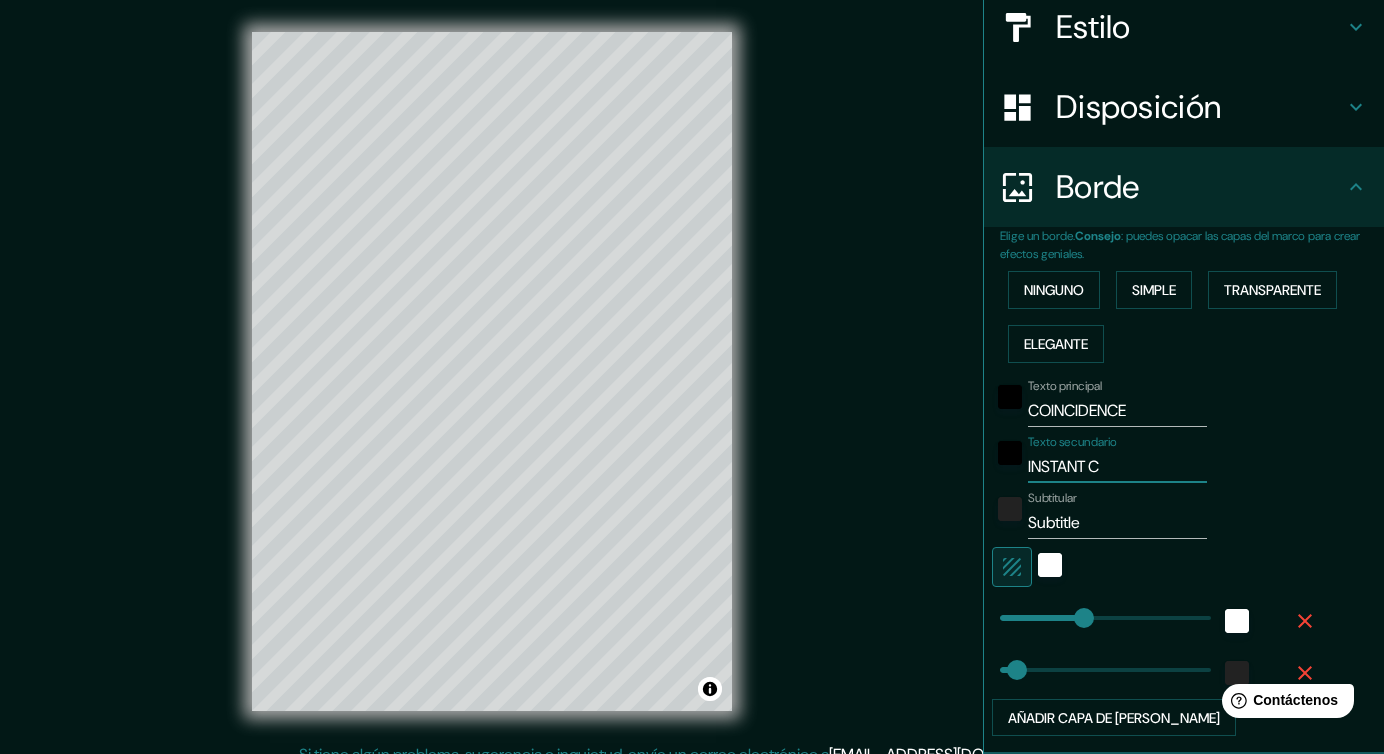 type on "38" 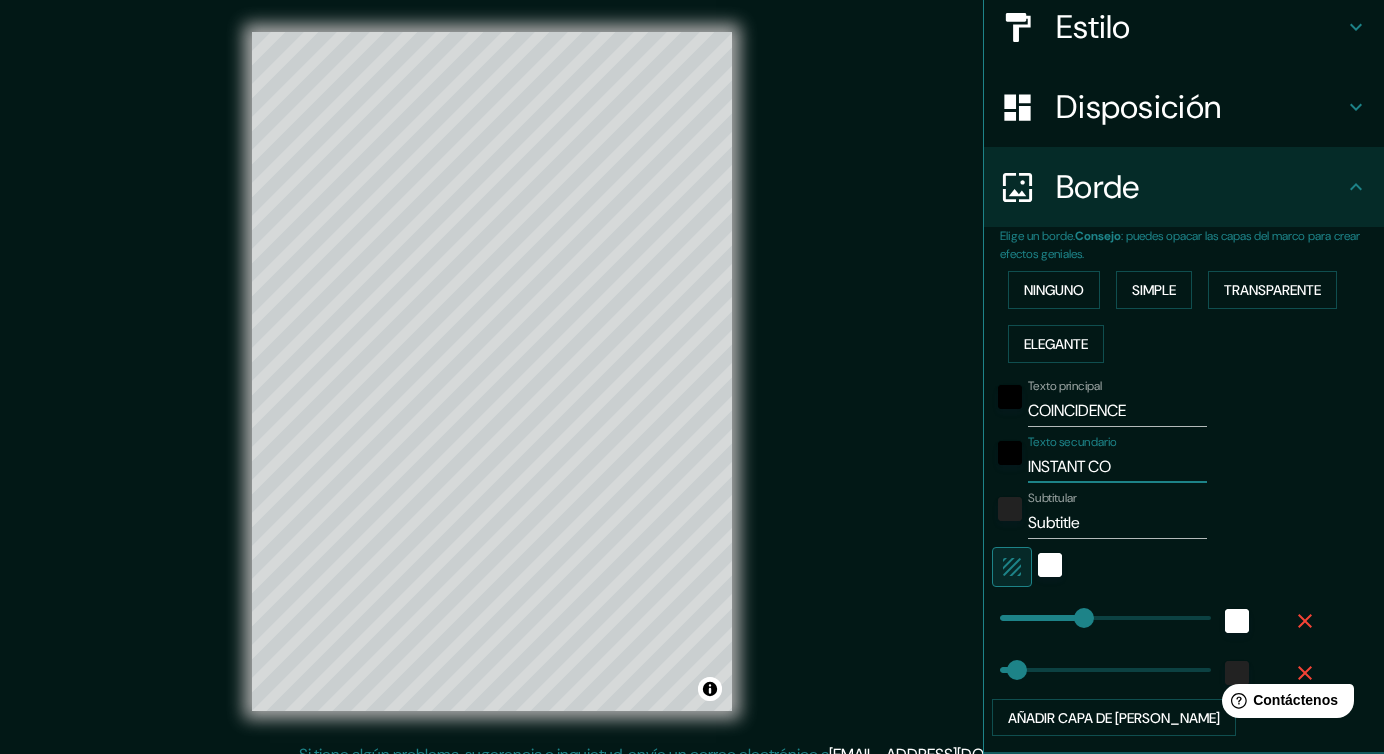 type on "INSTANT CON" 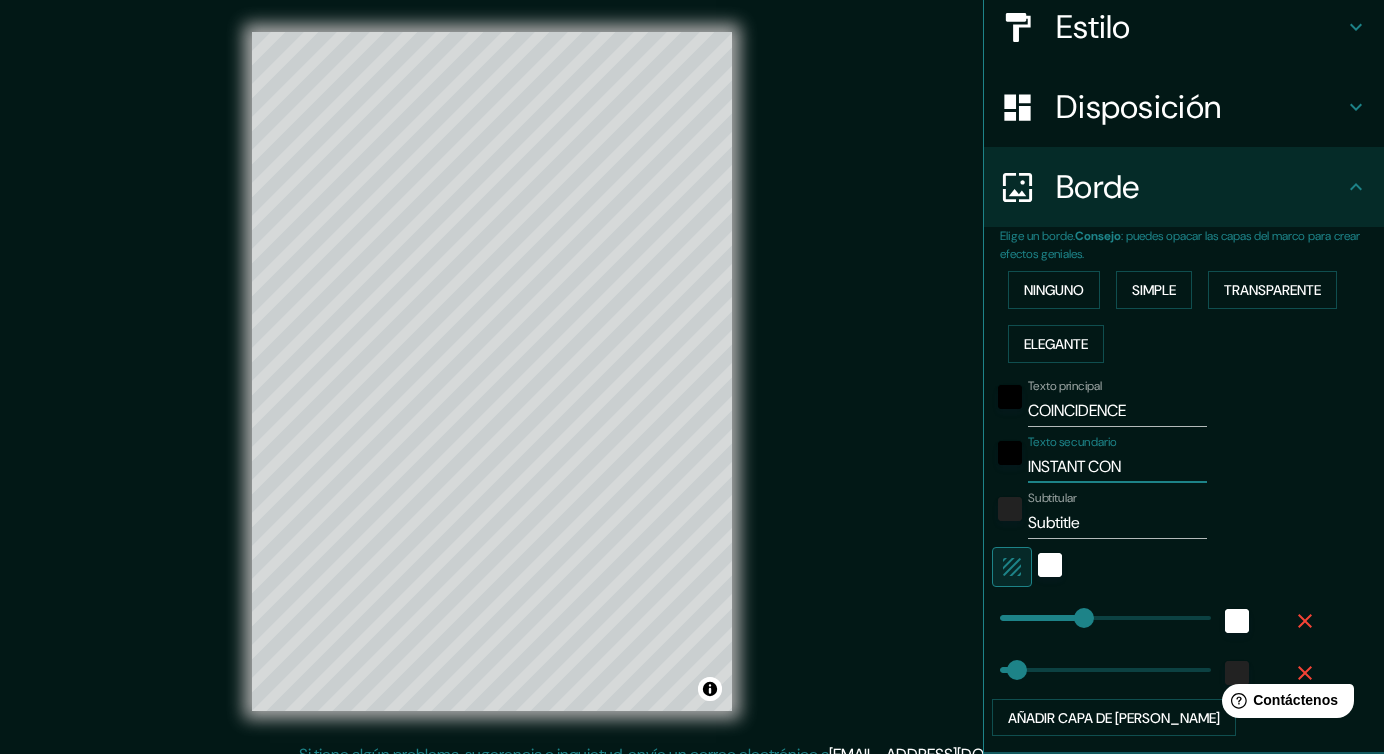 type on "38" 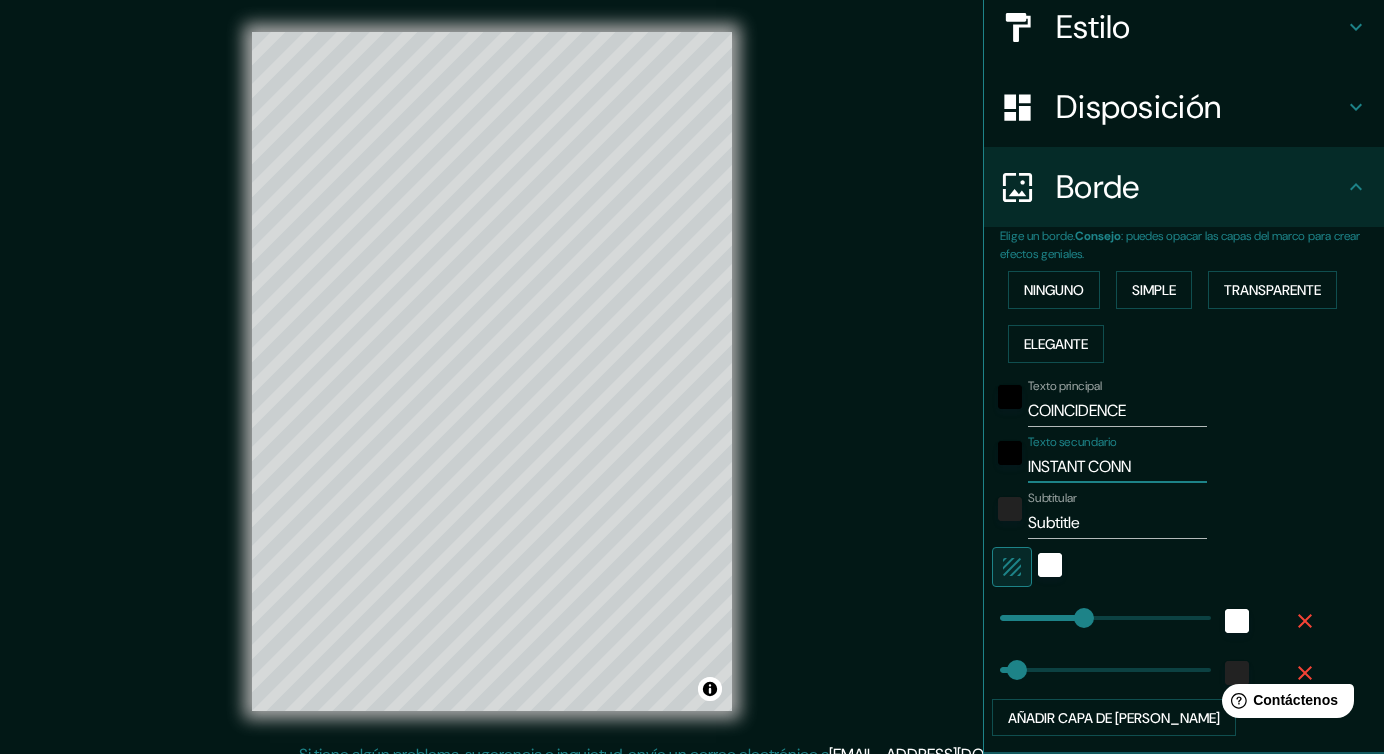 type on "INSTANT CONNE" 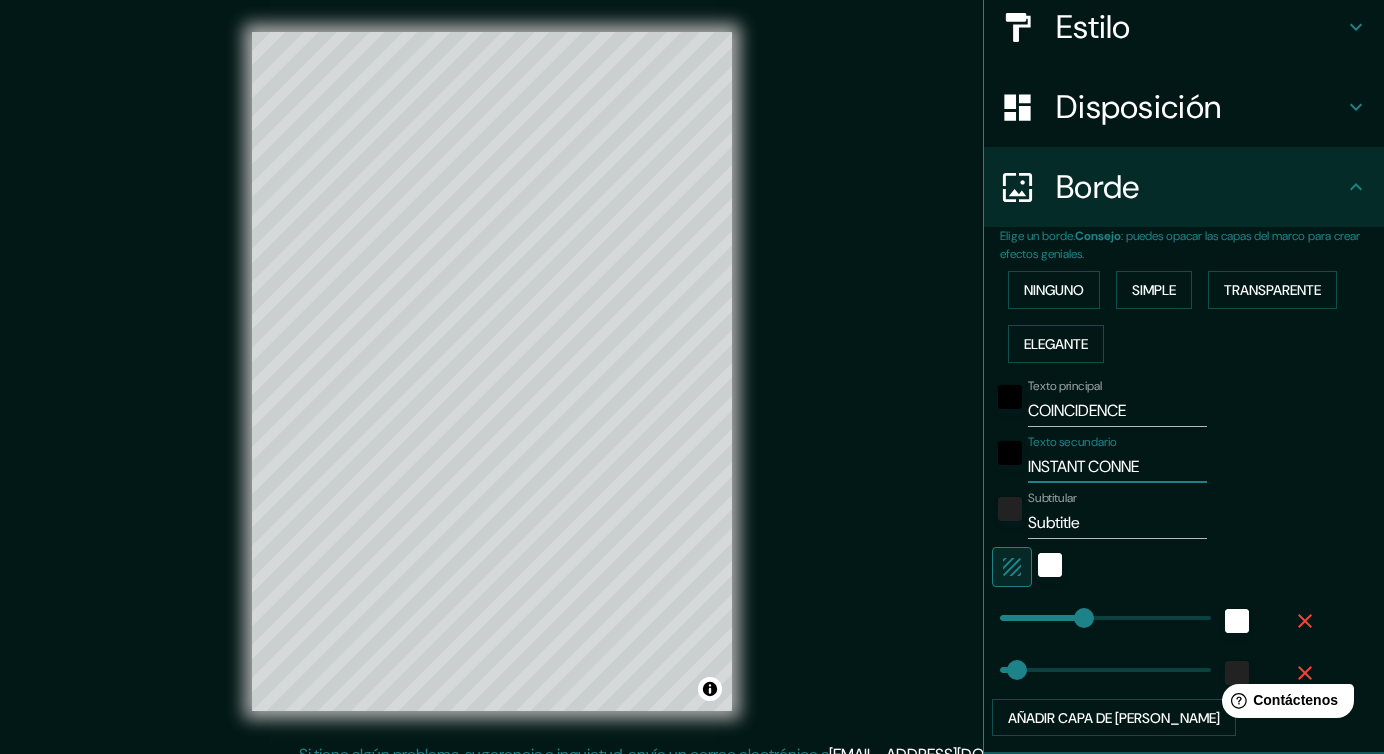 type on "INSTANT CONNEC" 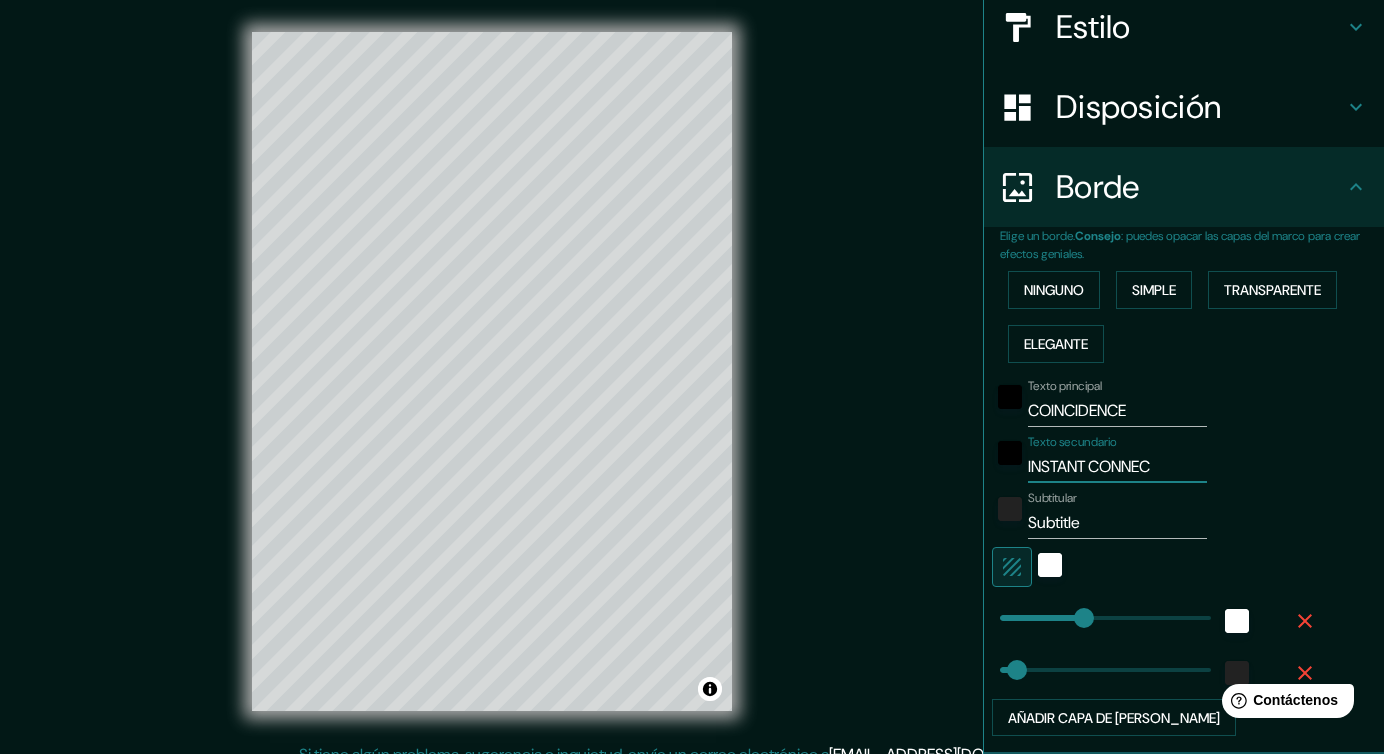 type on "INSTANT CONNECT" 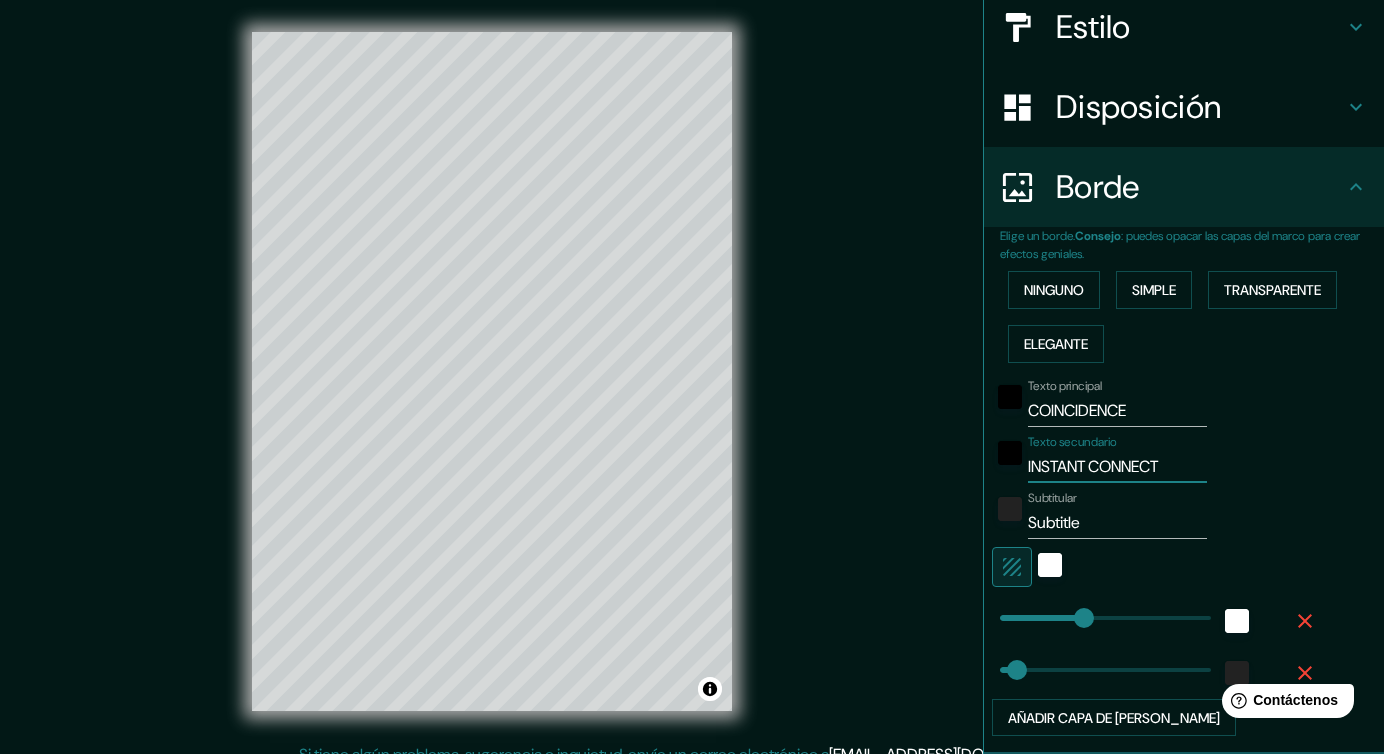 type on "INSTANT CONNECTI" 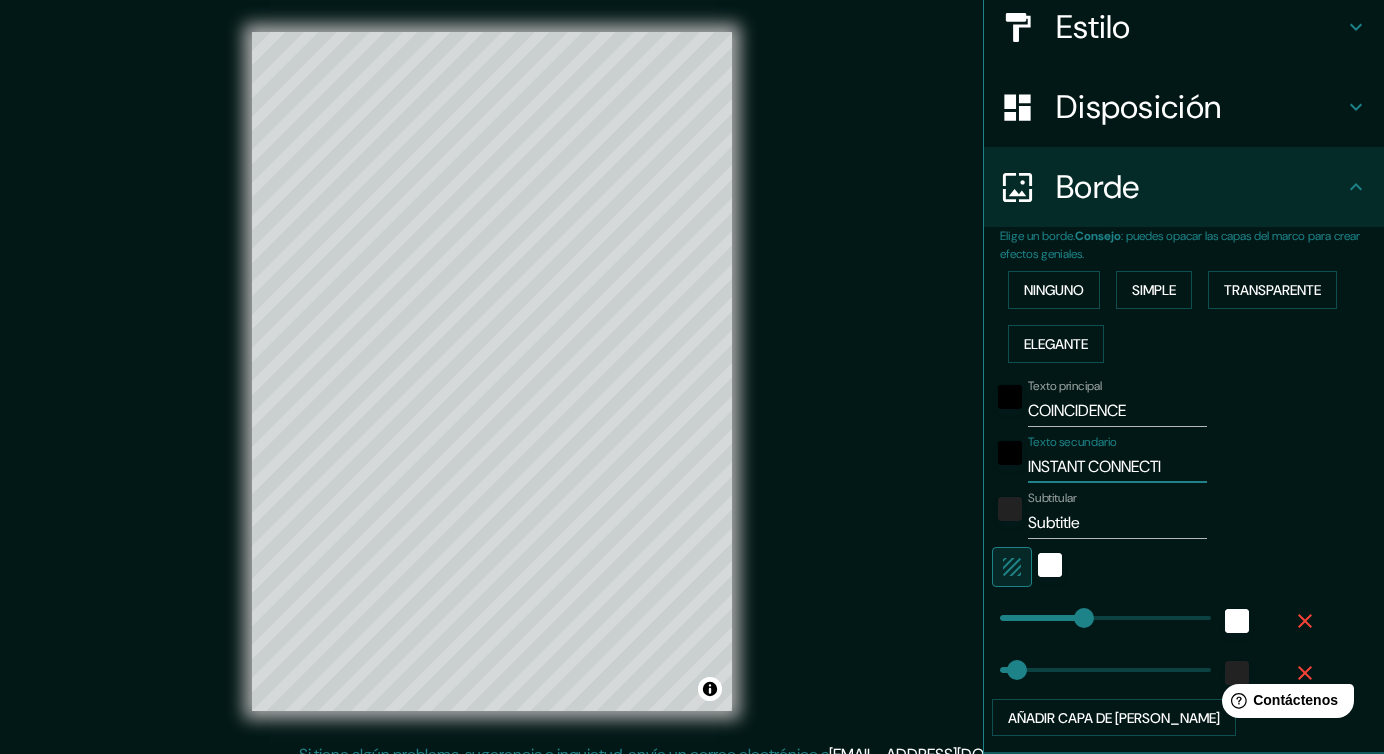 type on "INSTANT CONNECTIO" 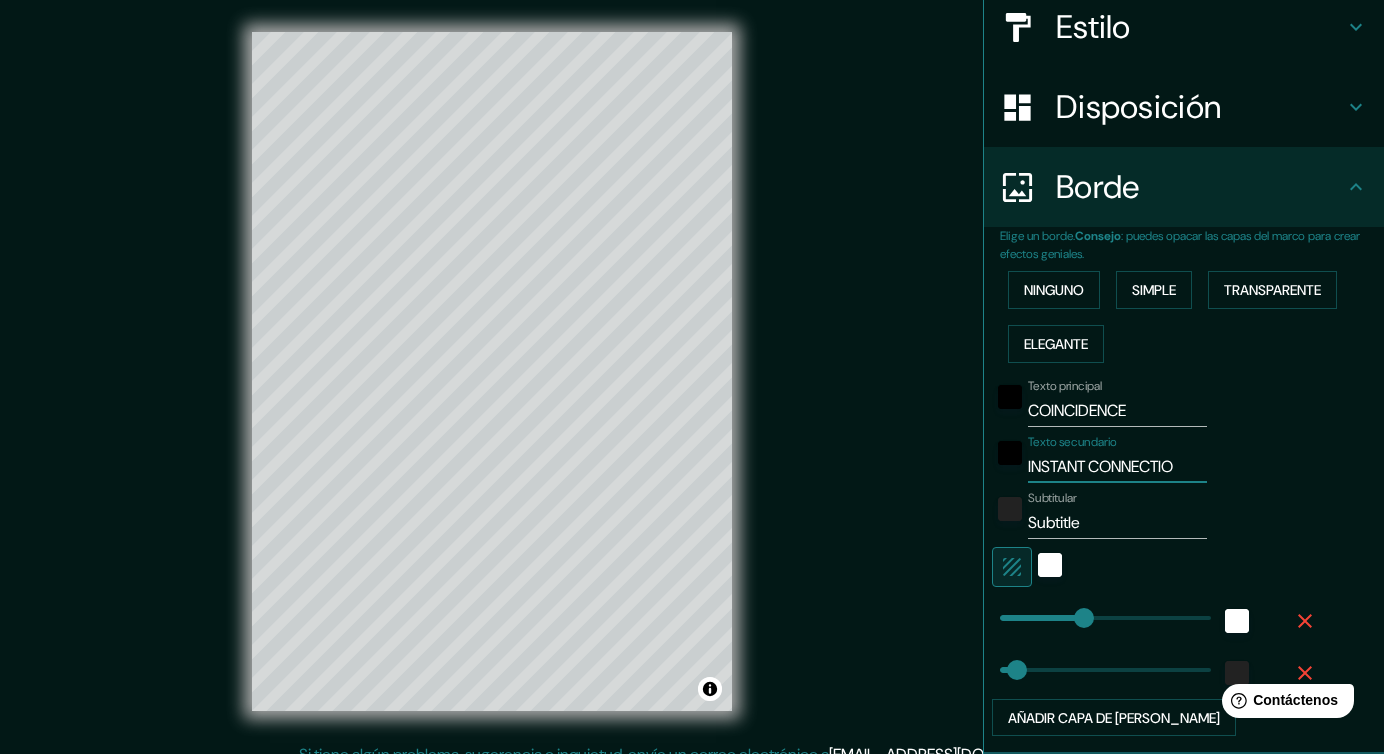 type on "INSTANT CONNECTION" 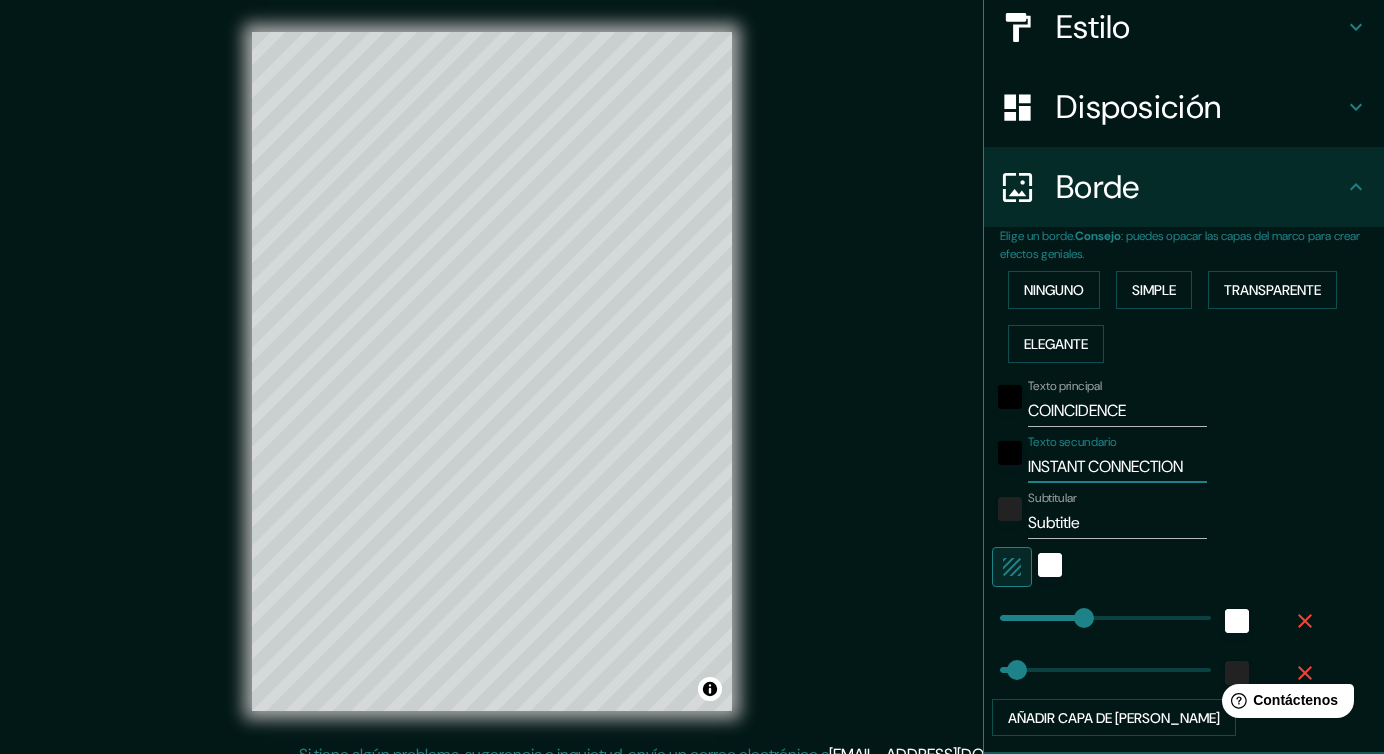 type on "INSTANT CONNECTION" 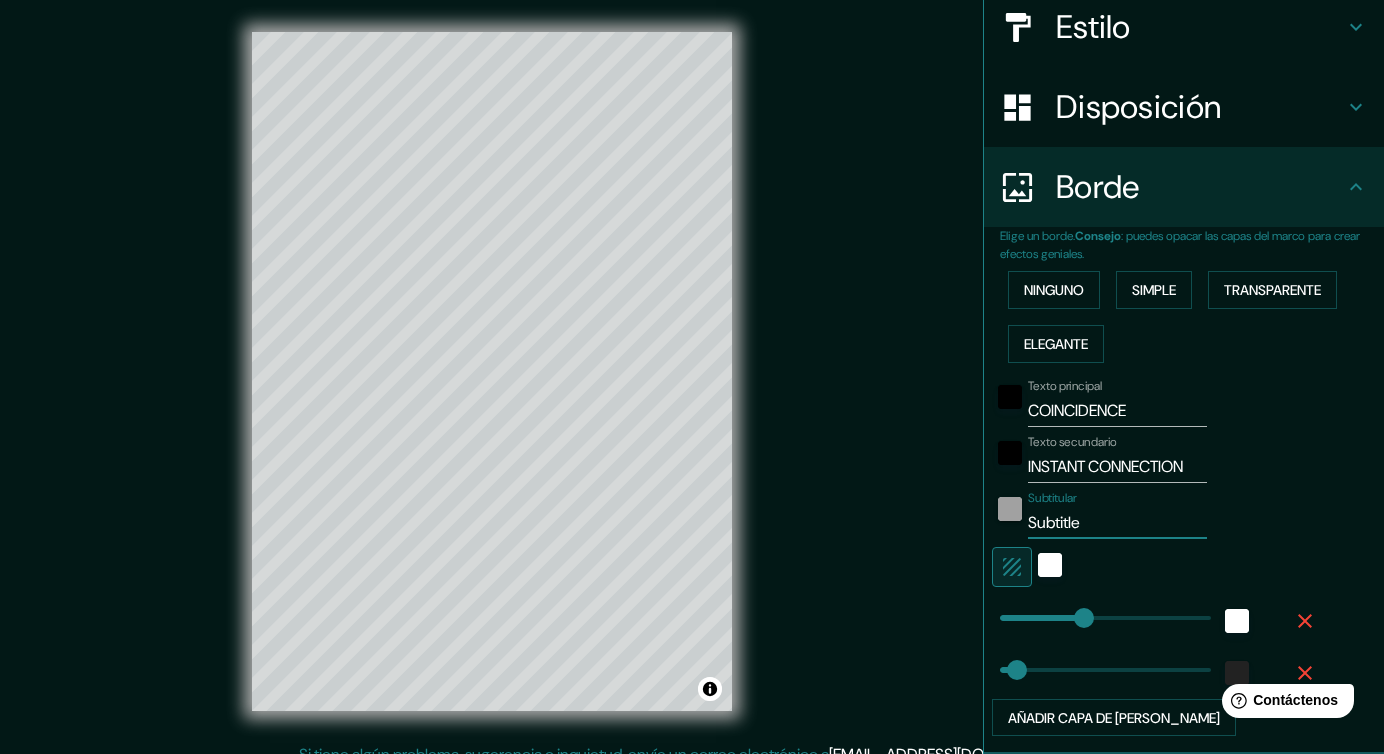 drag, startPoint x: 1093, startPoint y: 525, endPoint x: 1010, endPoint y: 517, distance: 83.38465 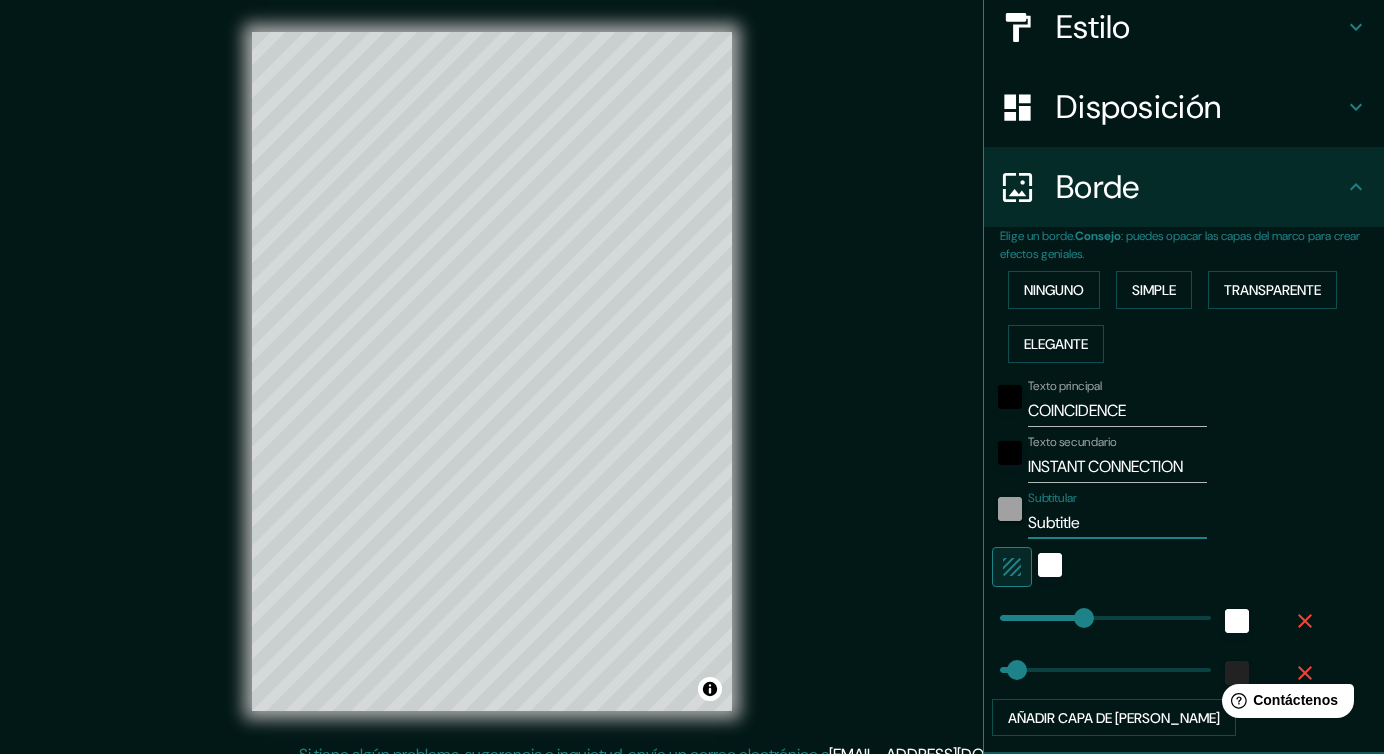 click on "Subtitular Subtitle" at bounding box center [1156, 515] 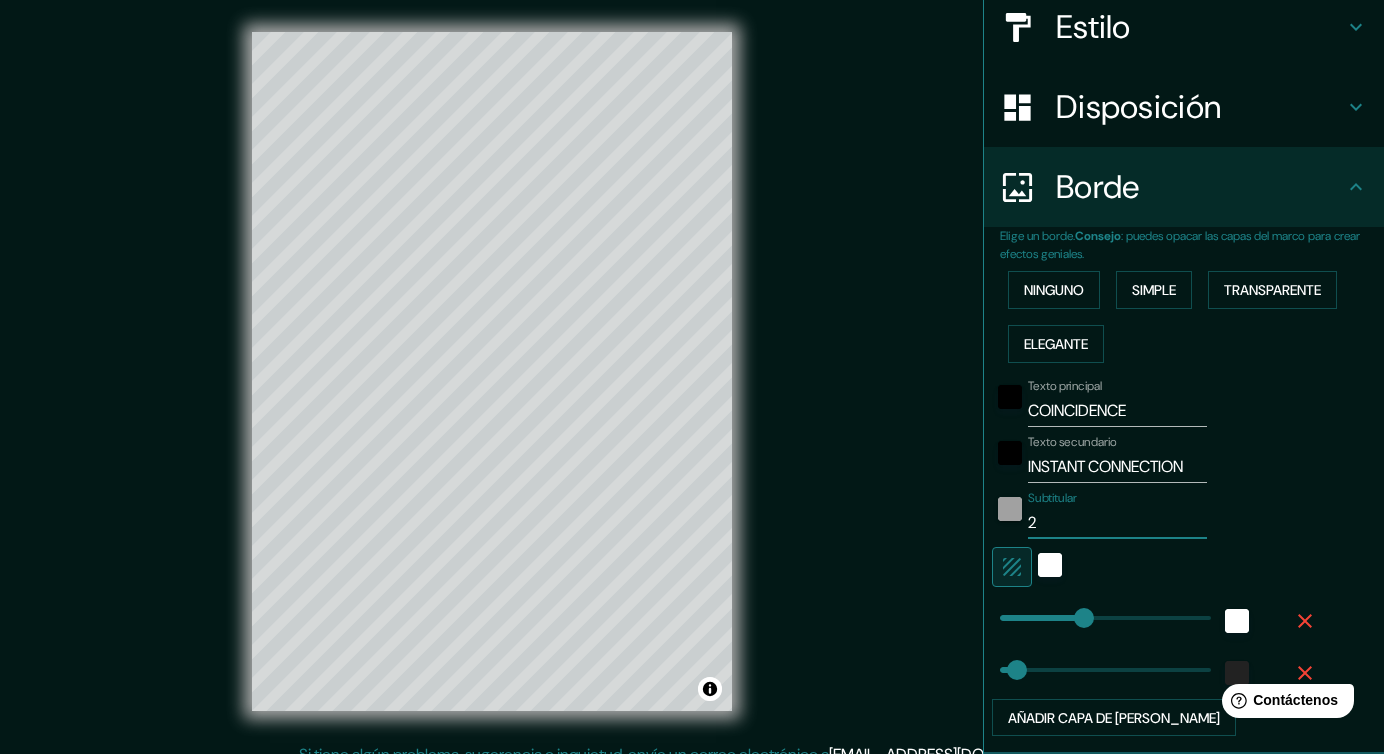 type on "27" 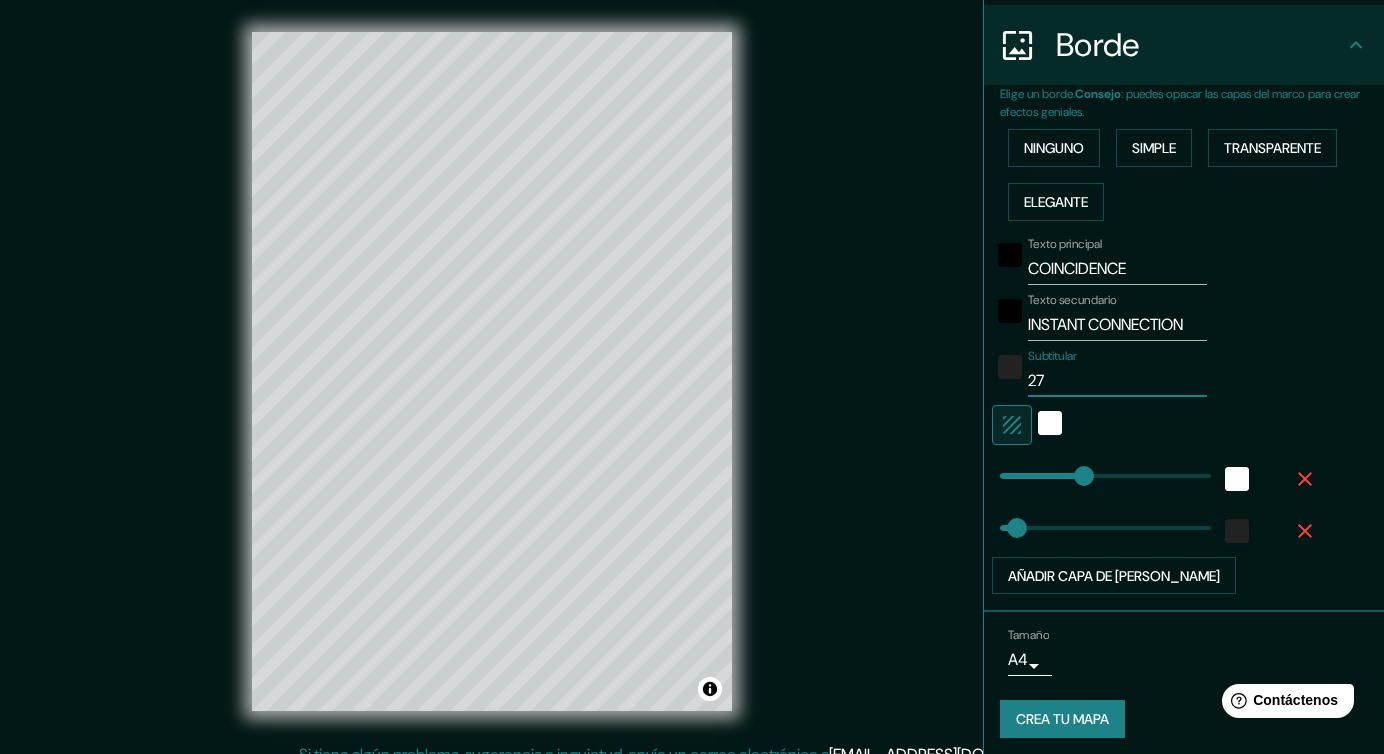 scroll, scrollTop: 389, scrollLeft: 0, axis: vertical 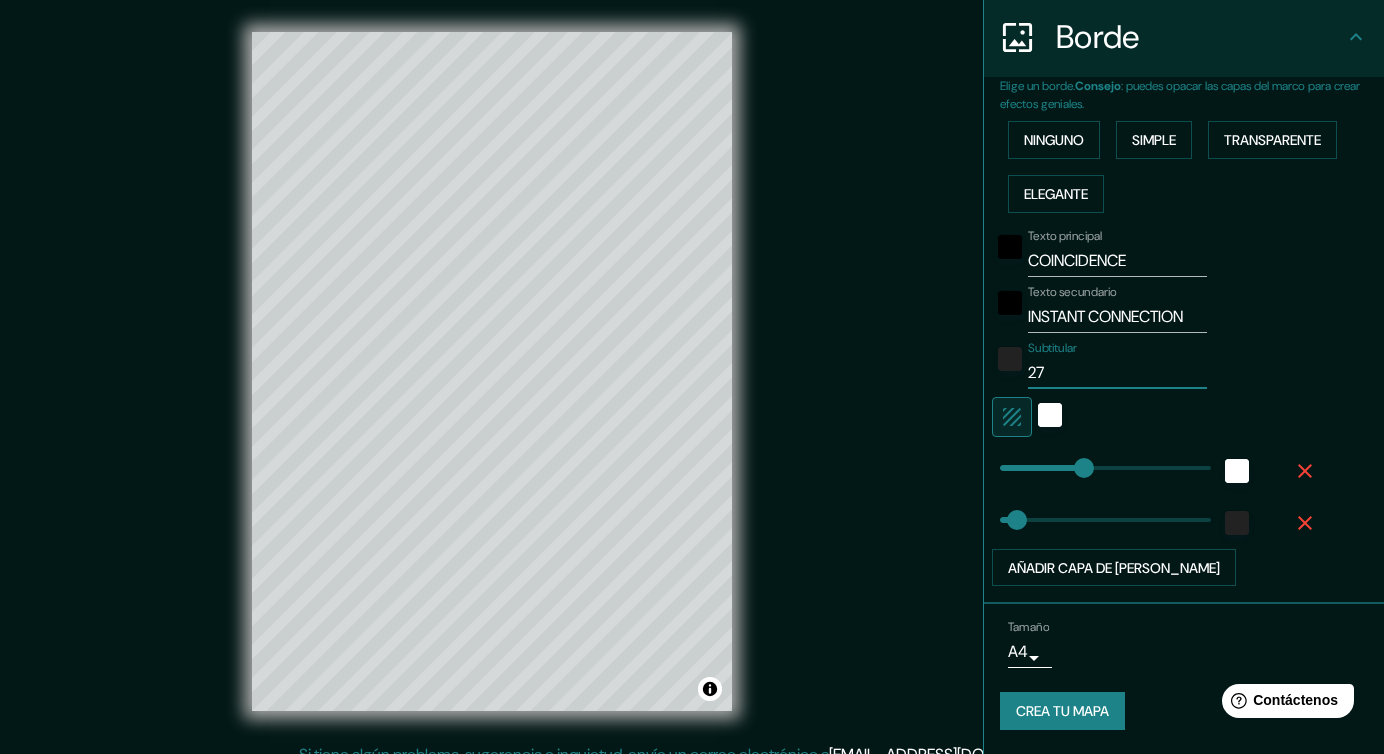 type on "27" 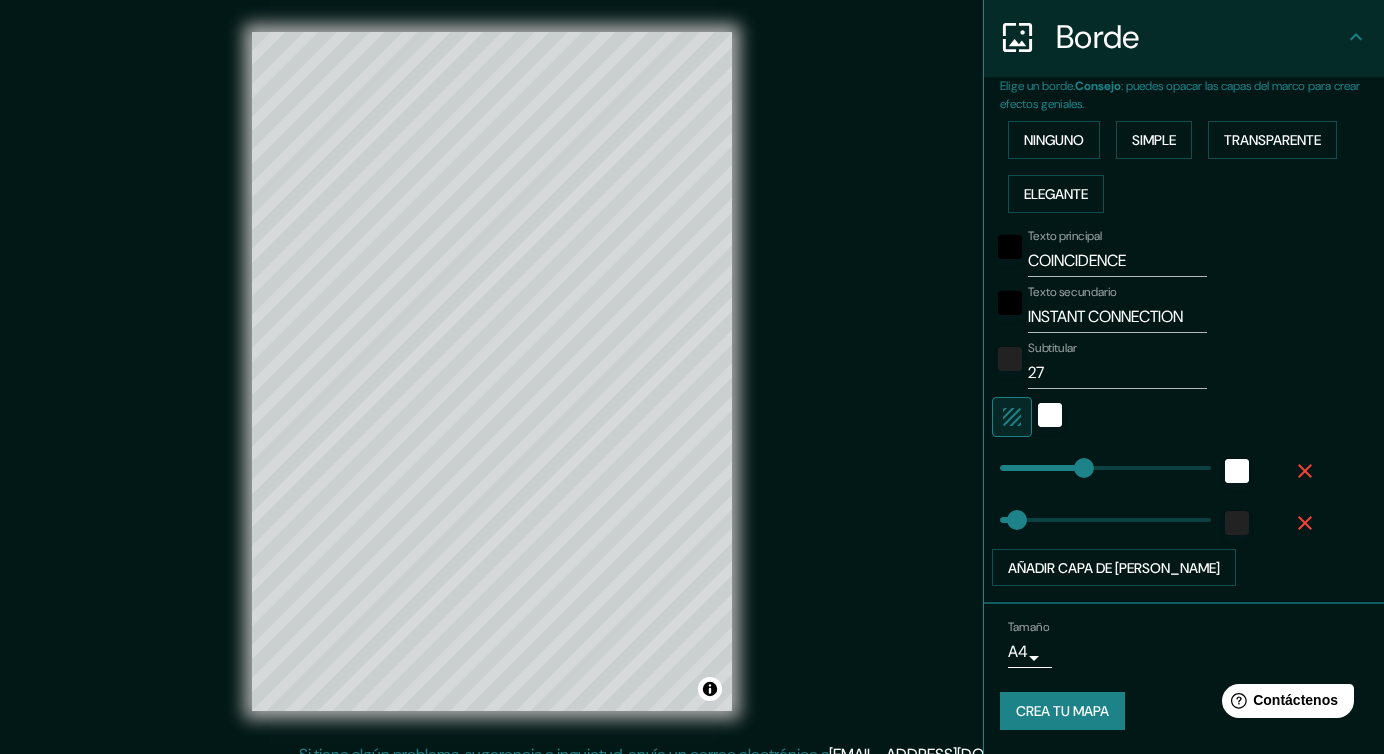 click on "Texto secundario INSTANT CONNECTION" at bounding box center (1156, 309) 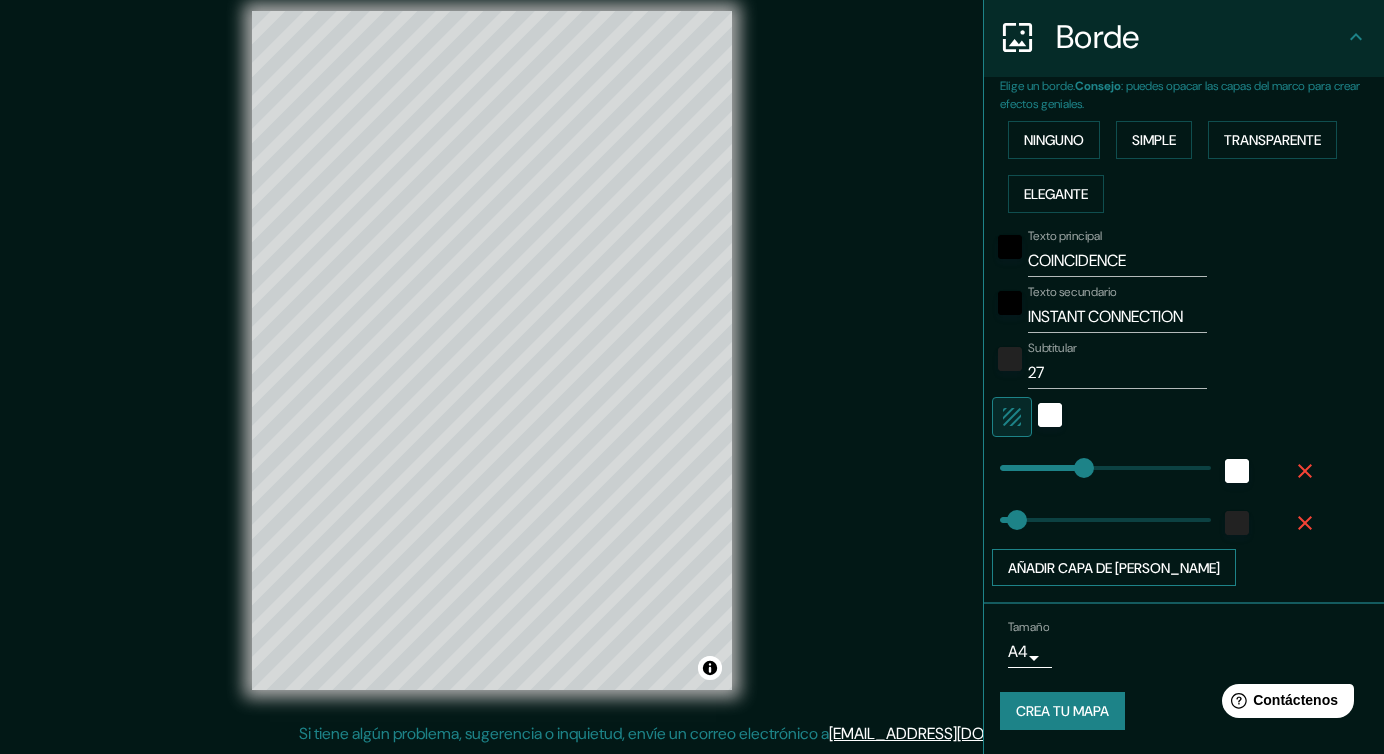 click on "Añadir capa de [PERSON_NAME]" at bounding box center [1114, 568] 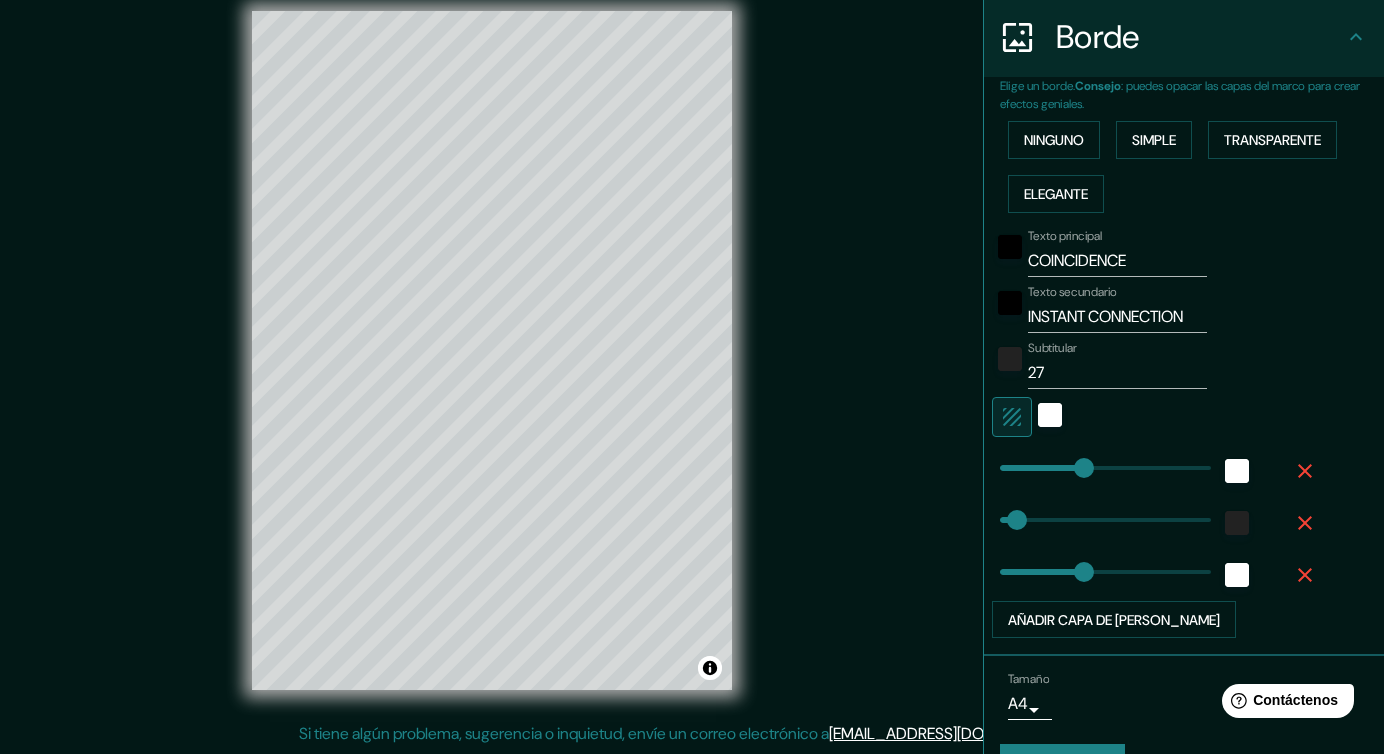 click 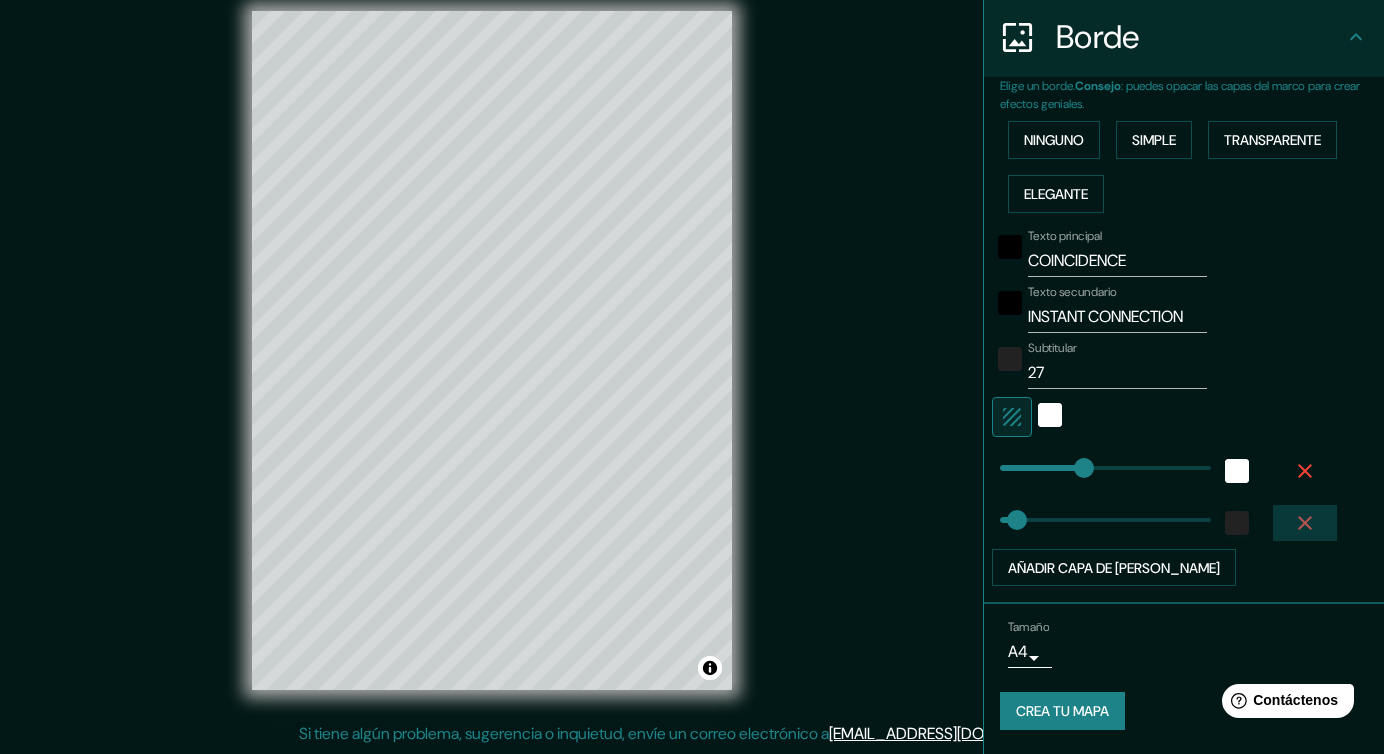 click 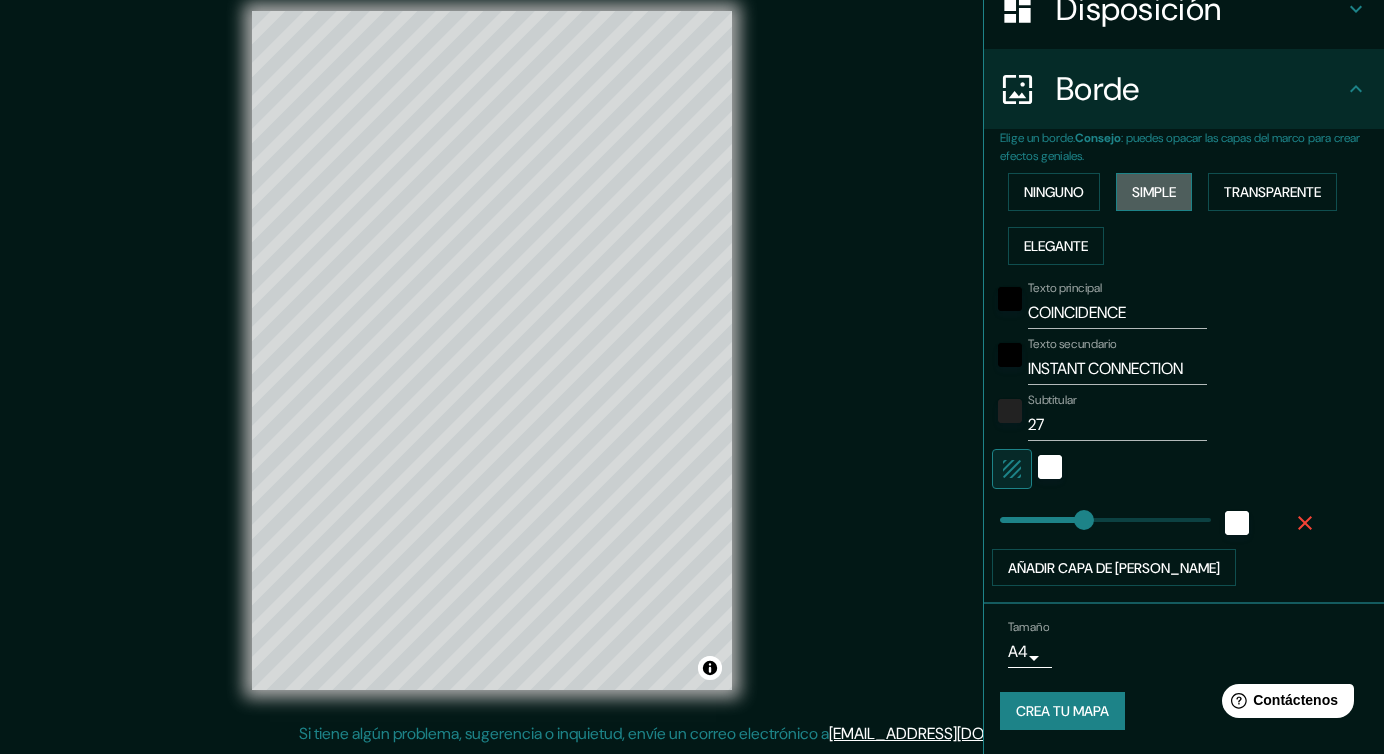click on "Simple" at bounding box center [1154, 192] 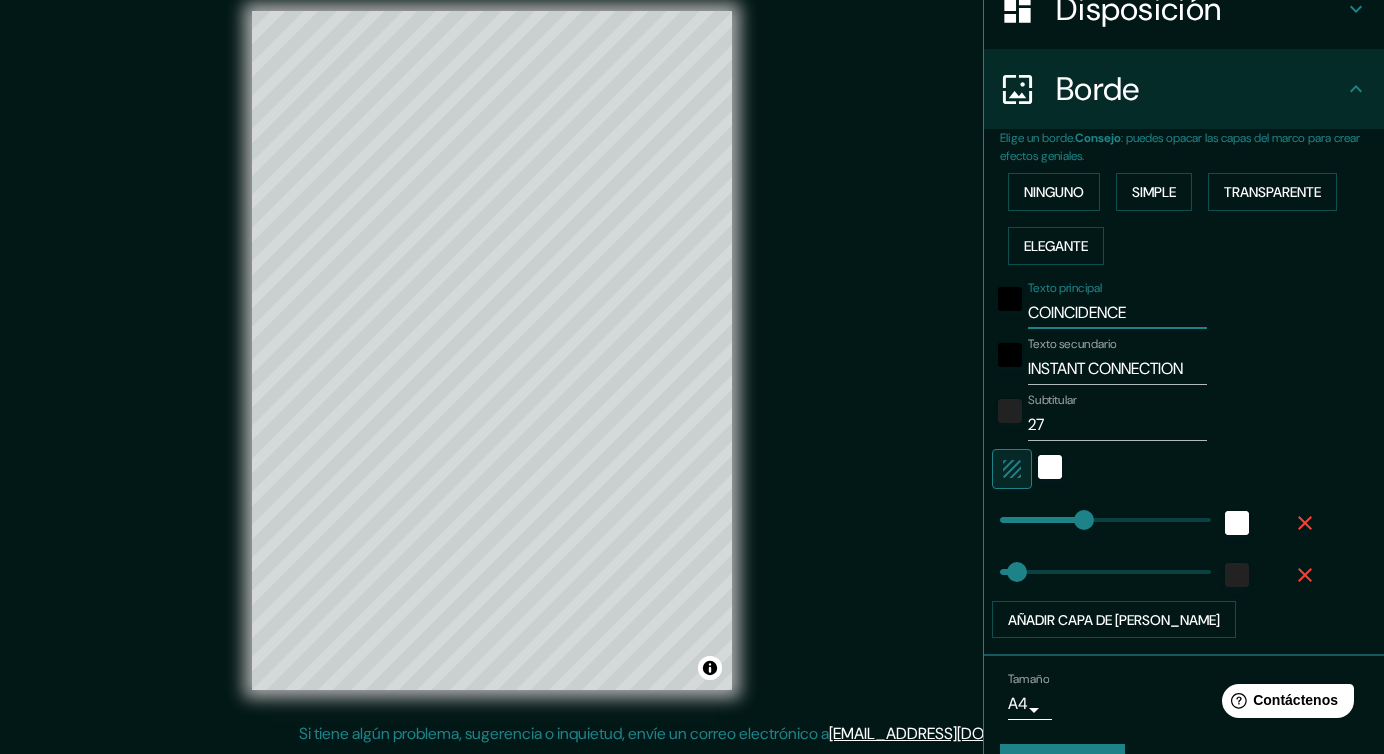 click on "COINCIDENCE" at bounding box center (1117, 313) 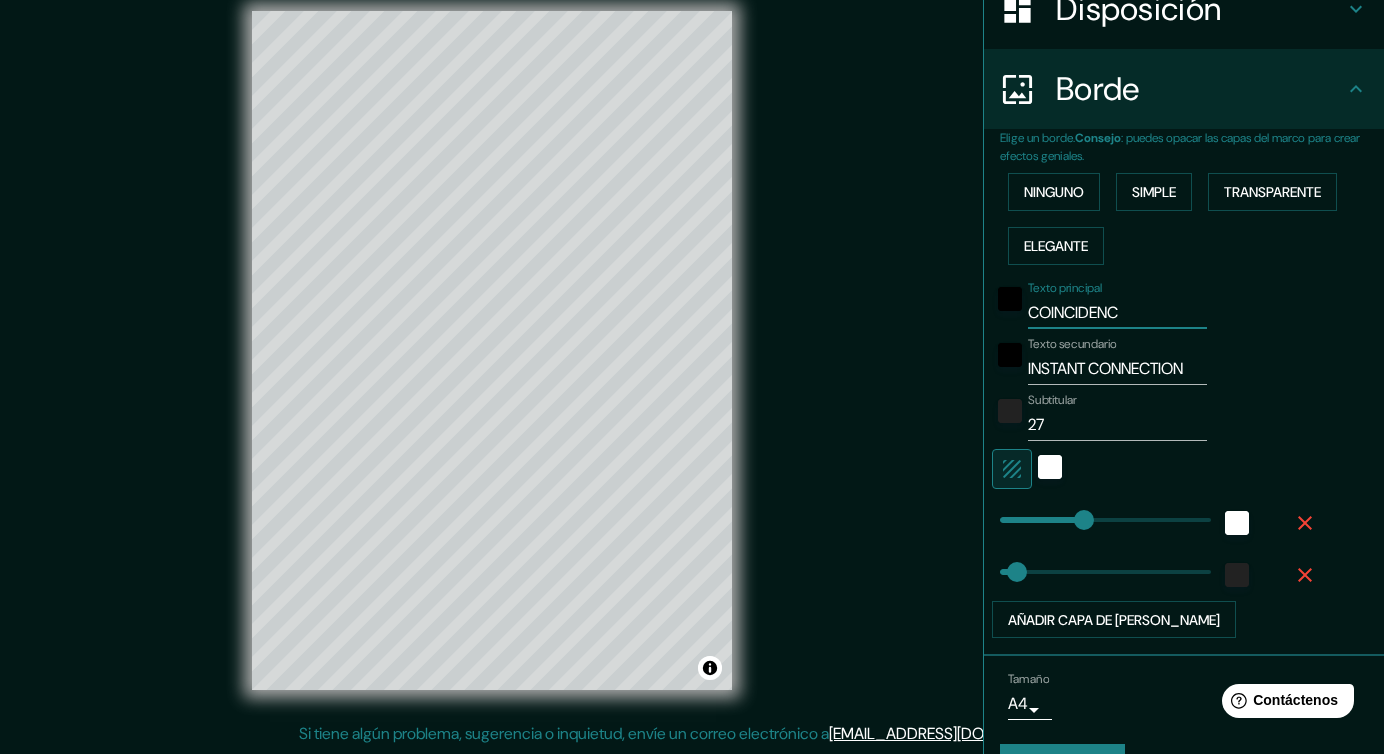 type on "COINCIDENCW" 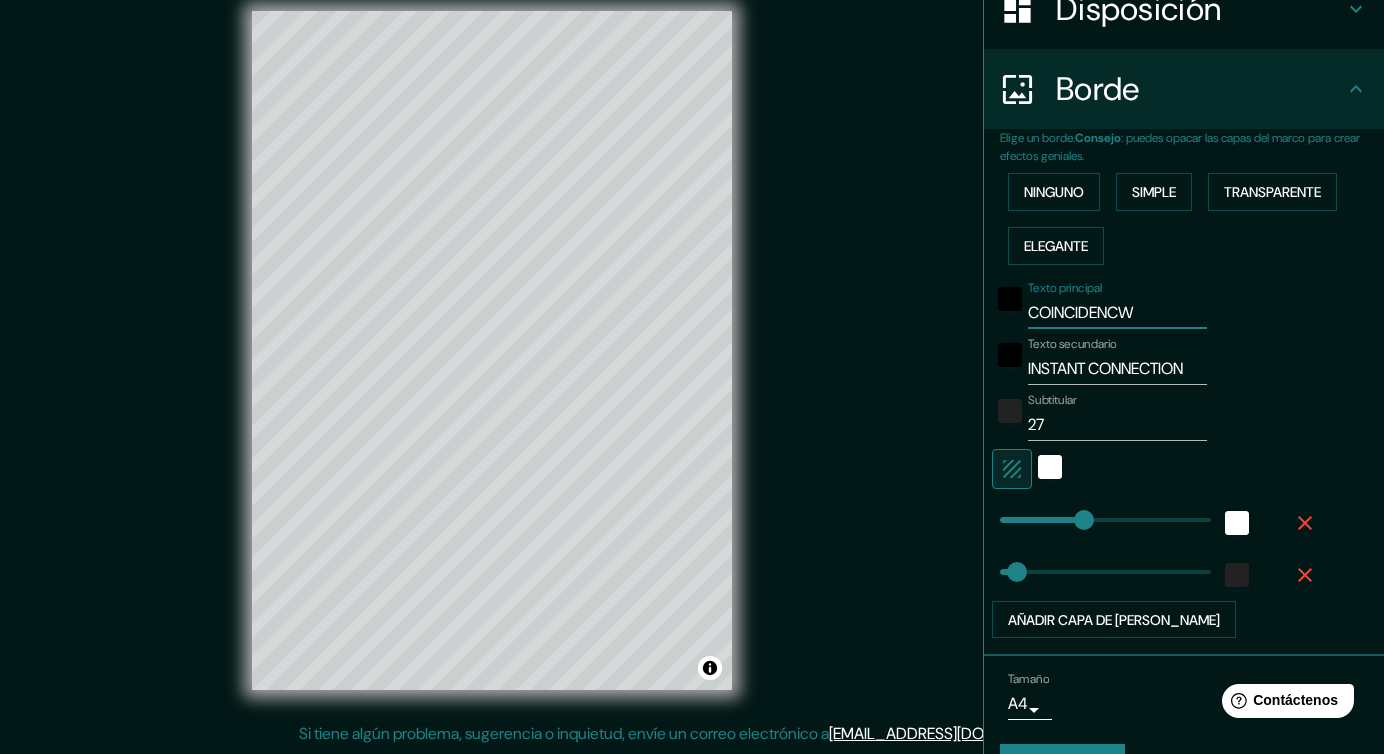 type on "COINCIDENC" 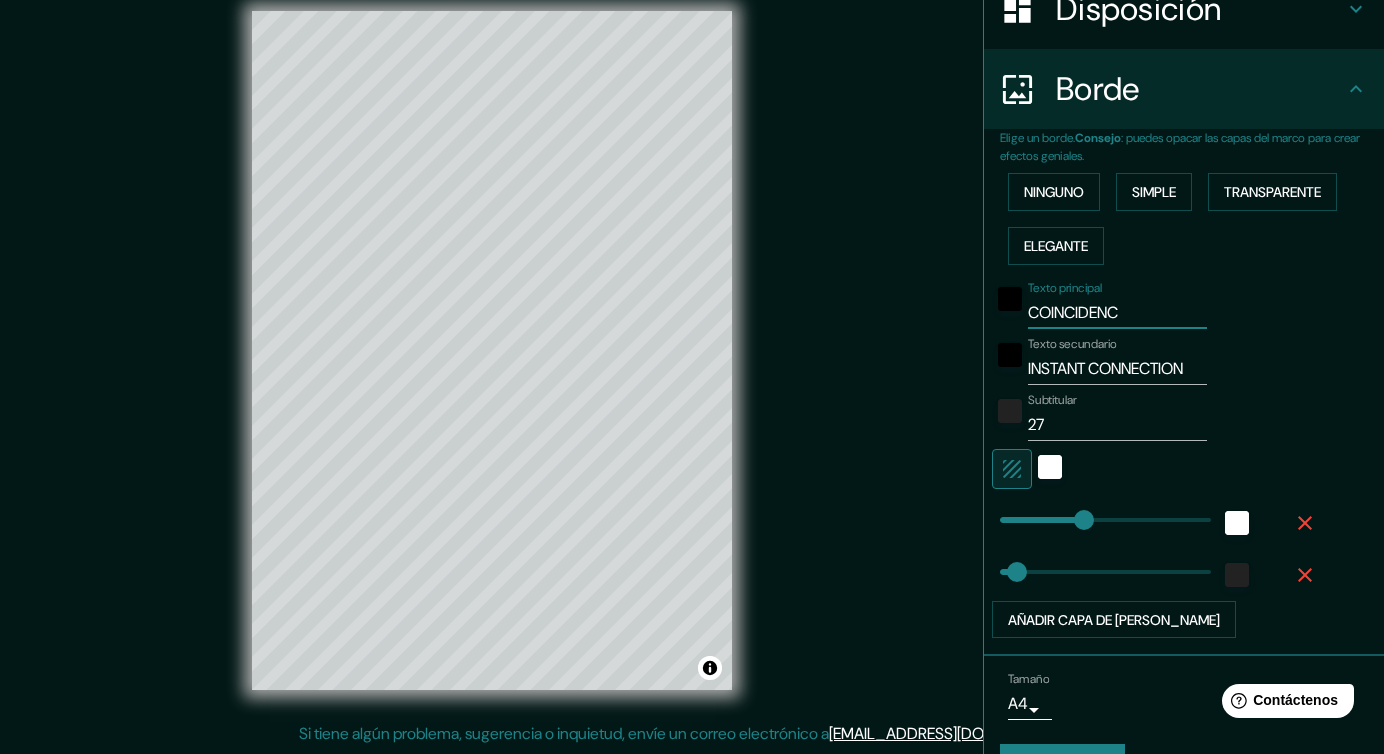type on "COINCIDENCE" 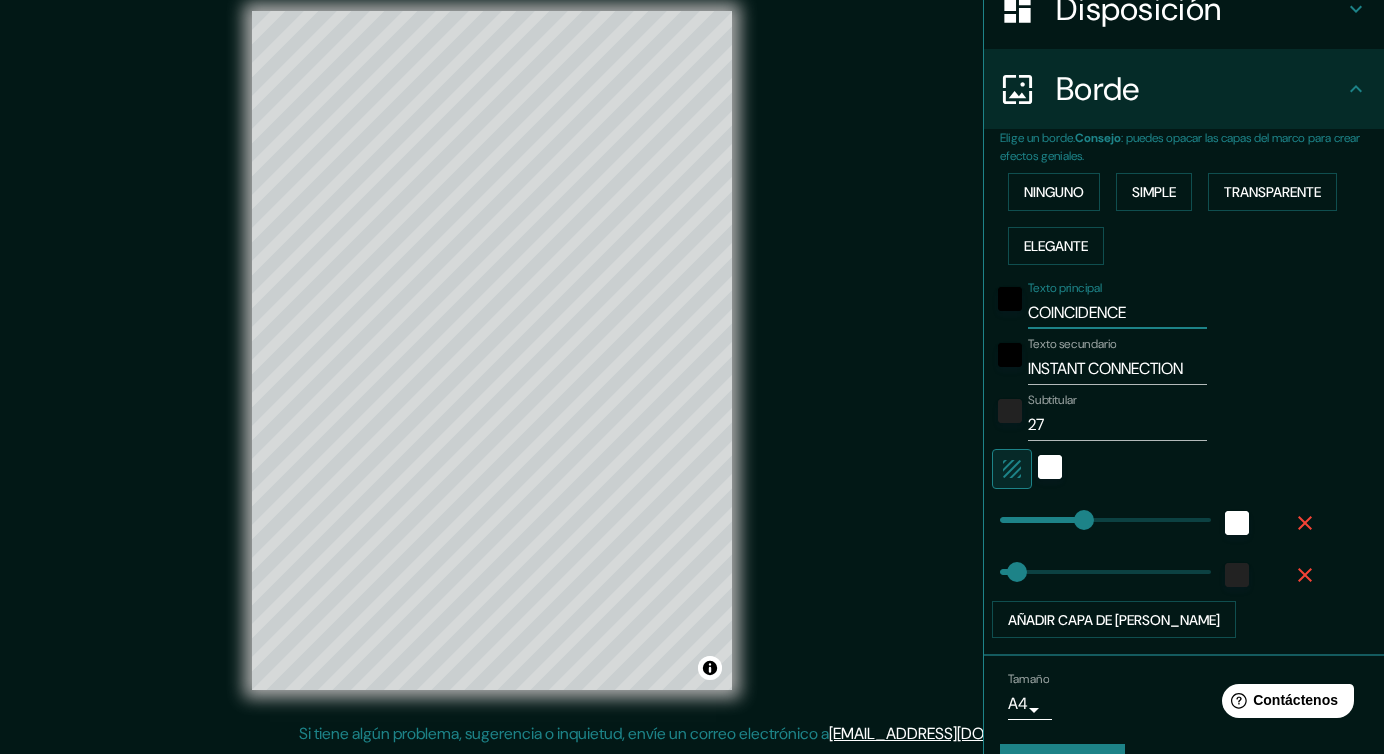 type on "38" 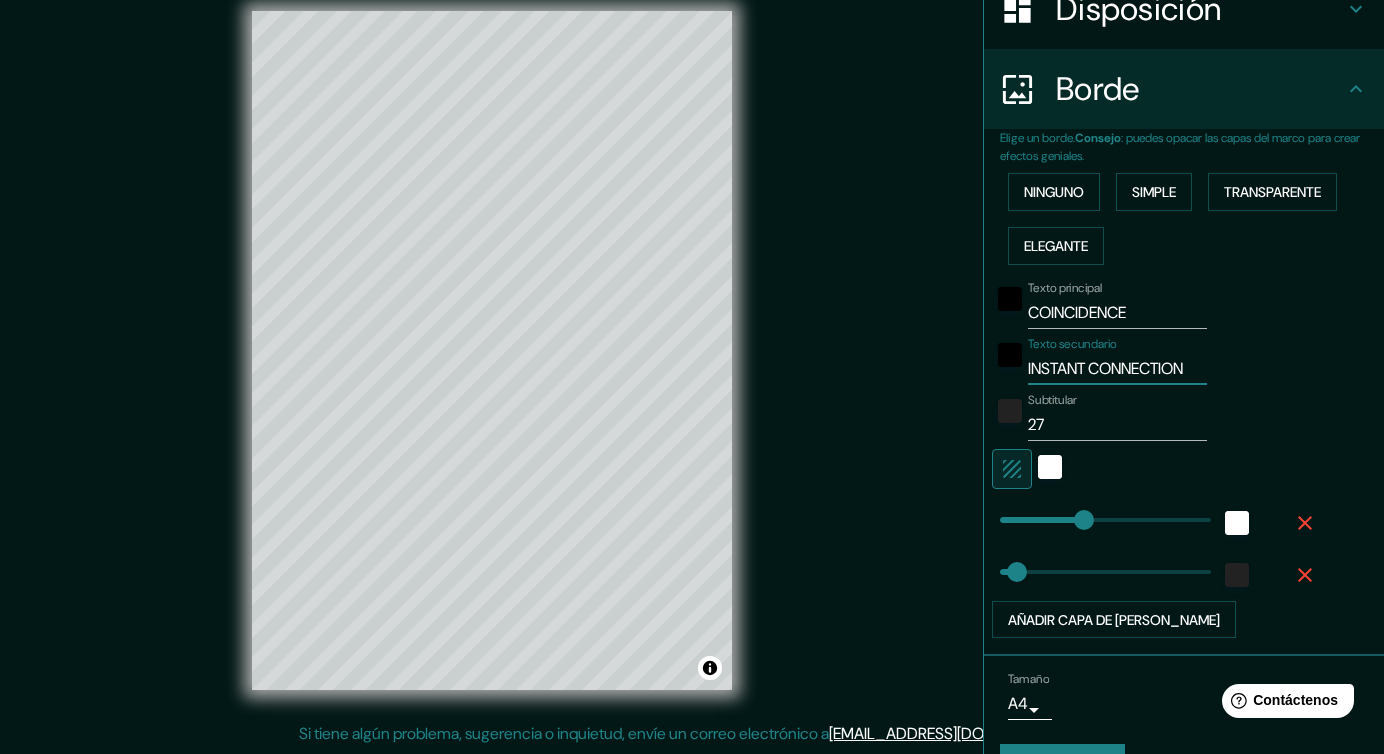 type on "INSTANT CONNECTIO" 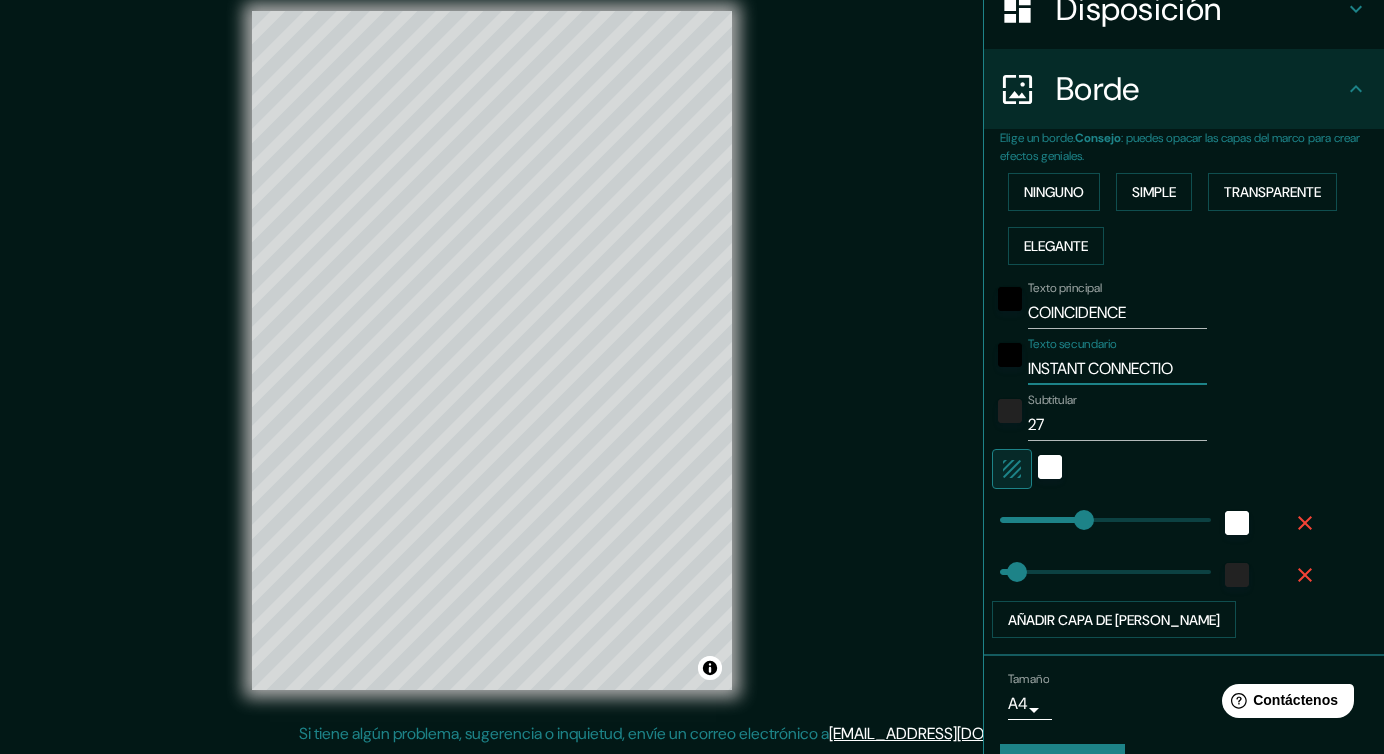 type on "INSTANT CONNECTION" 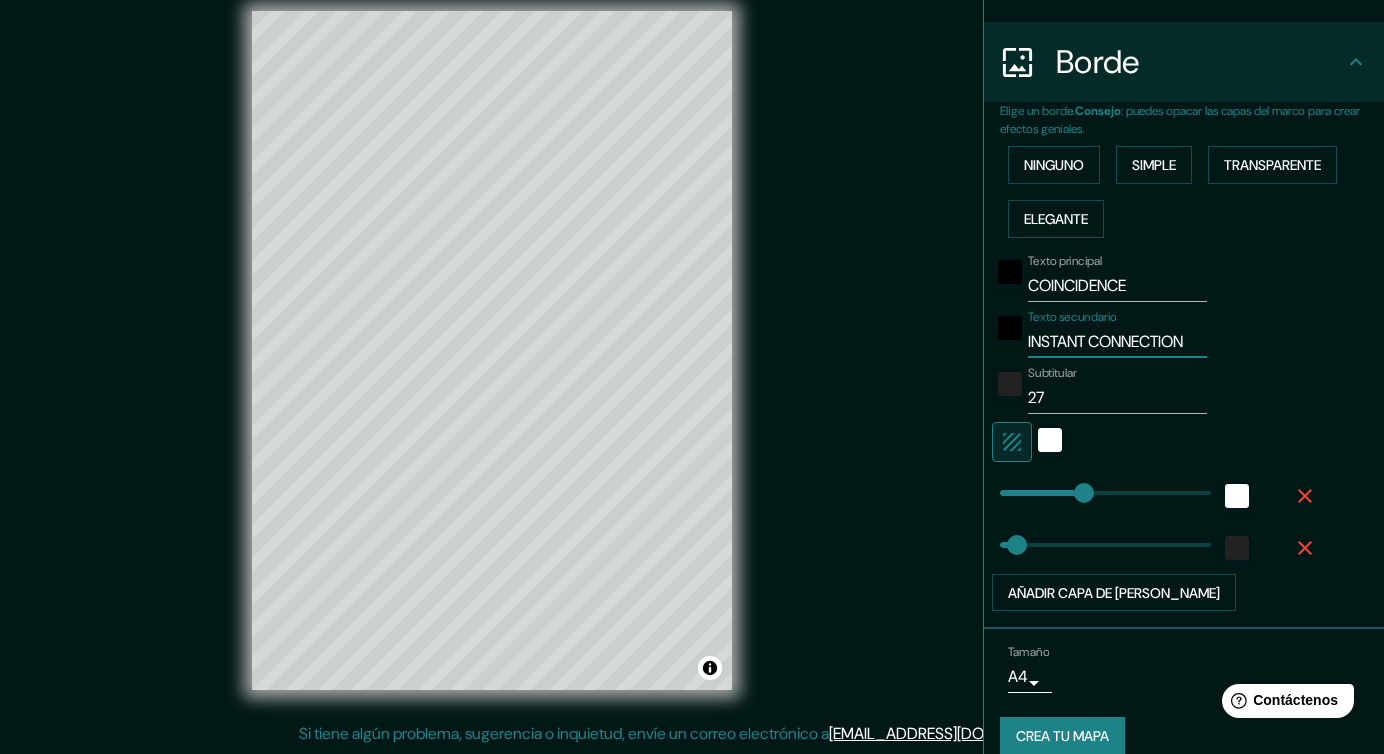scroll, scrollTop: 389, scrollLeft: 0, axis: vertical 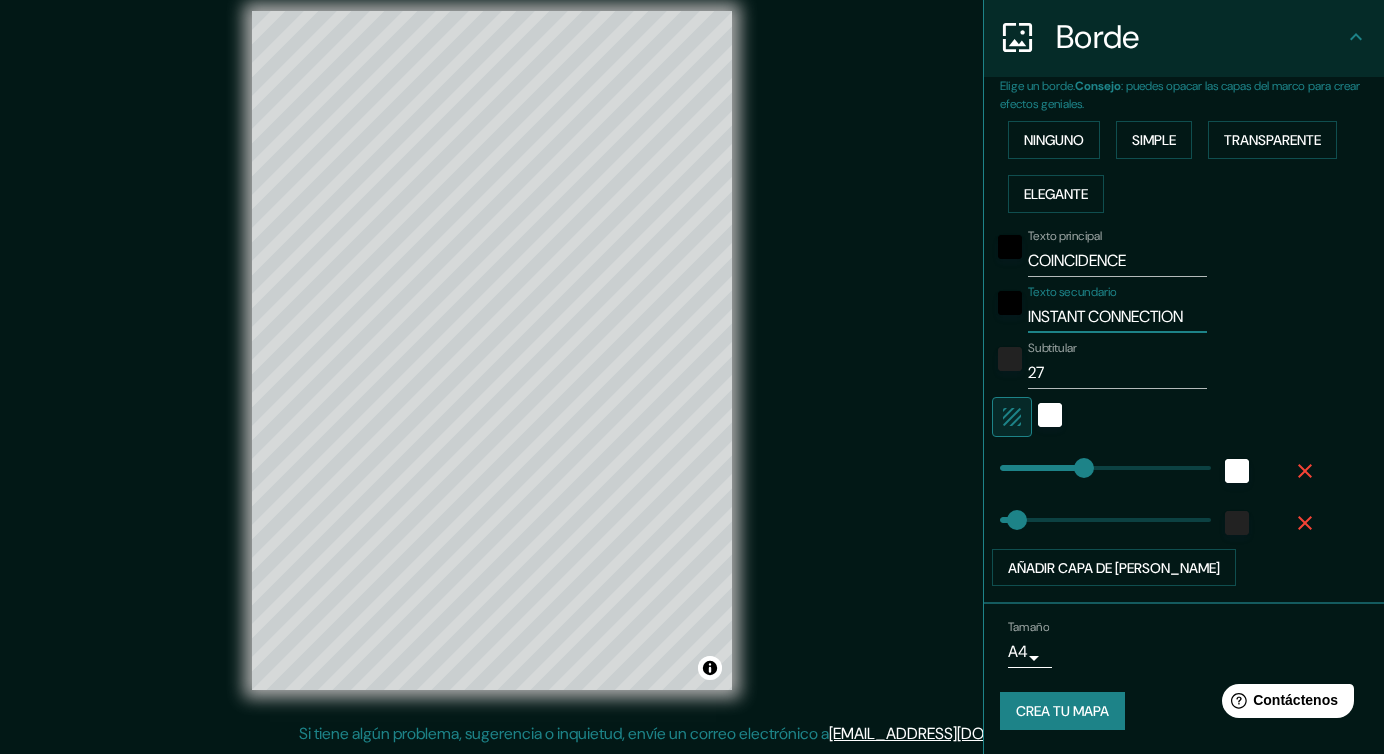 click on "Mappin Ubicación Licantén, Región del Maule, Chile Patas Estilo Disposición Borde Elige un borde.  Consejo  : puedes opacar las capas del marco para crear efectos geniales. Ninguno Simple Transparente Elegante Texto principal COINCIDENCE Texto secundario INSTANT CONNECTION Subtitular 27 Añadir capa de marco Tamaño A4 single Crea tu mapa © Mapbox   © OpenStreetMap   Improve this map Si tiene algún problema, sugerencia o inquietud, envíe un correo electrónico a  help@mappin.pro  .   . . Texto original Valora esta traducción Tu opinión servirá para ayudar a mejorar el Traductor de Google" at bounding box center [692, 356] 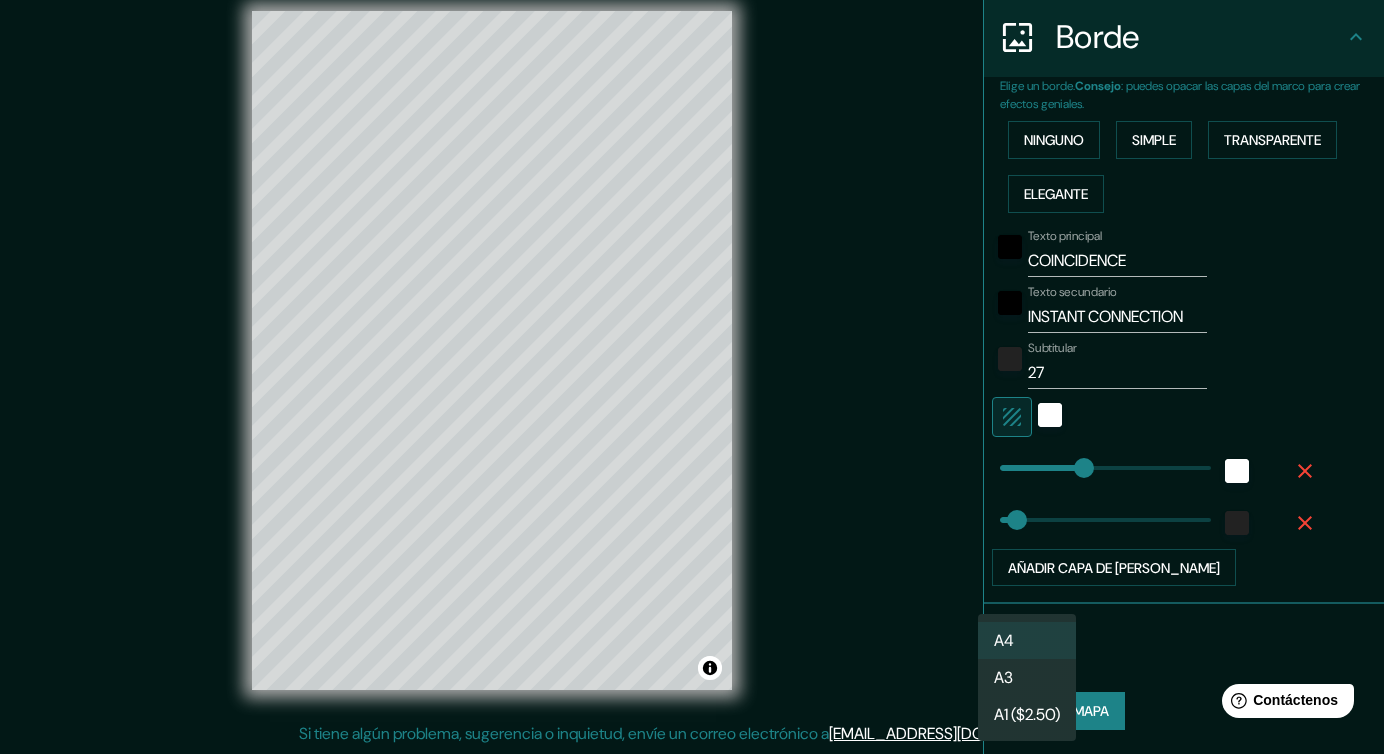 click at bounding box center [692, 377] 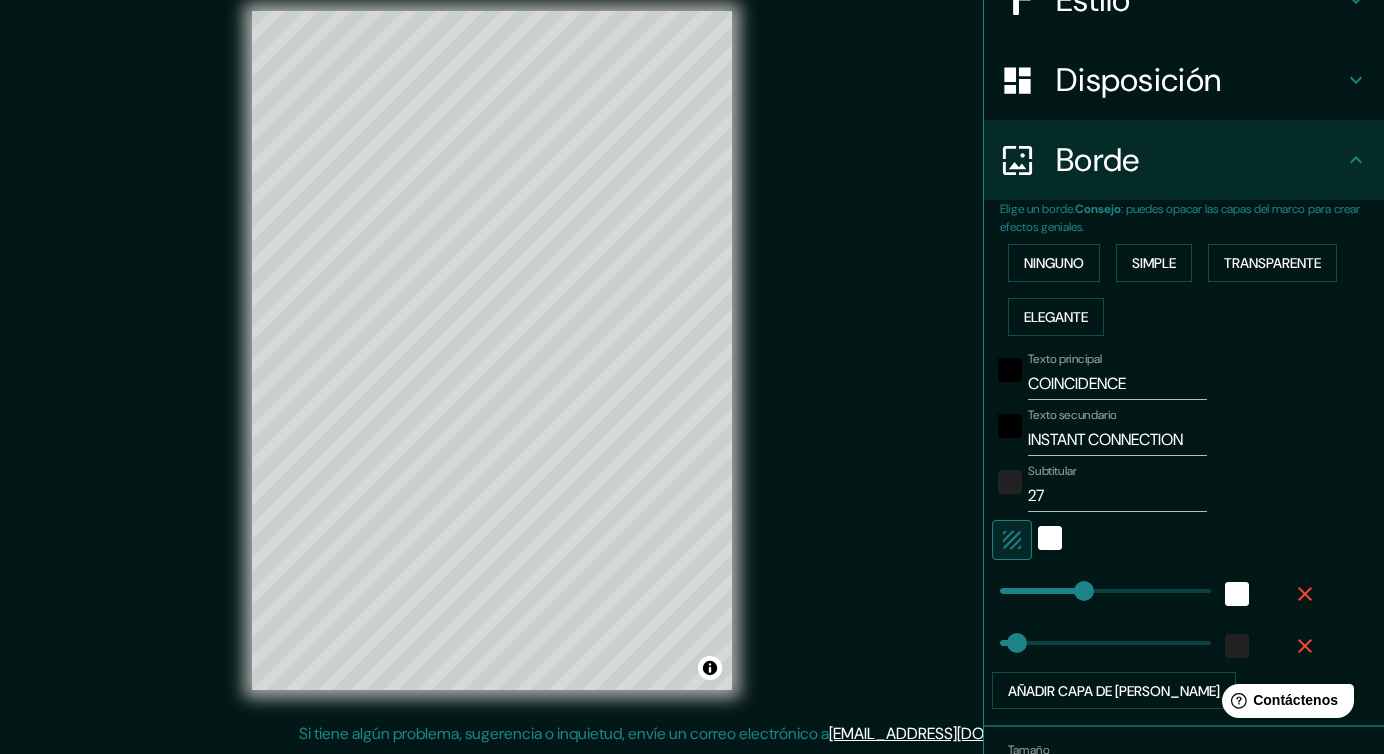 scroll, scrollTop: 0, scrollLeft: 0, axis: both 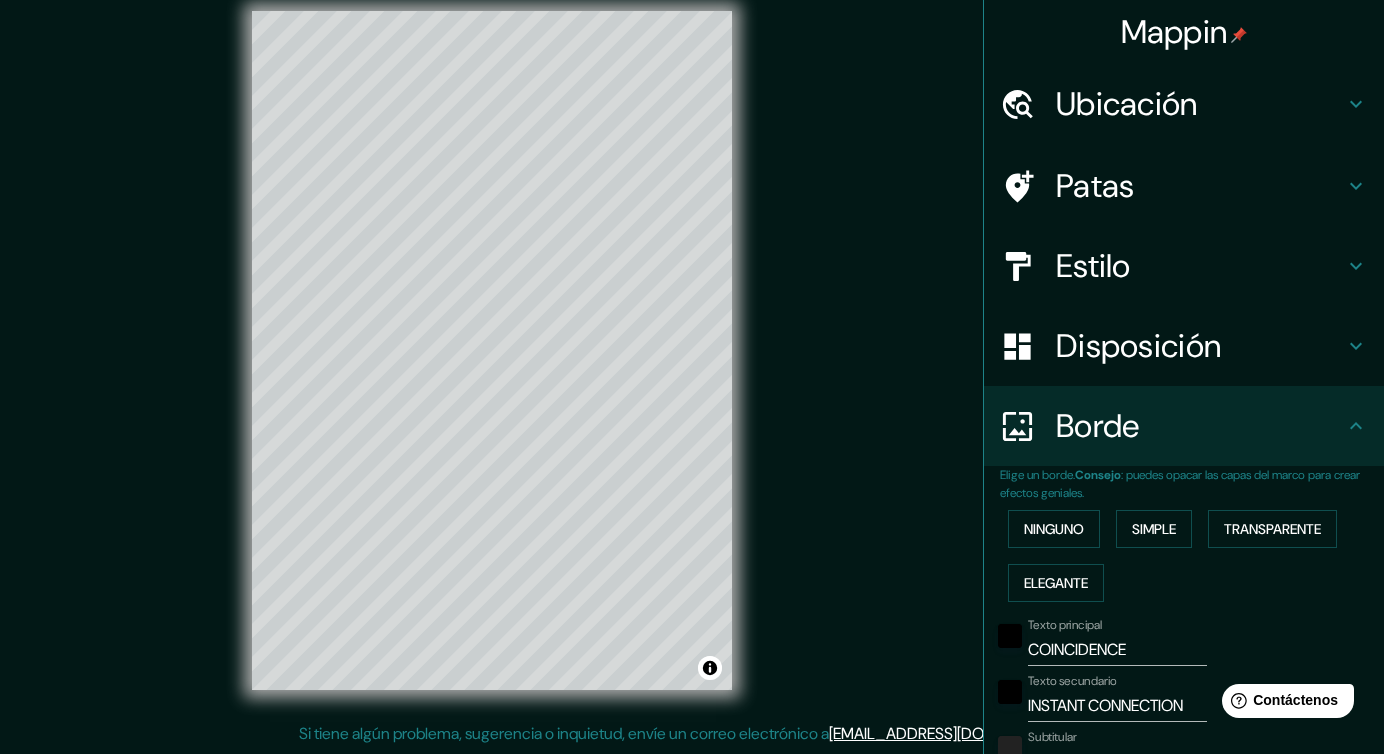 click on "Patas" at bounding box center [1095, 186] 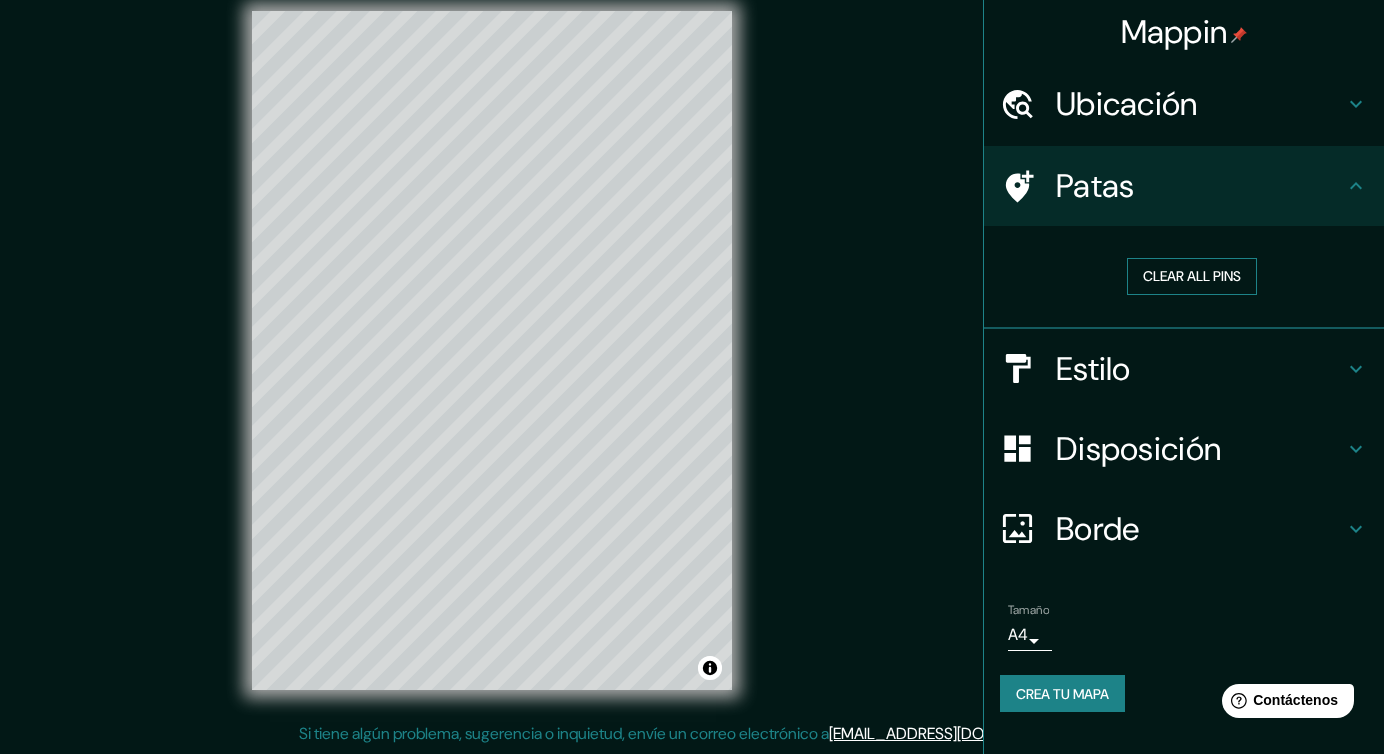 click on "Clear all pins" at bounding box center (1192, 276) 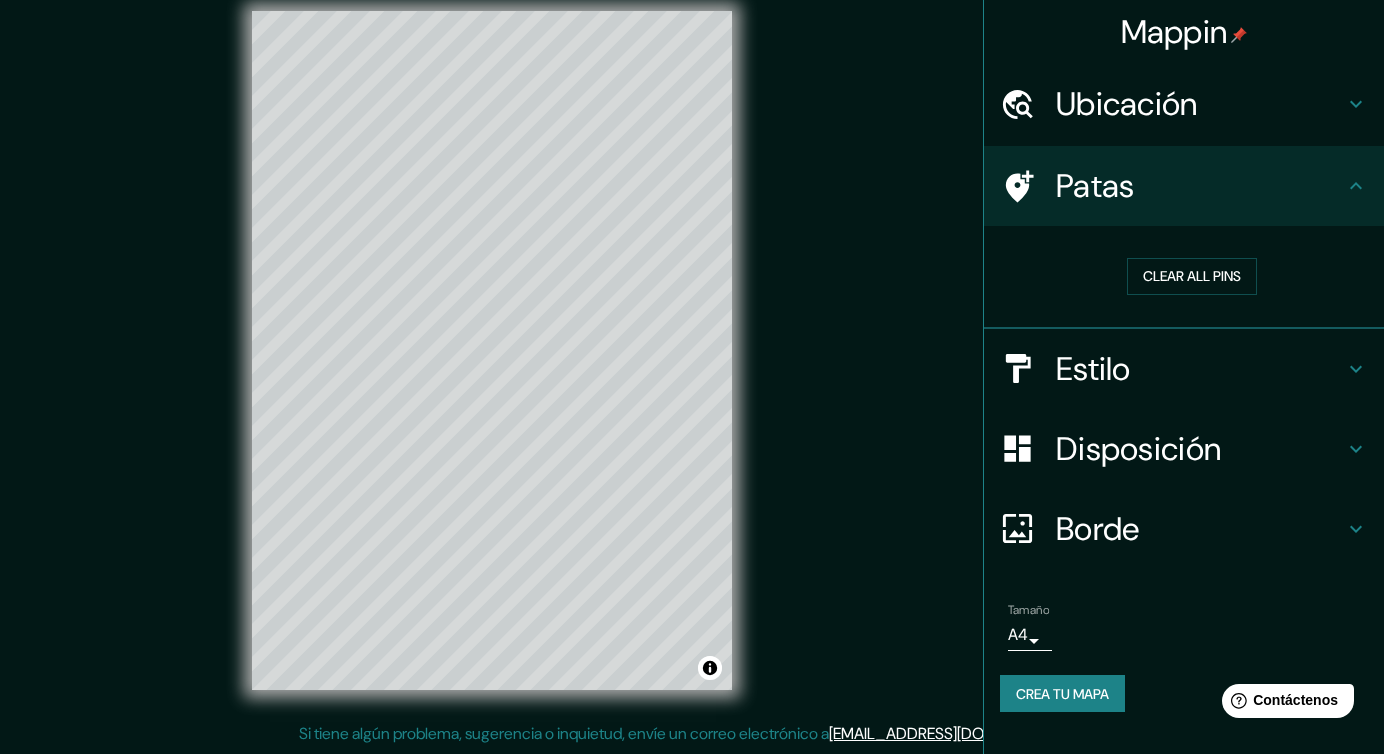 click on "Patas" at bounding box center [1184, 186] 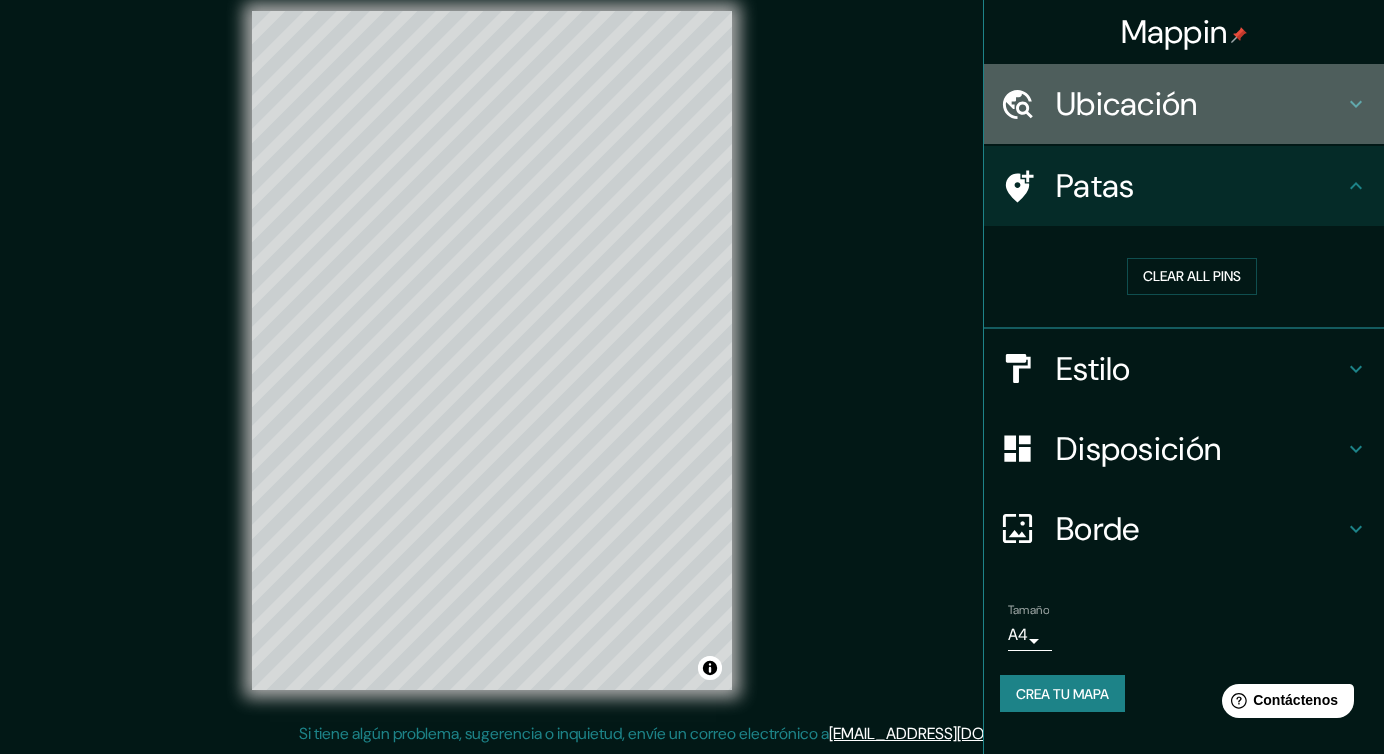 click on "Ubicación" at bounding box center (1127, 104) 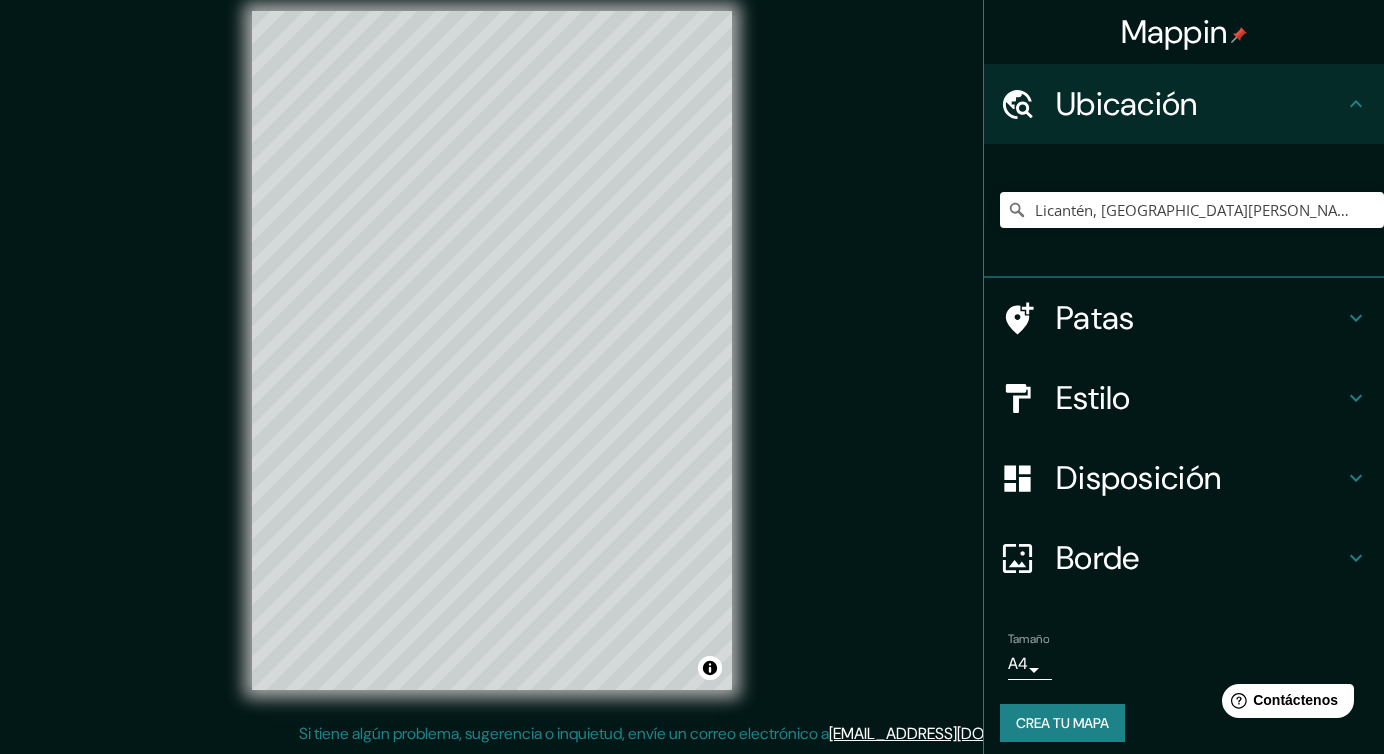scroll, scrollTop: 12, scrollLeft: 0, axis: vertical 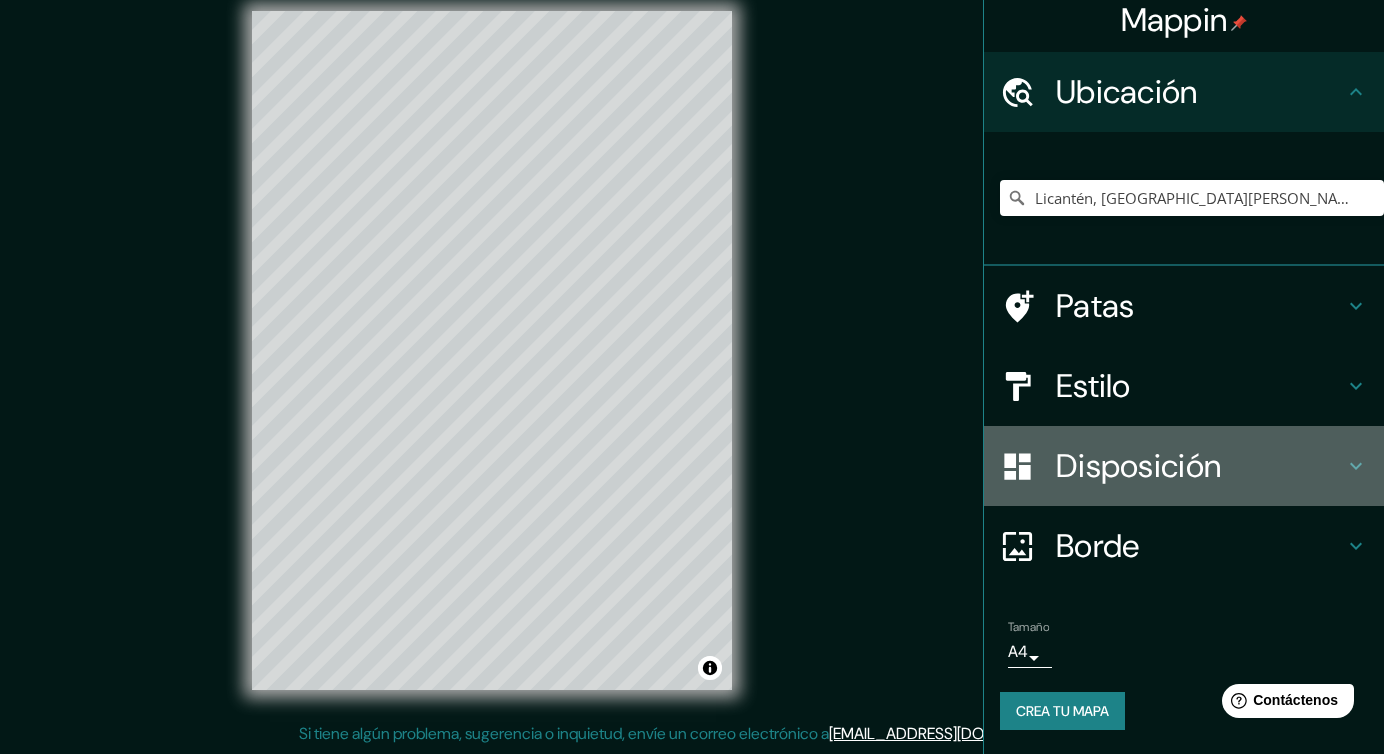 click on "Disposición" at bounding box center [1138, 466] 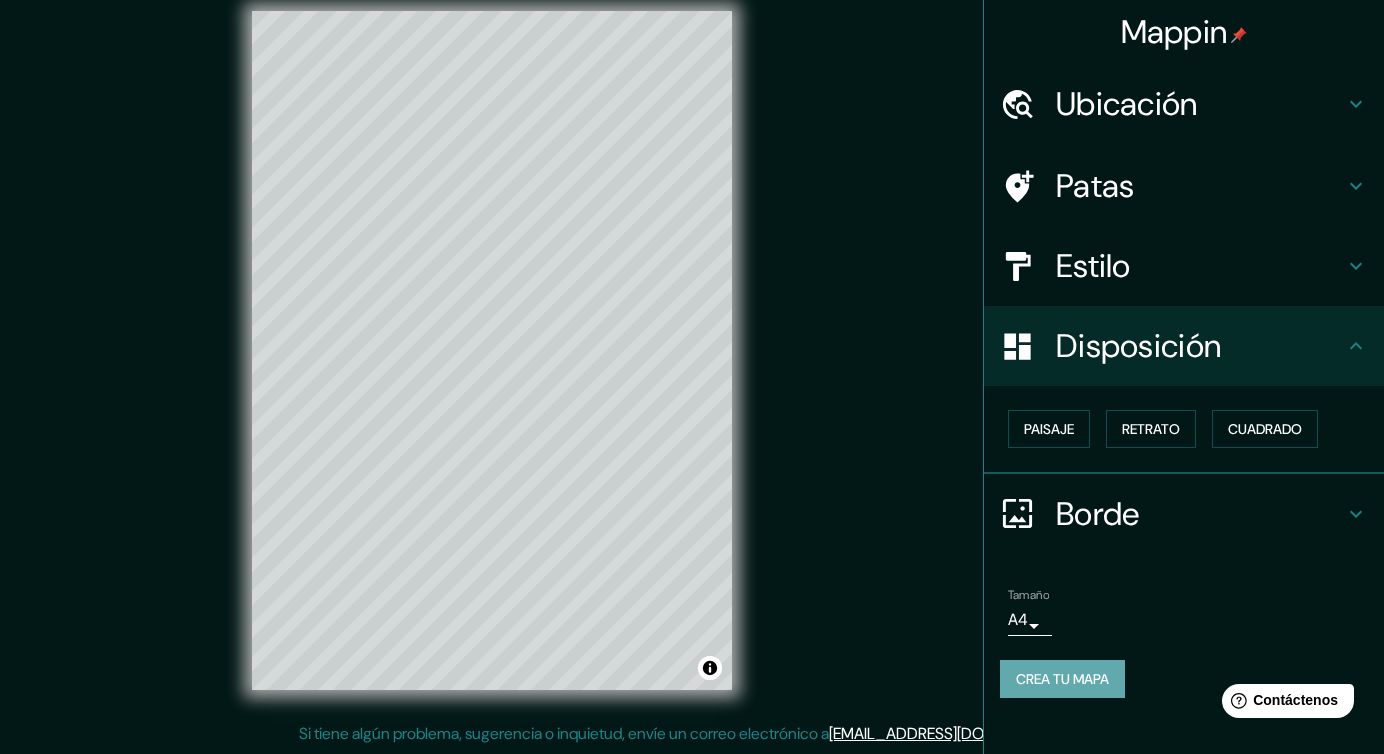 click on "Crea tu mapa" at bounding box center (1062, 679) 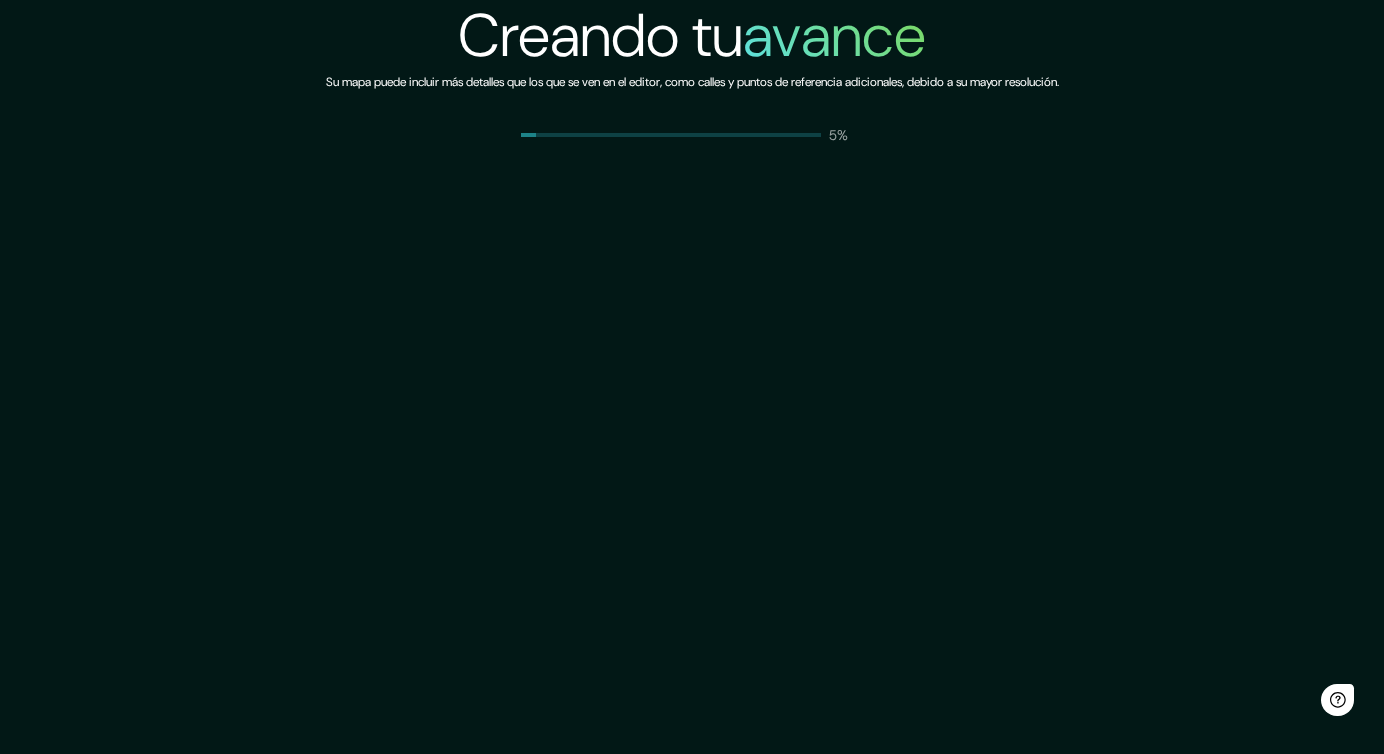 scroll, scrollTop: 0, scrollLeft: 0, axis: both 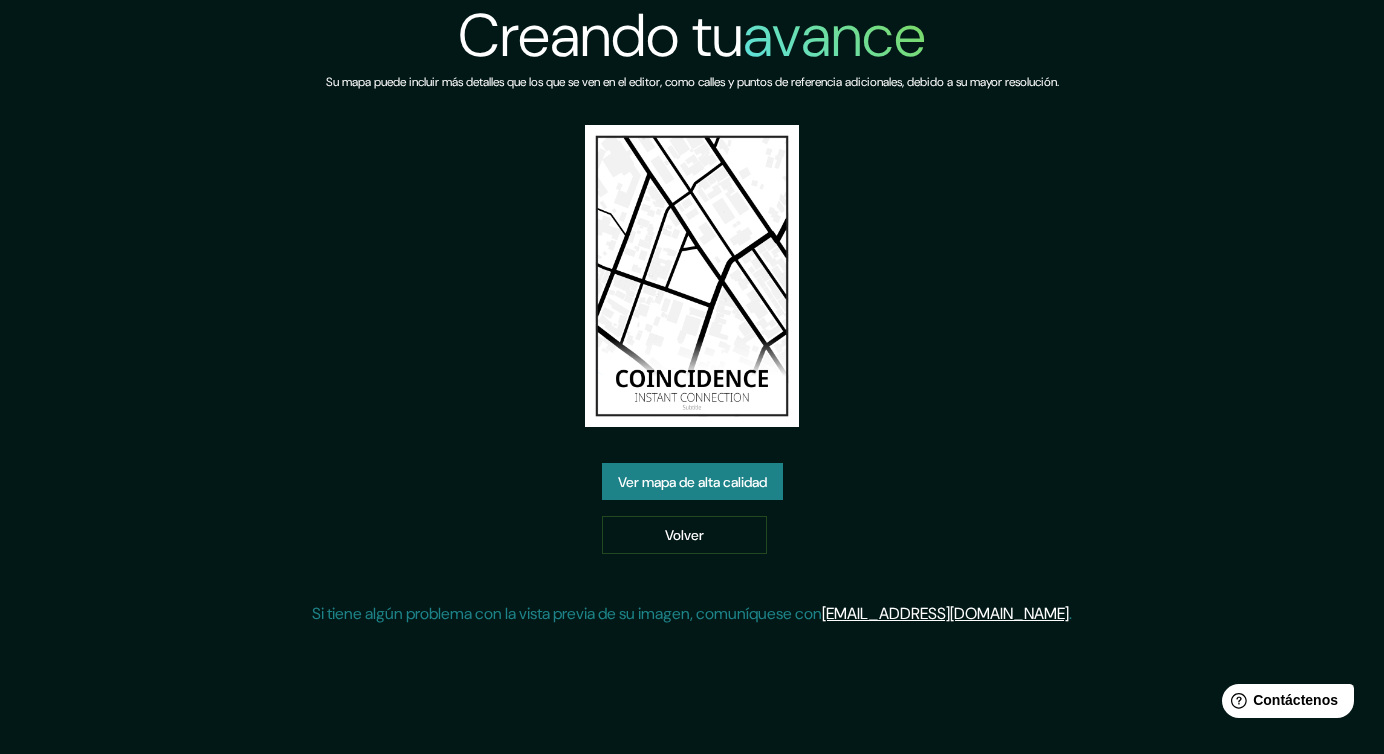 click on "Ver mapa de alta calidad" at bounding box center [692, 482] 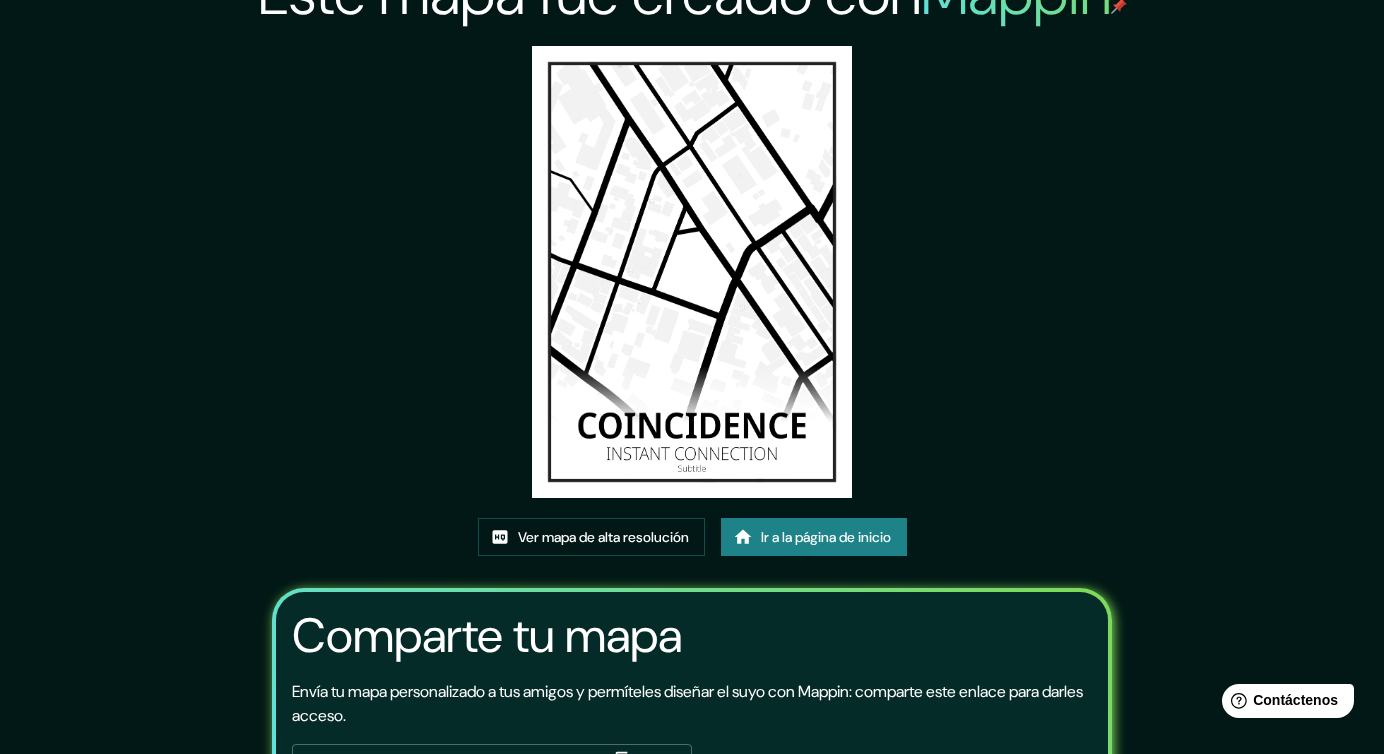 scroll, scrollTop: 201, scrollLeft: 0, axis: vertical 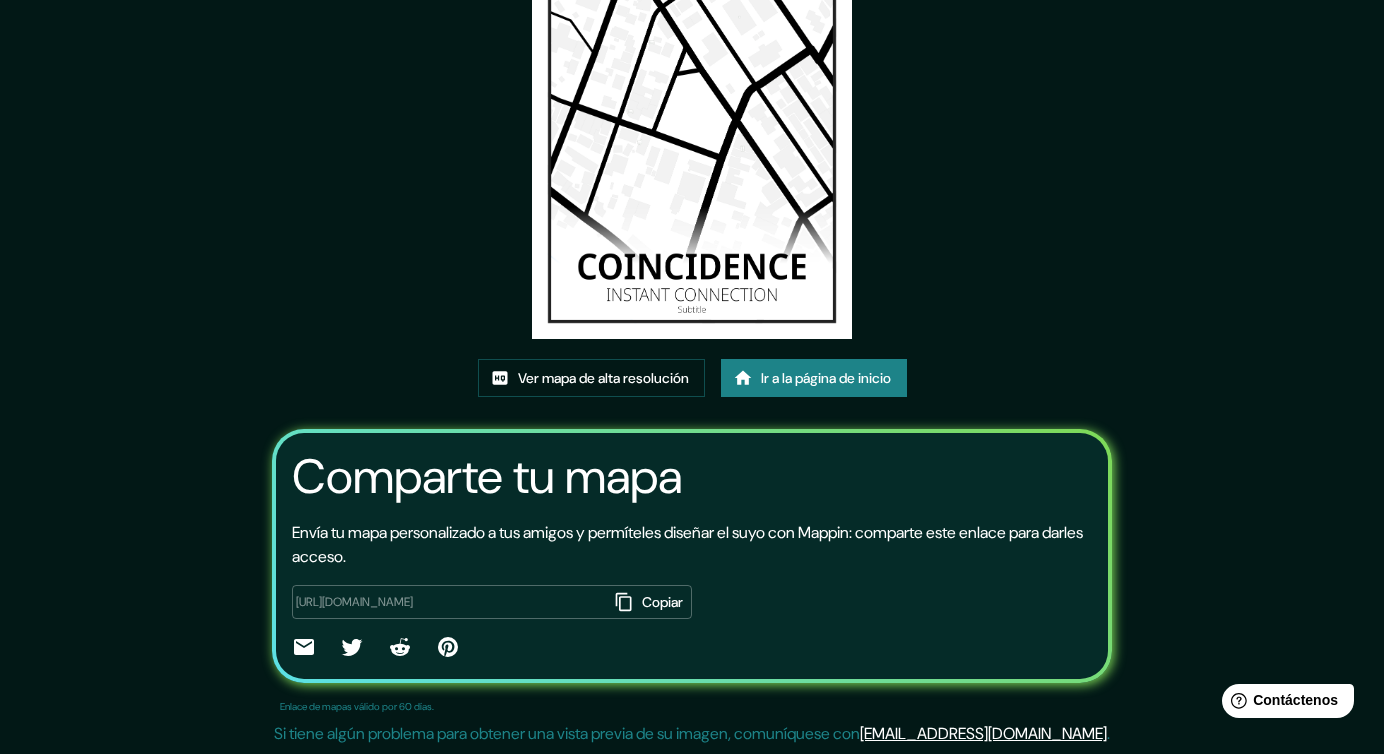 click on "Este mapa fue creado con Mappin Ver mapa de alta resolución Ir a la página de inicio Comparte tu mapa Envía tu mapa personalizado a tus amigos y permíteles diseñar el suyo con Mappin: comparte este enlace para darles acceso. https://app.mappin.pro/map/de6036810fd3012dd7fc5cb44442be2faf414b62?utm_source=link&utm_campaign=v1&utm_medium=share Copiar ​ Enlace de mapas válido por 60 días. Si tiene algún problema para obtener una vista previa de su imagen, comuníquese con  help@mappin.pro  ." at bounding box center (692, 276) 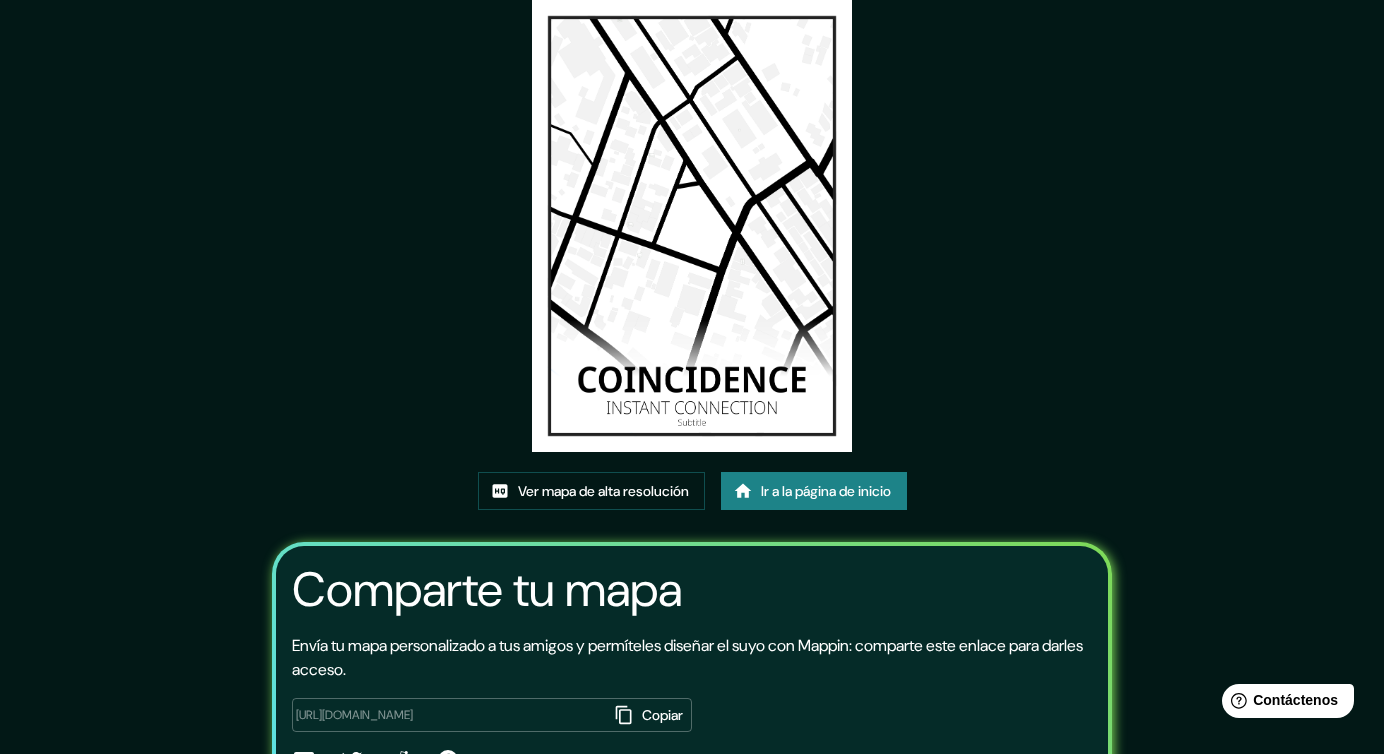 scroll, scrollTop: 0, scrollLeft: 0, axis: both 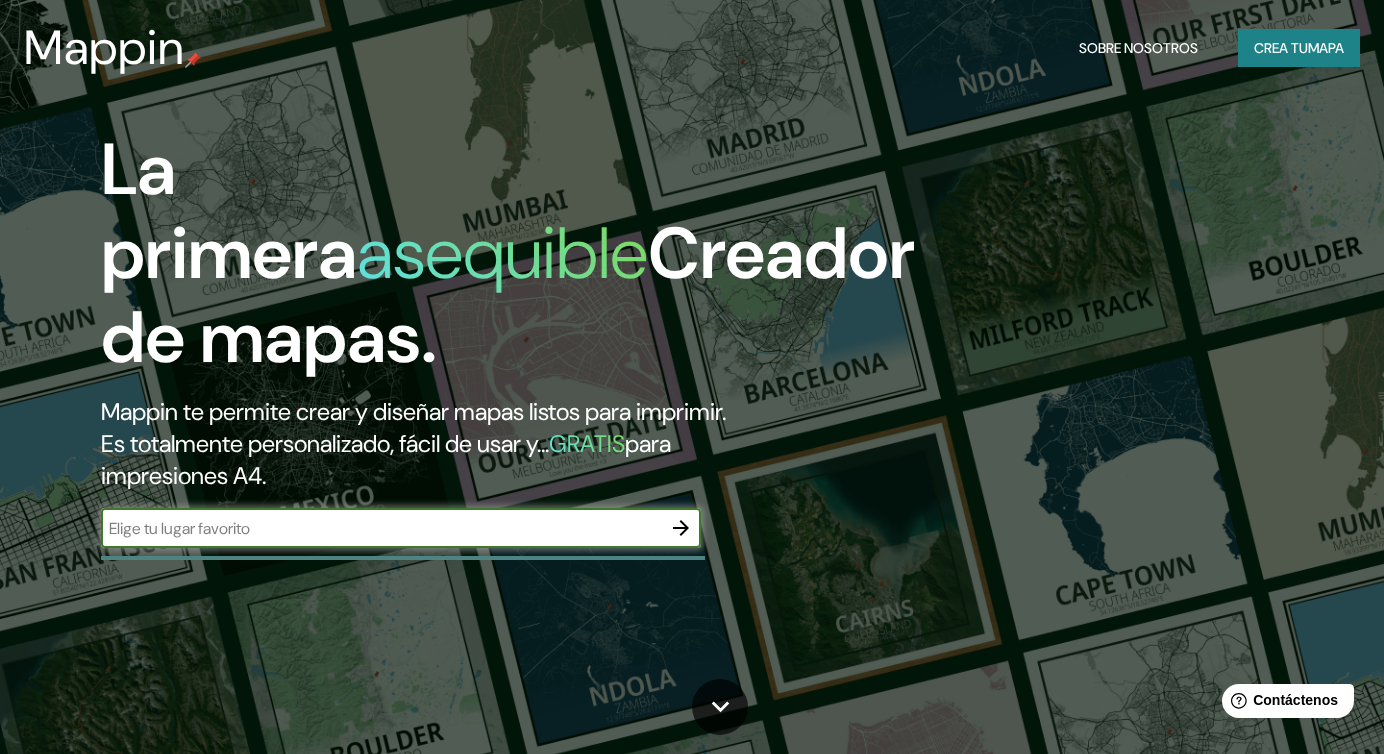 click 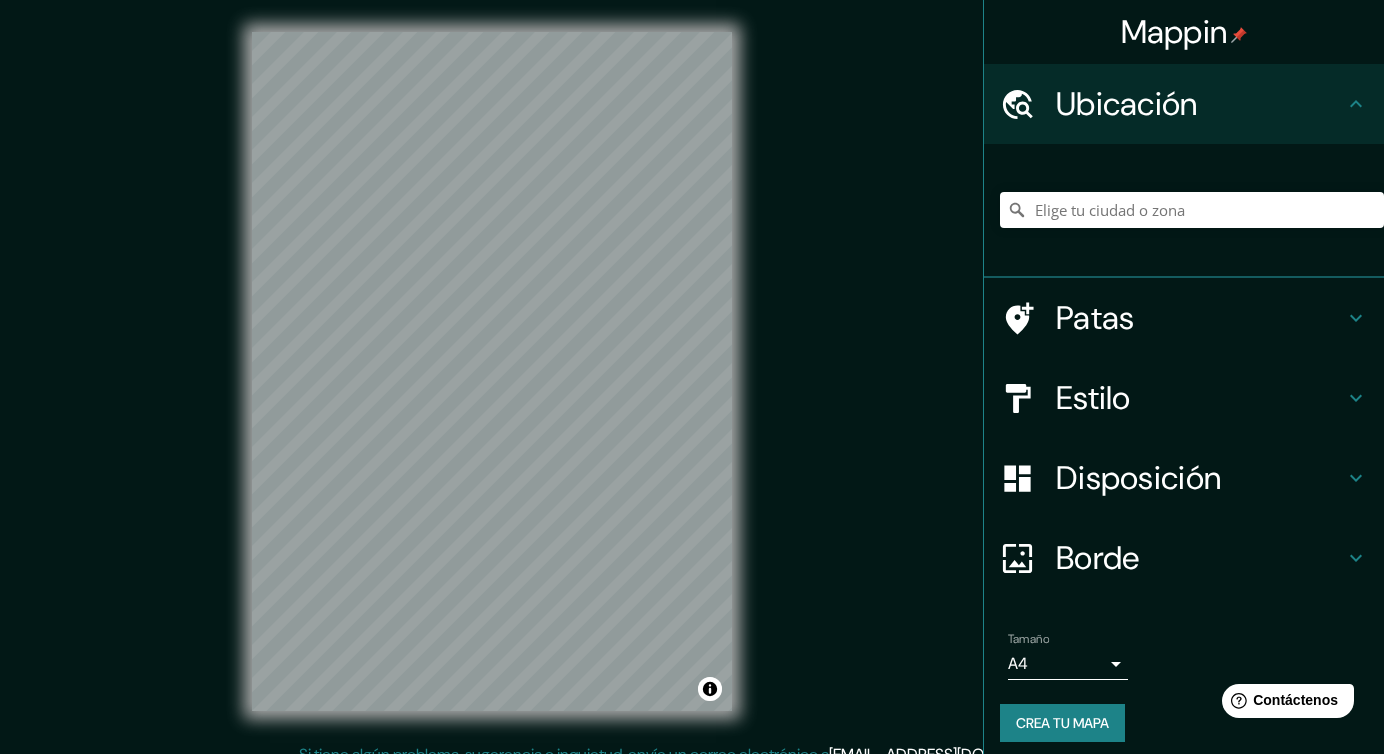click at bounding box center [1192, 210] 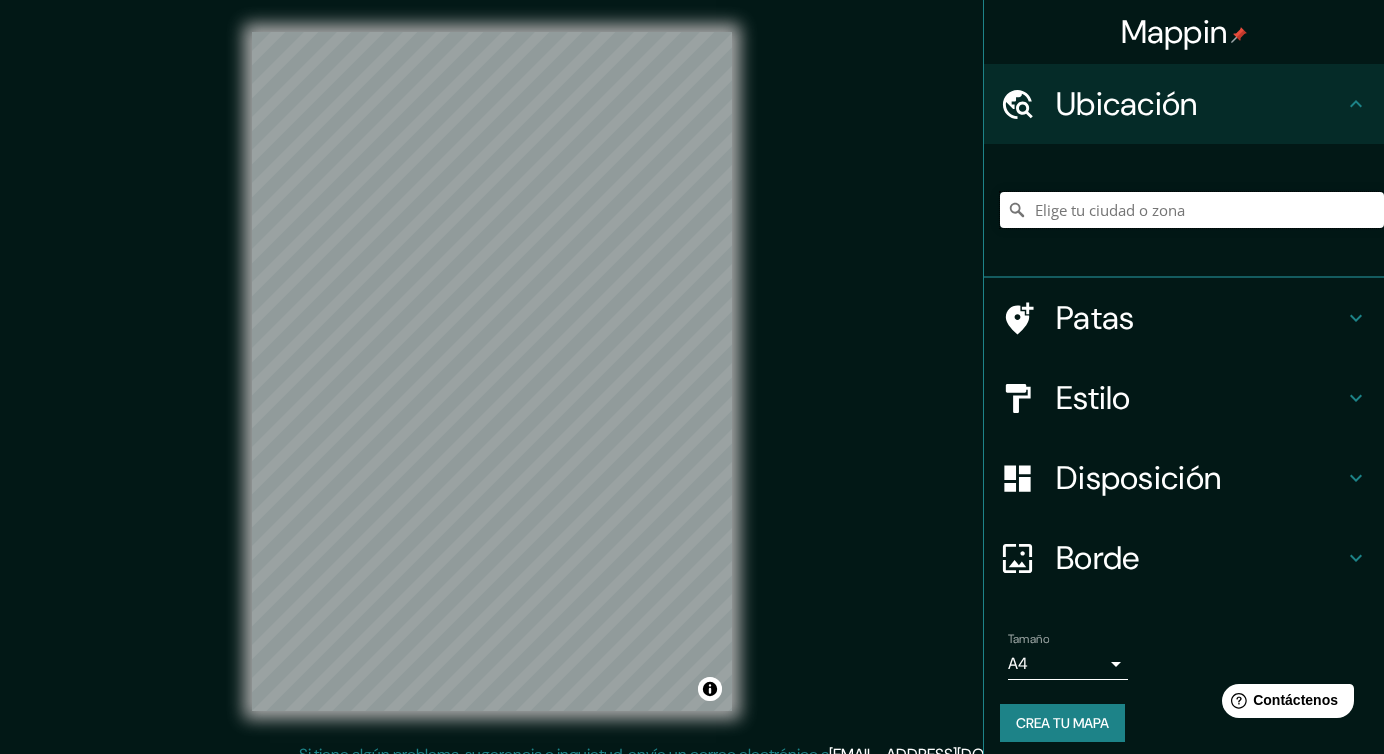 click at bounding box center (1192, 210) 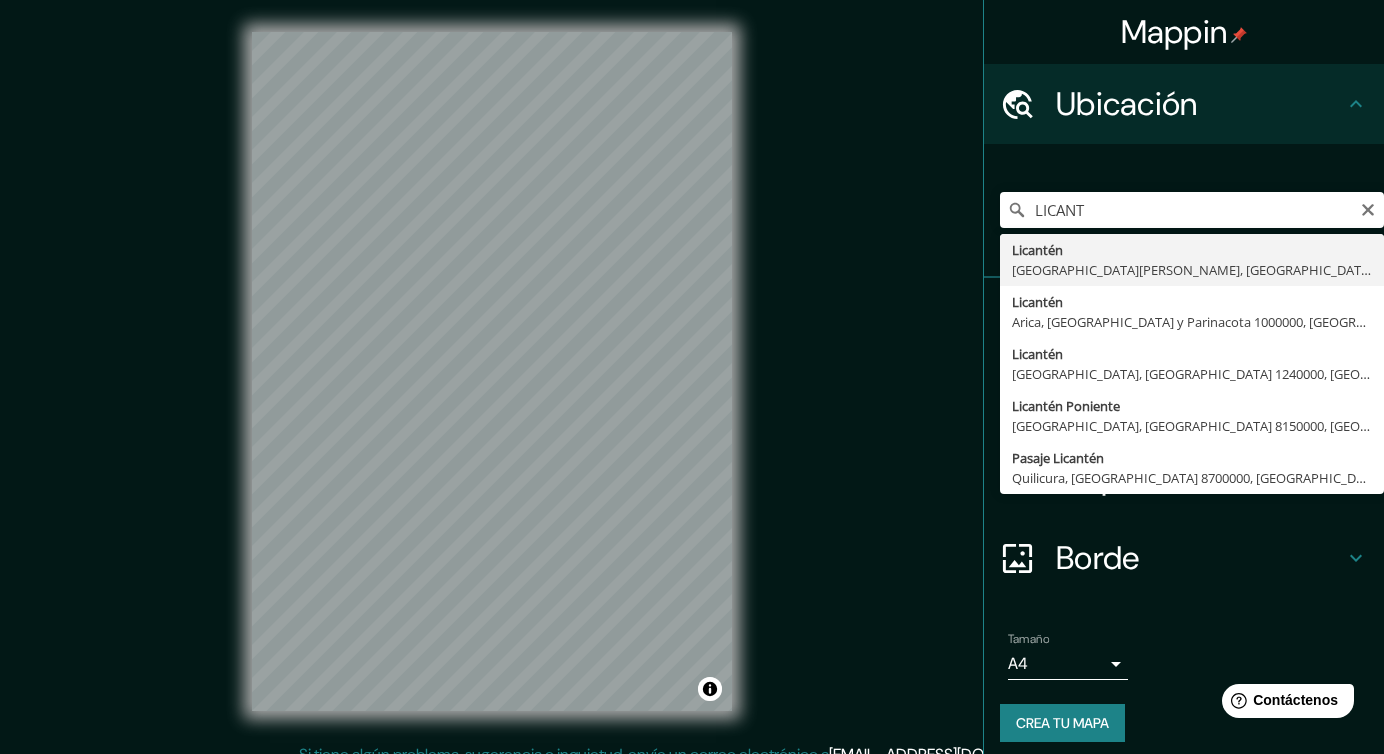 type on "Licantén, [GEOGRAPHIC_DATA][PERSON_NAME], [GEOGRAPHIC_DATA]" 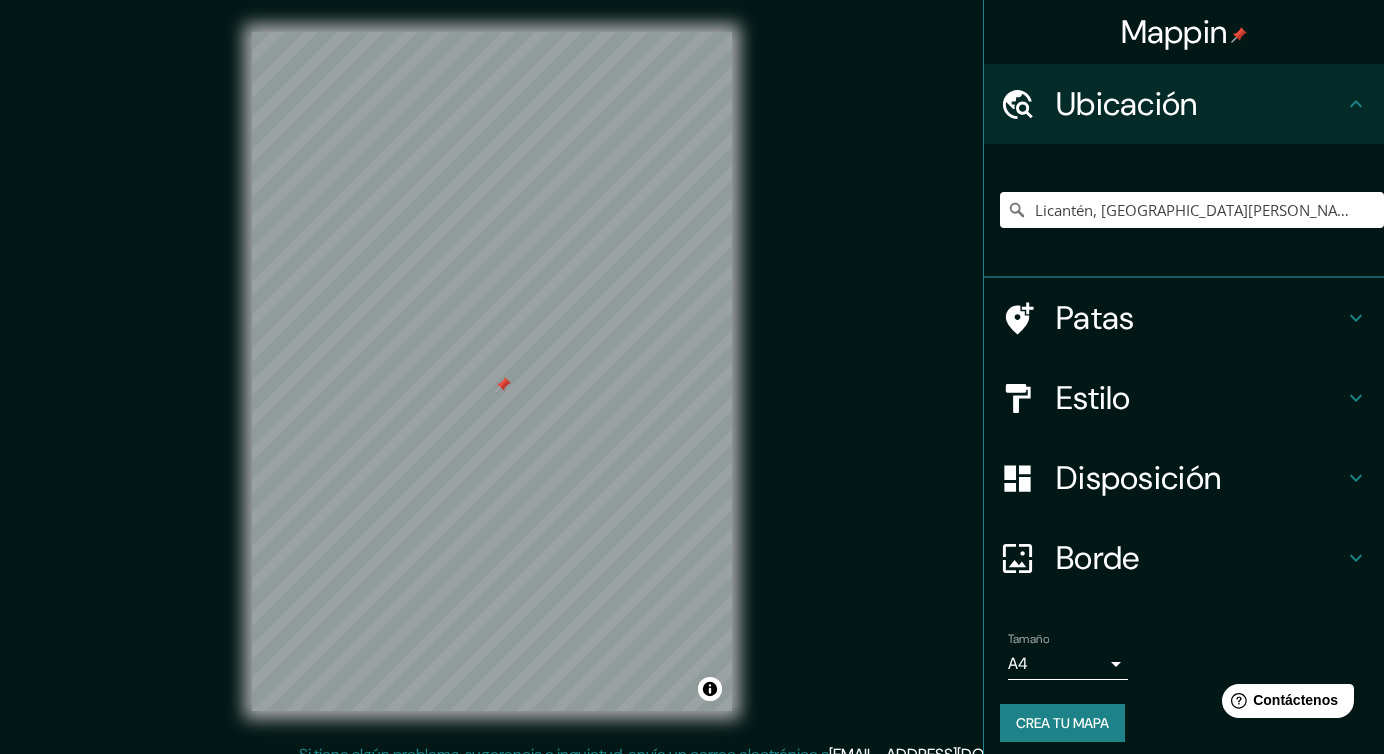 click at bounding box center (503, 385) 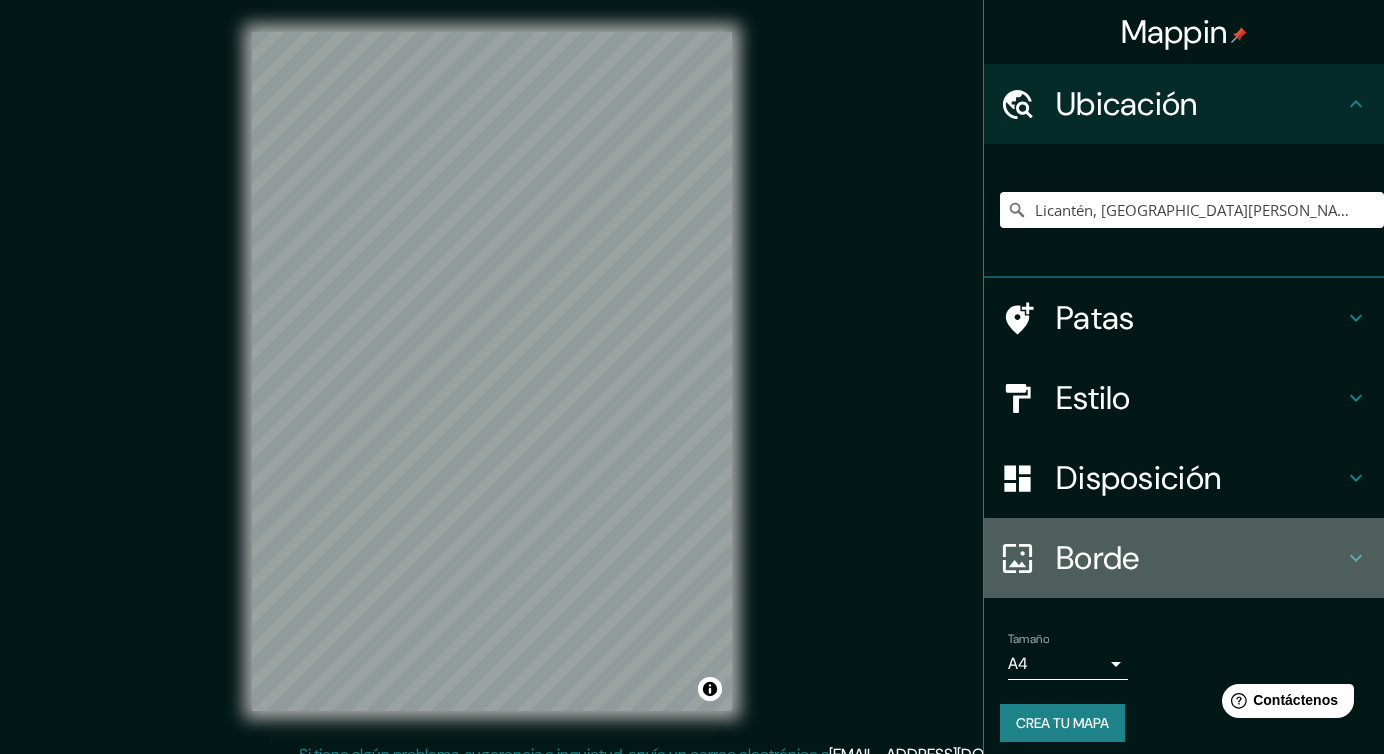 click on "Borde" at bounding box center [1200, 558] 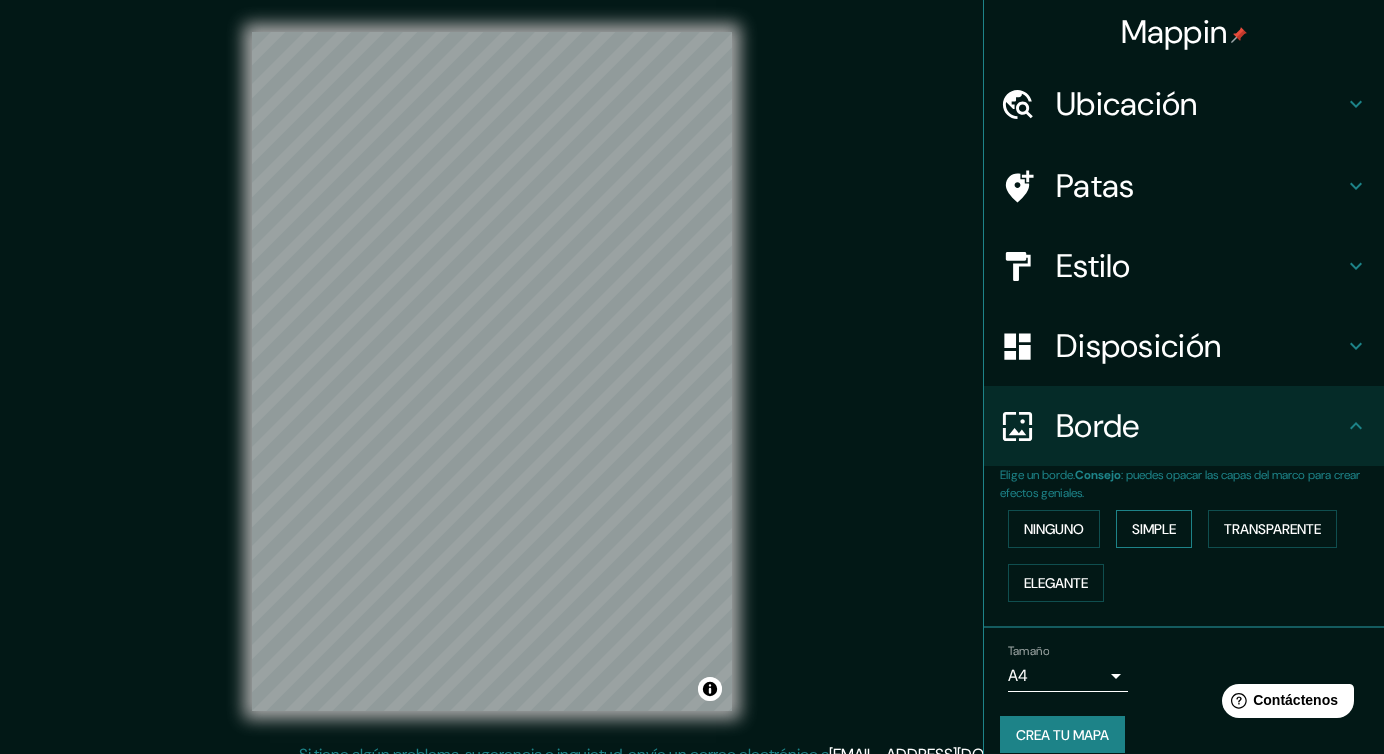 click on "Simple" at bounding box center [1154, 529] 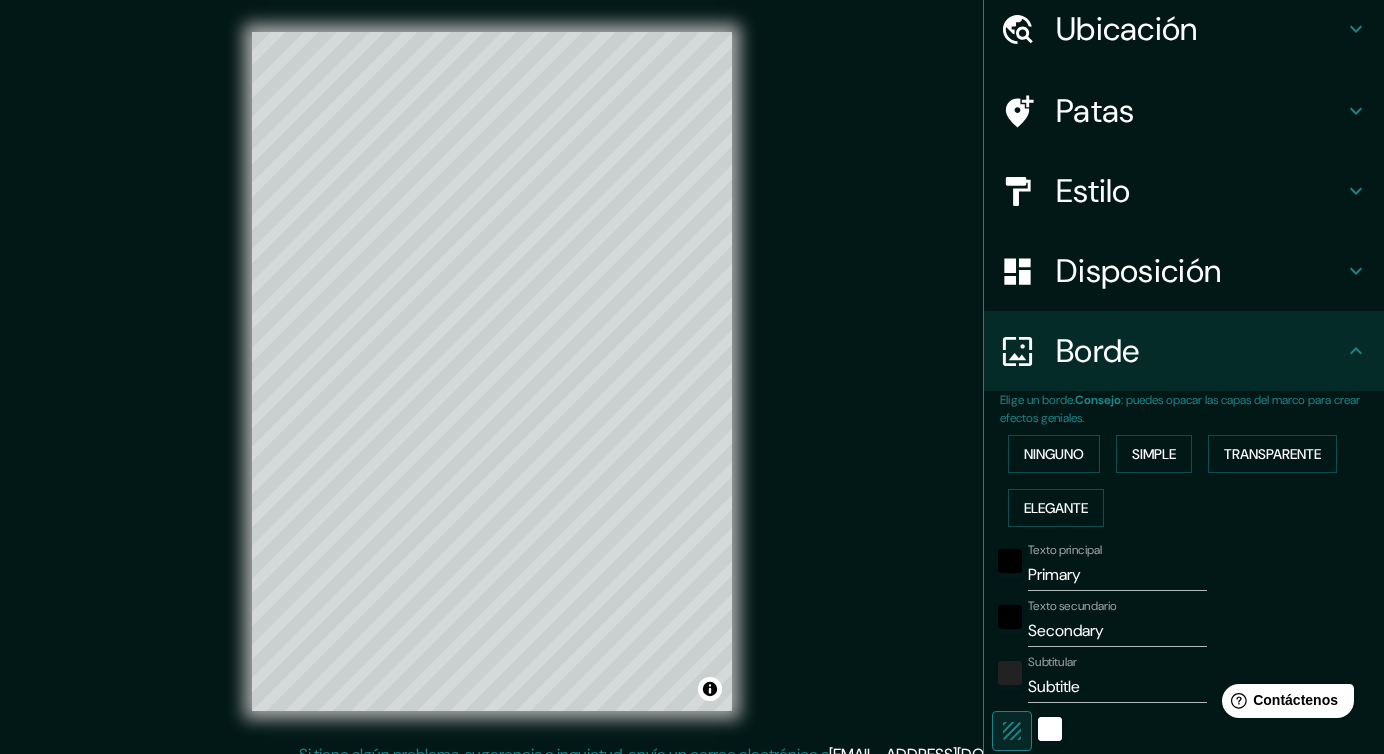 scroll, scrollTop: 74, scrollLeft: 0, axis: vertical 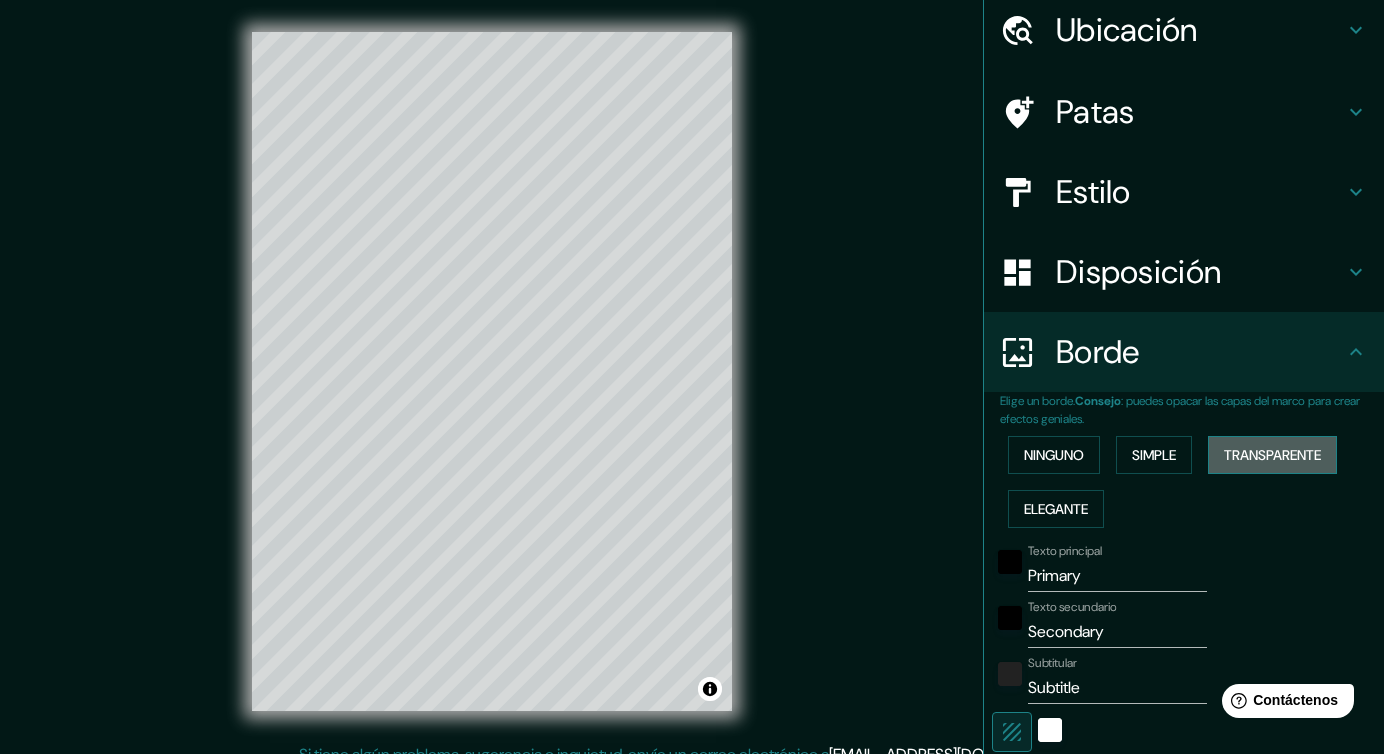 click on "Transparente" at bounding box center (1272, 455) 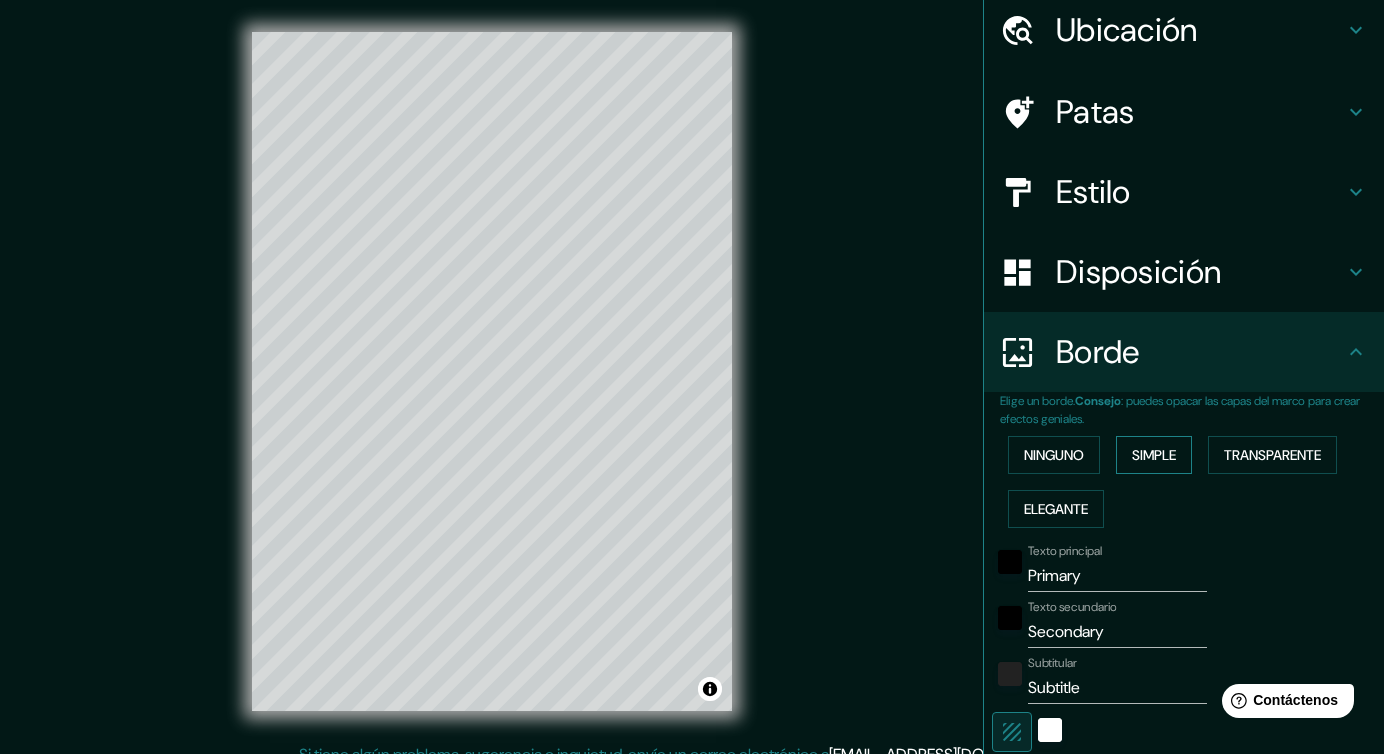 click on "Simple" at bounding box center (1154, 455) 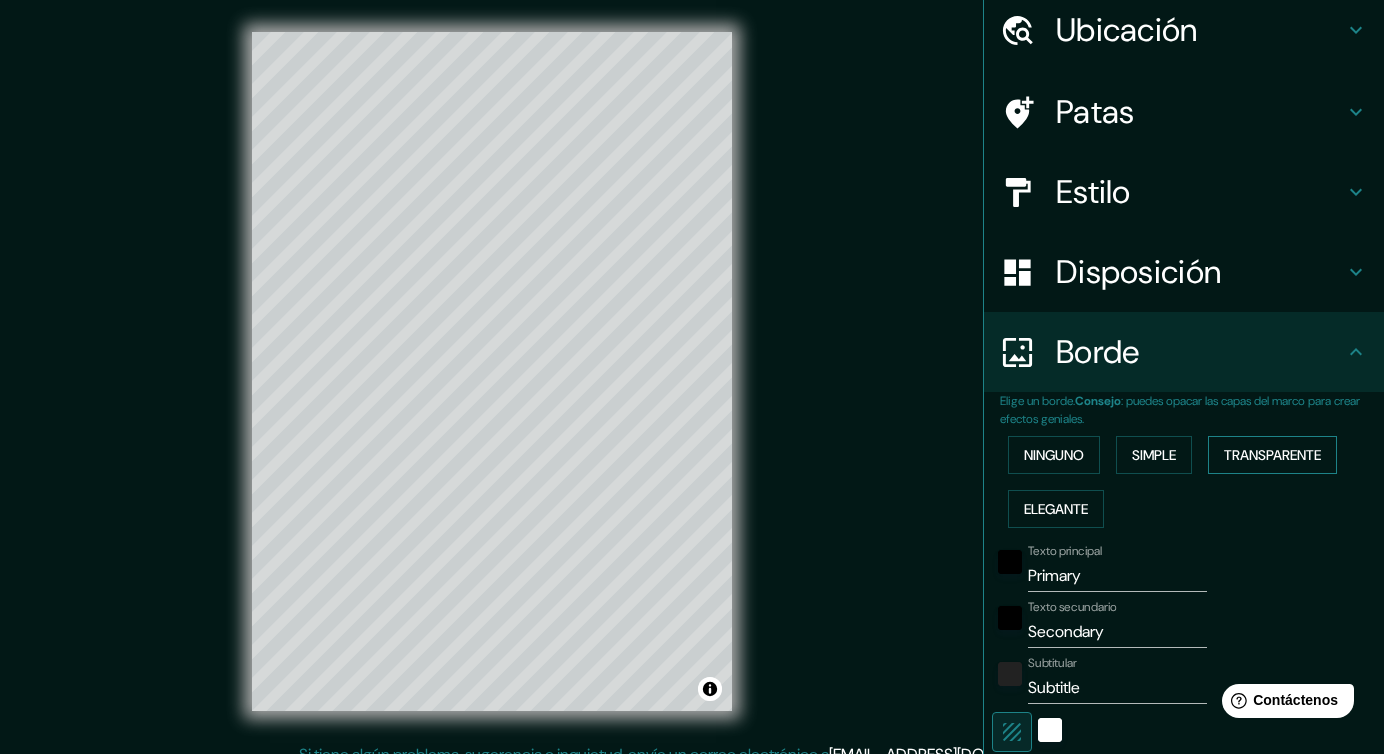 click on "Transparente" at bounding box center [1272, 455] 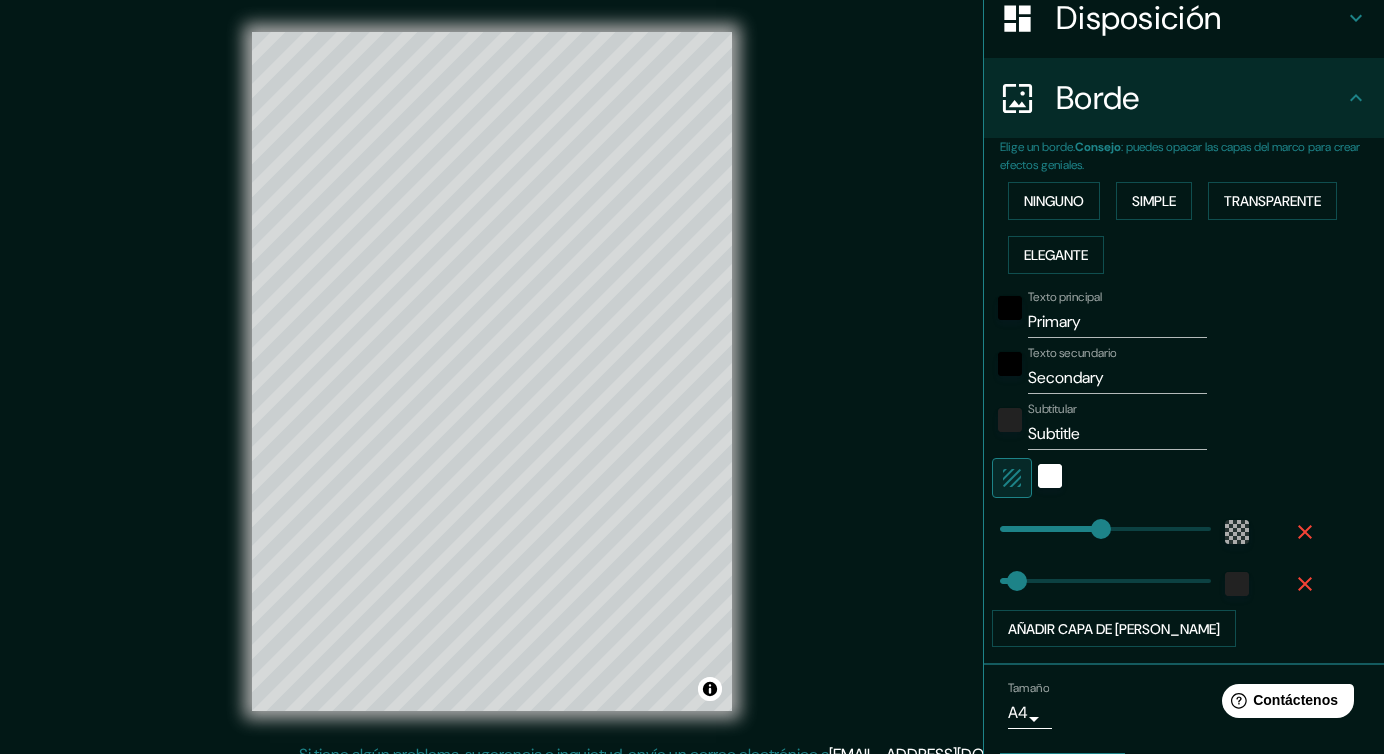 scroll, scrollTop: 332, scrollLeft: 0, axis: vertical 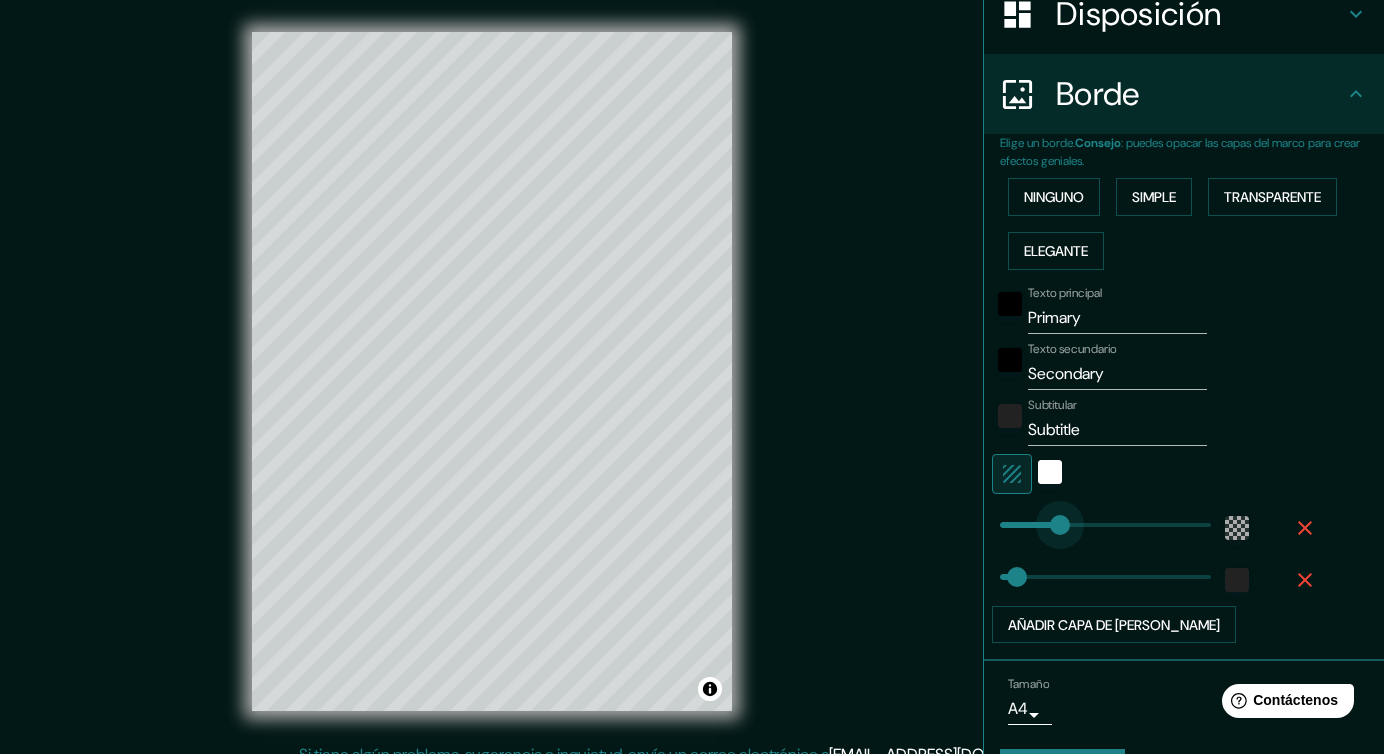 type on "139" 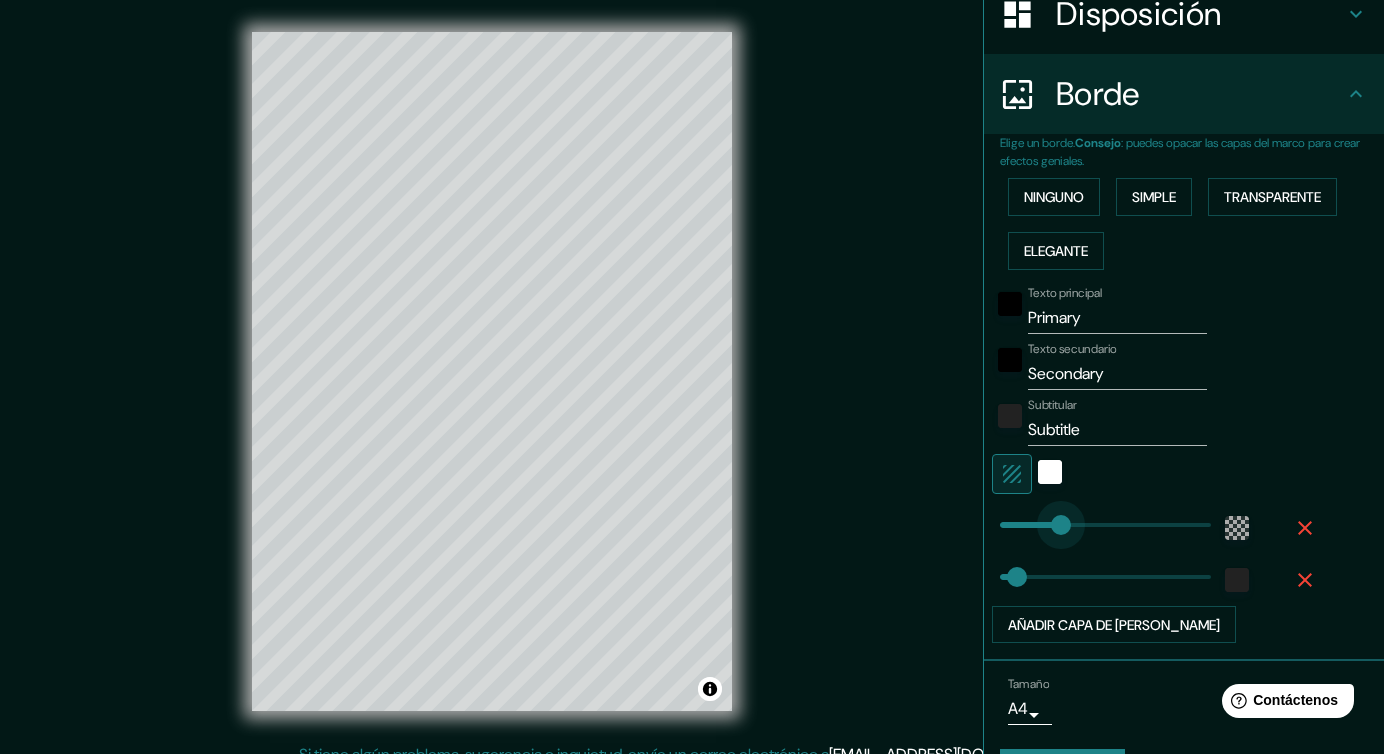 drag, startPoint x: 1108, startPoint y: 522, endPoint x: 1061, endPoint y: 557, distance: 58.60034 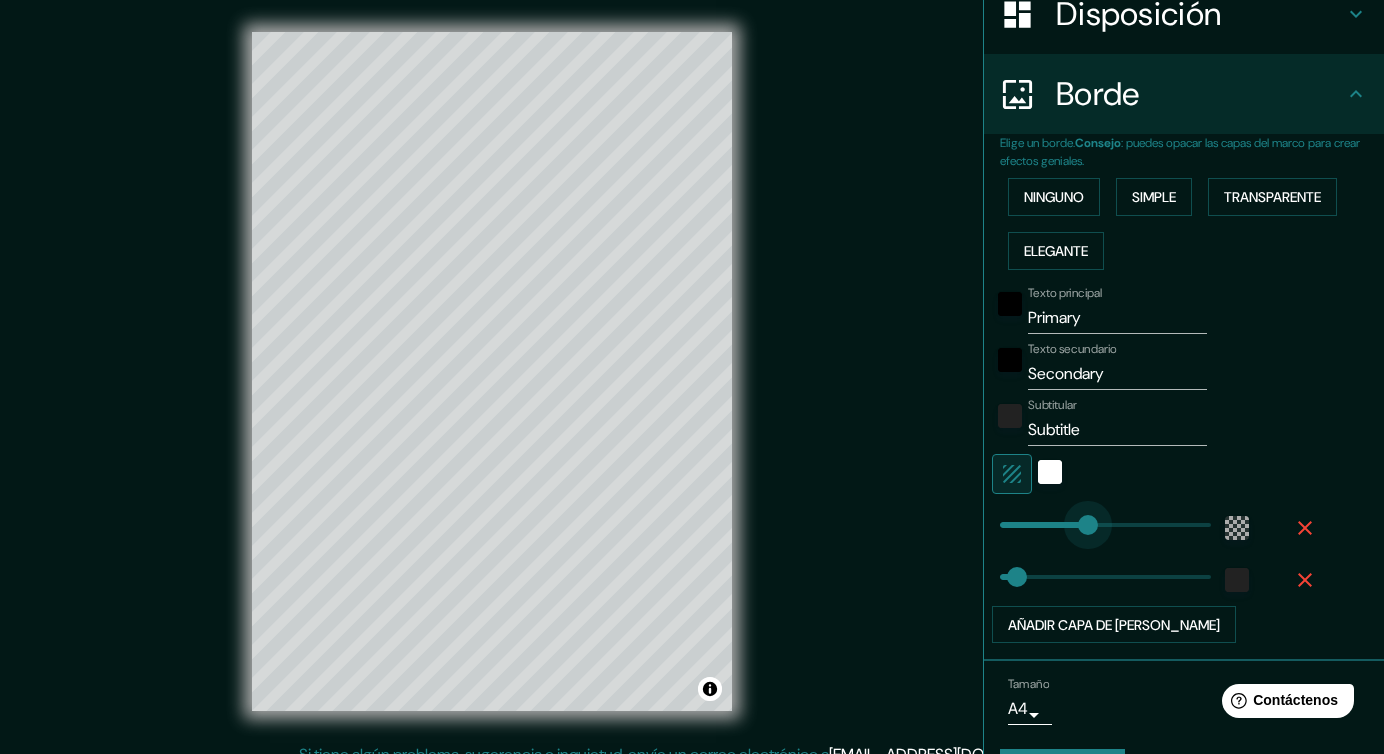 type on "212" 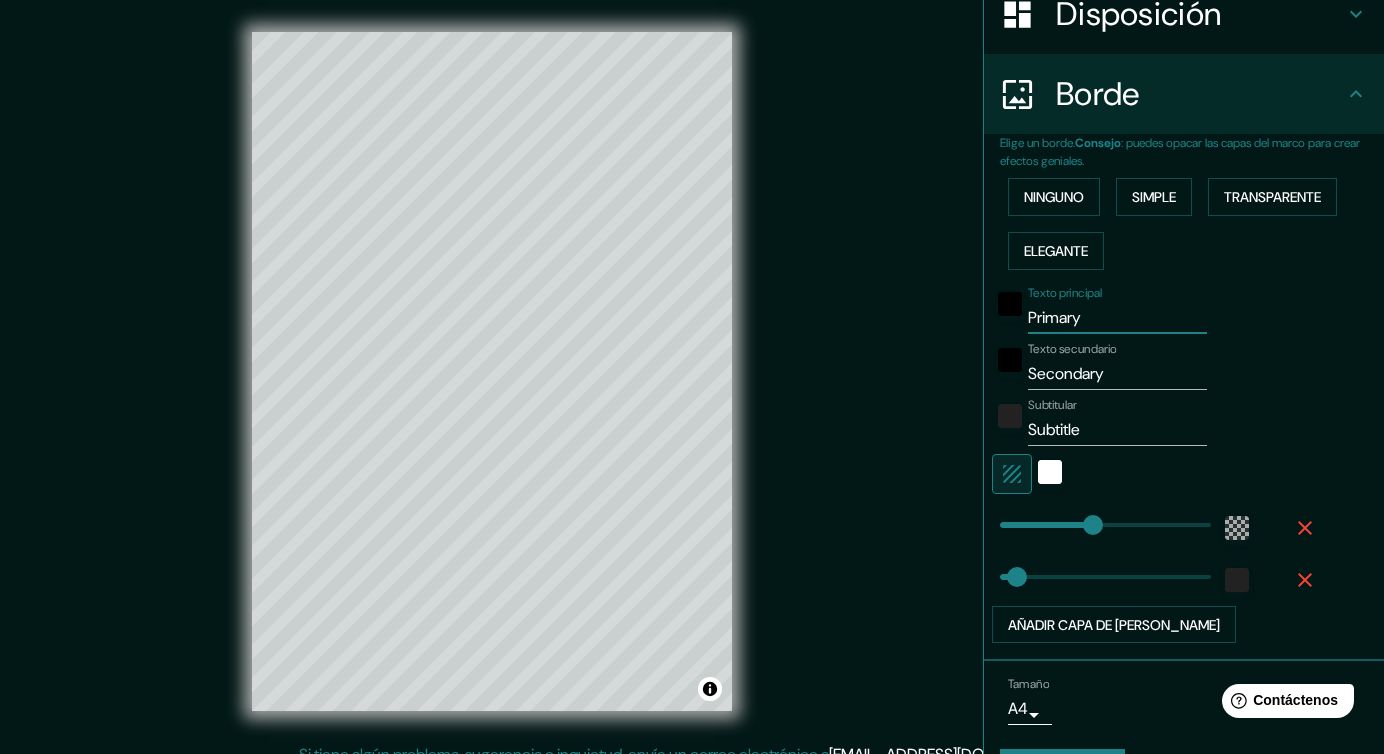 drag, startPoint x: 1100, startPoint y: 319, endPoint x: 1001, endPoint y: 320, distance: 99.00505 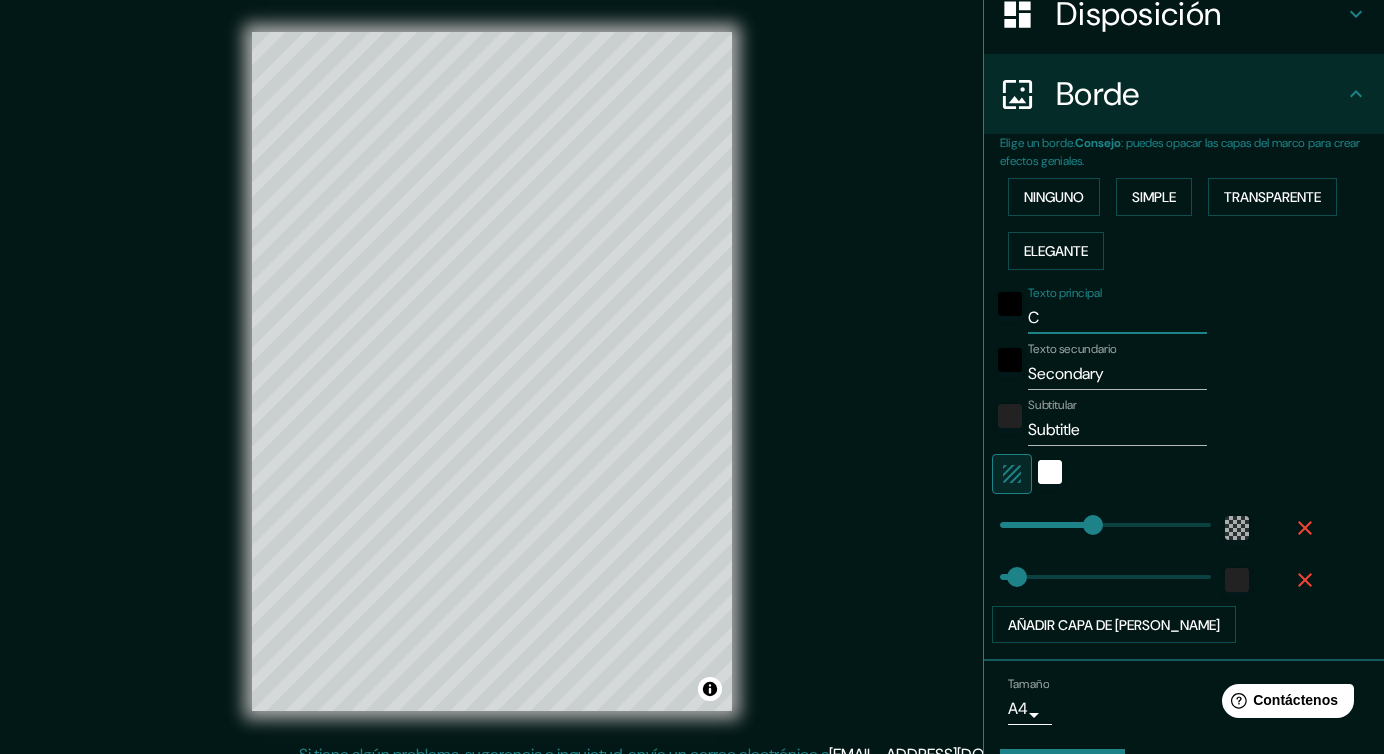 type on "38" 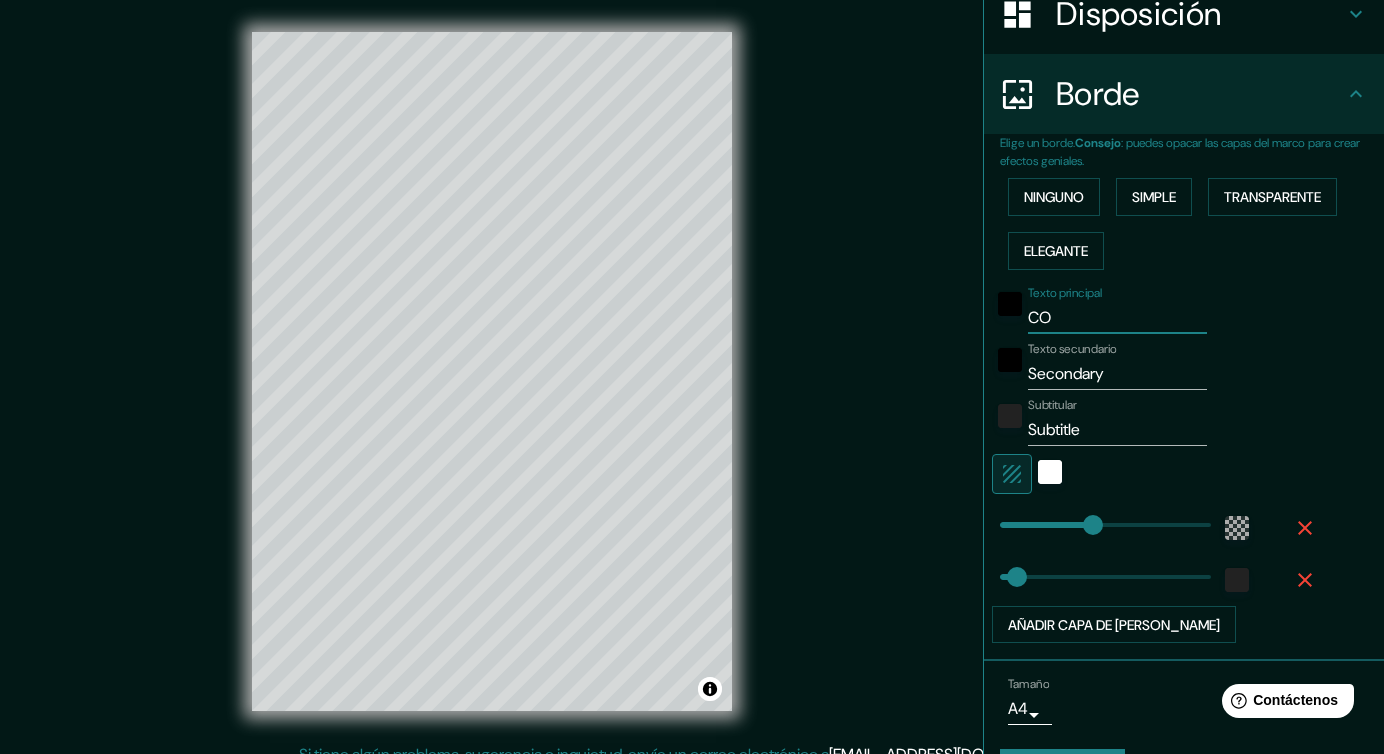 type on "COI" 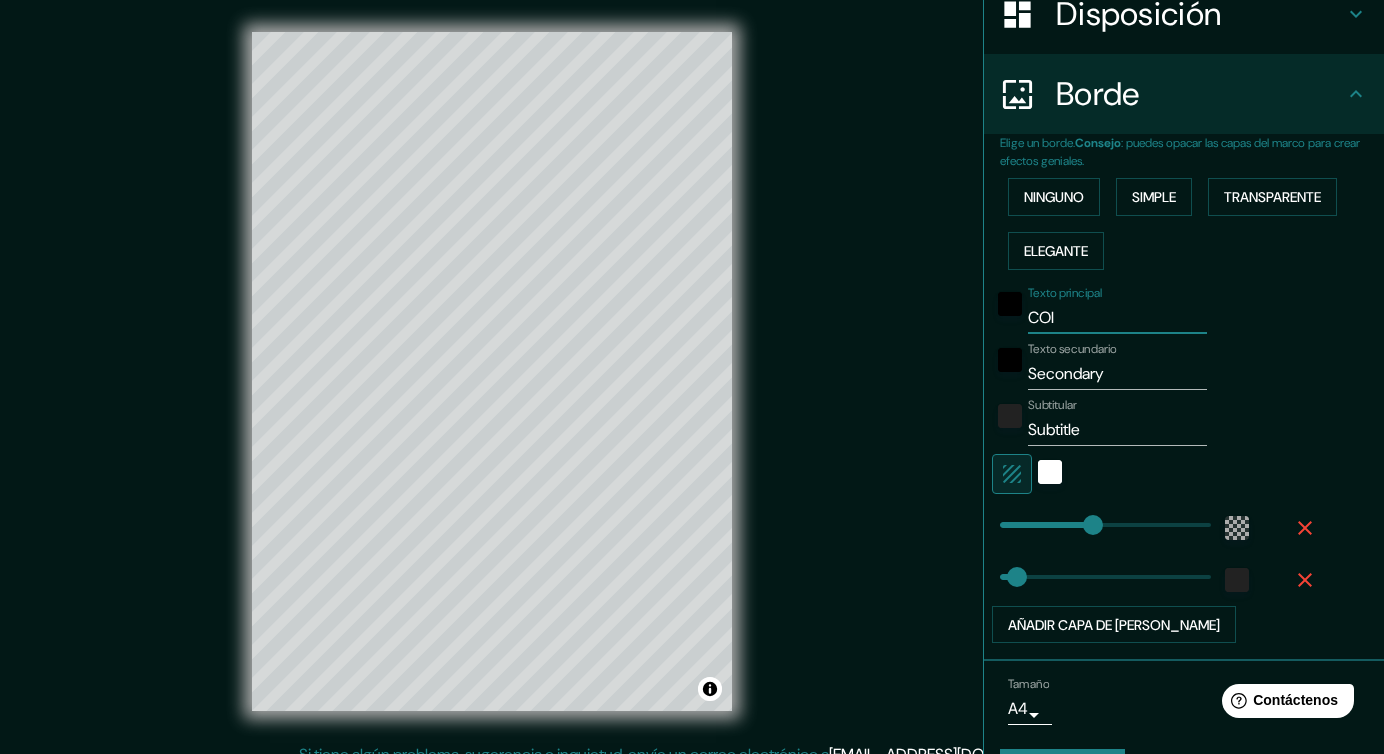type on "38" 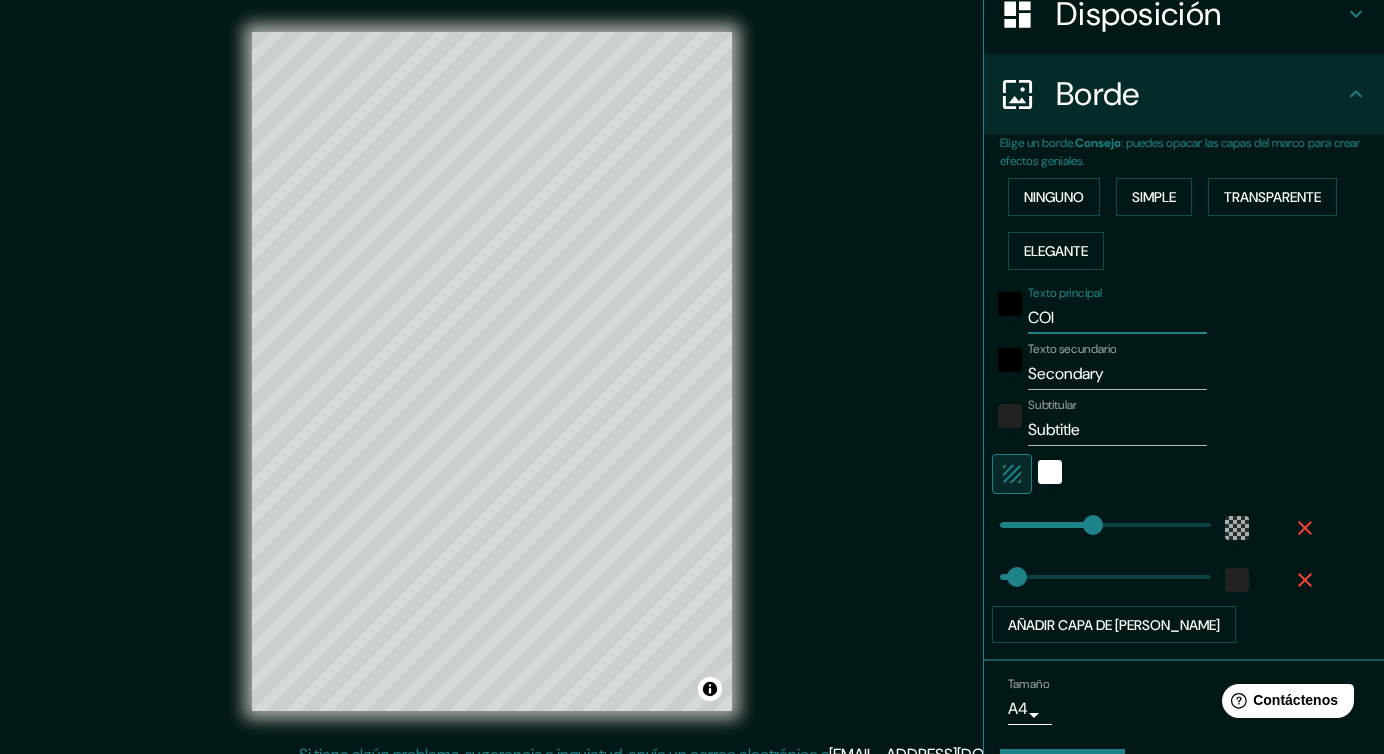 type on "COIN" 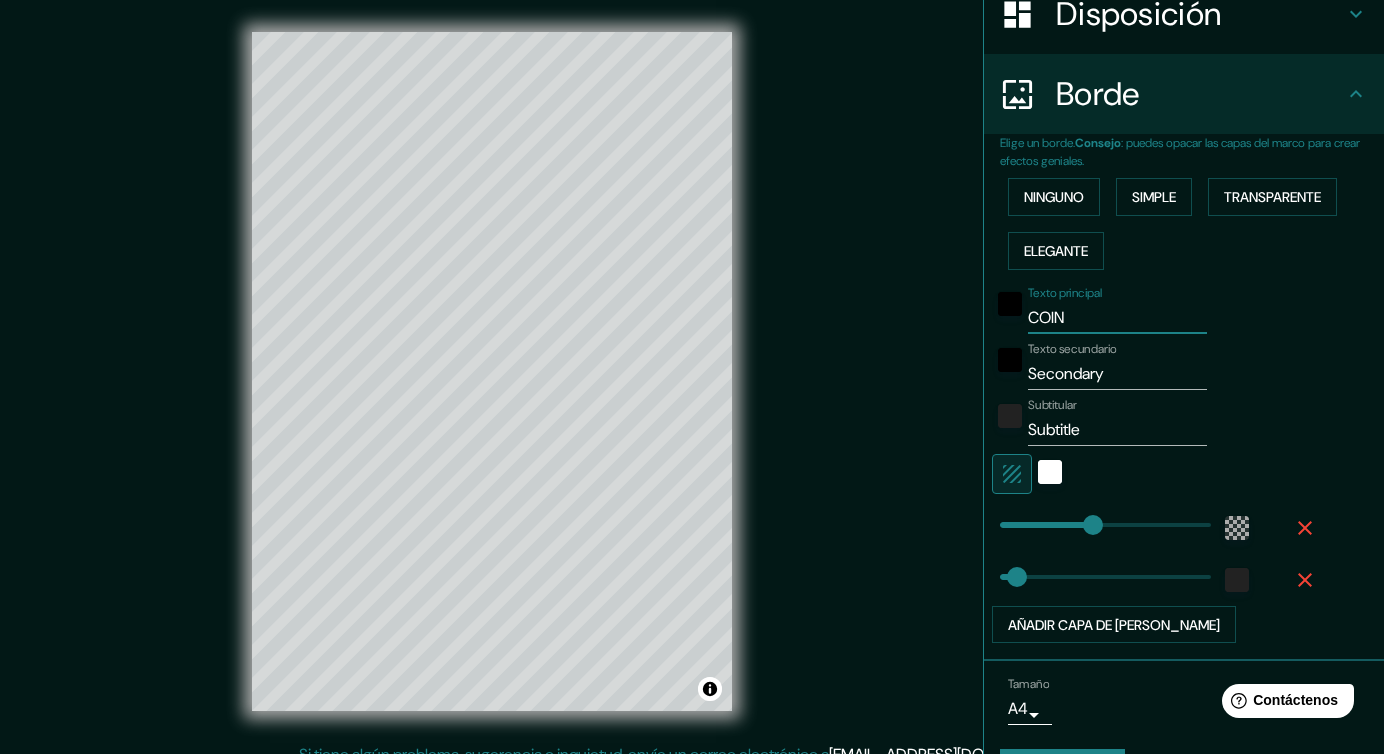 type on "38" 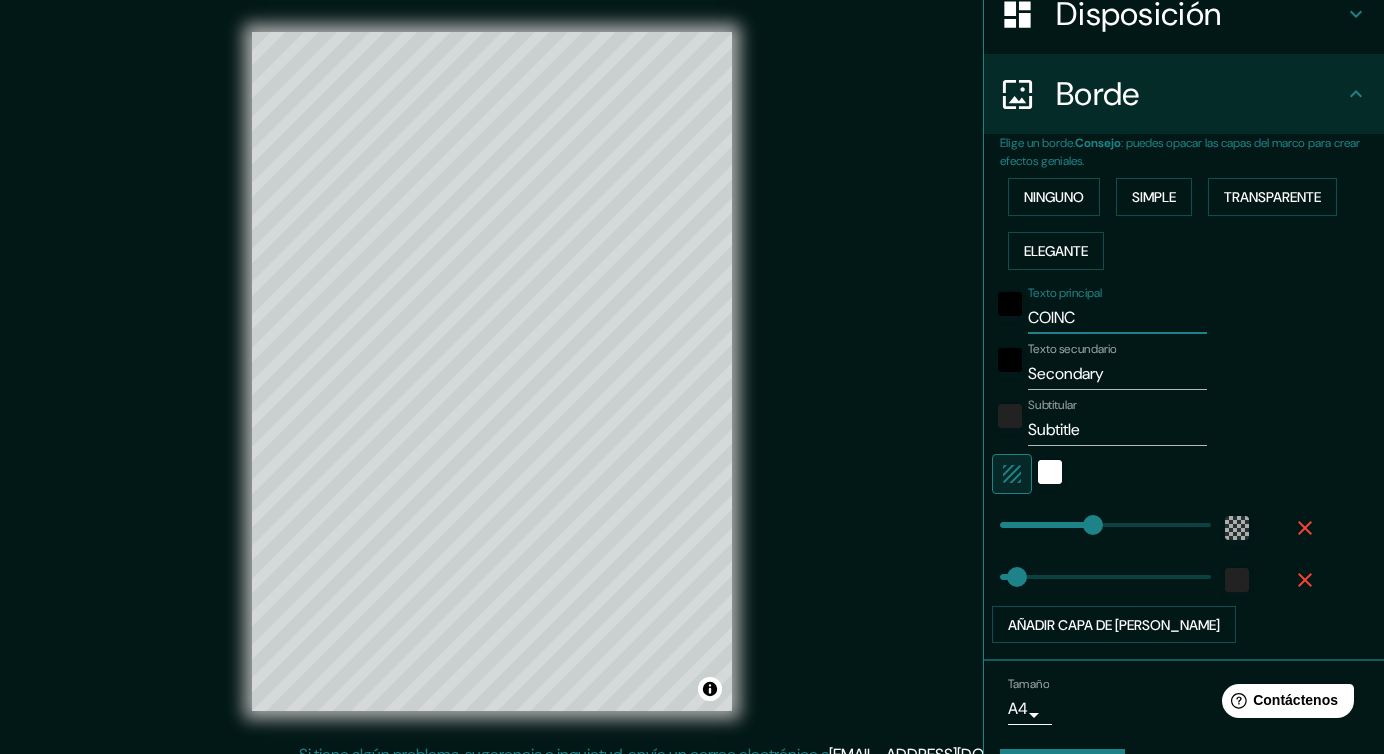 type on "COINCI" 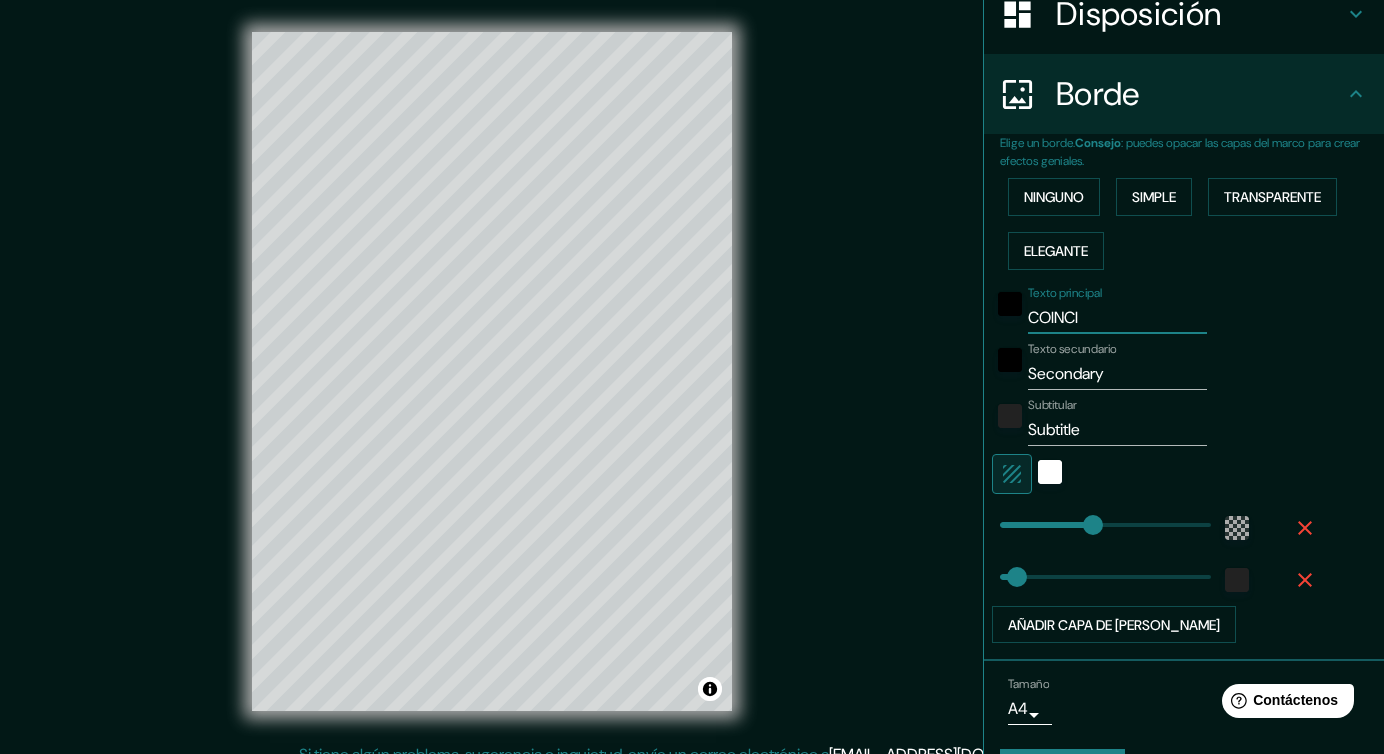 type on "38" 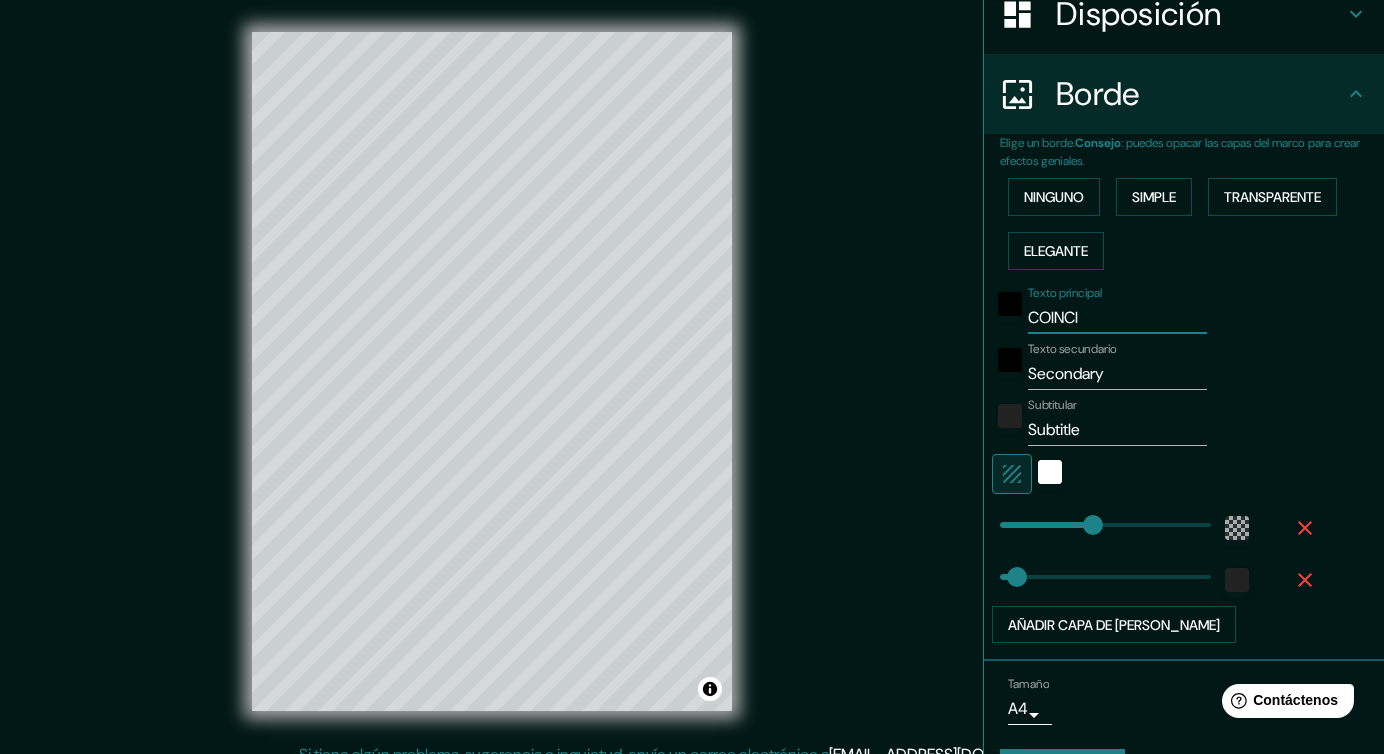type on "COINCID" 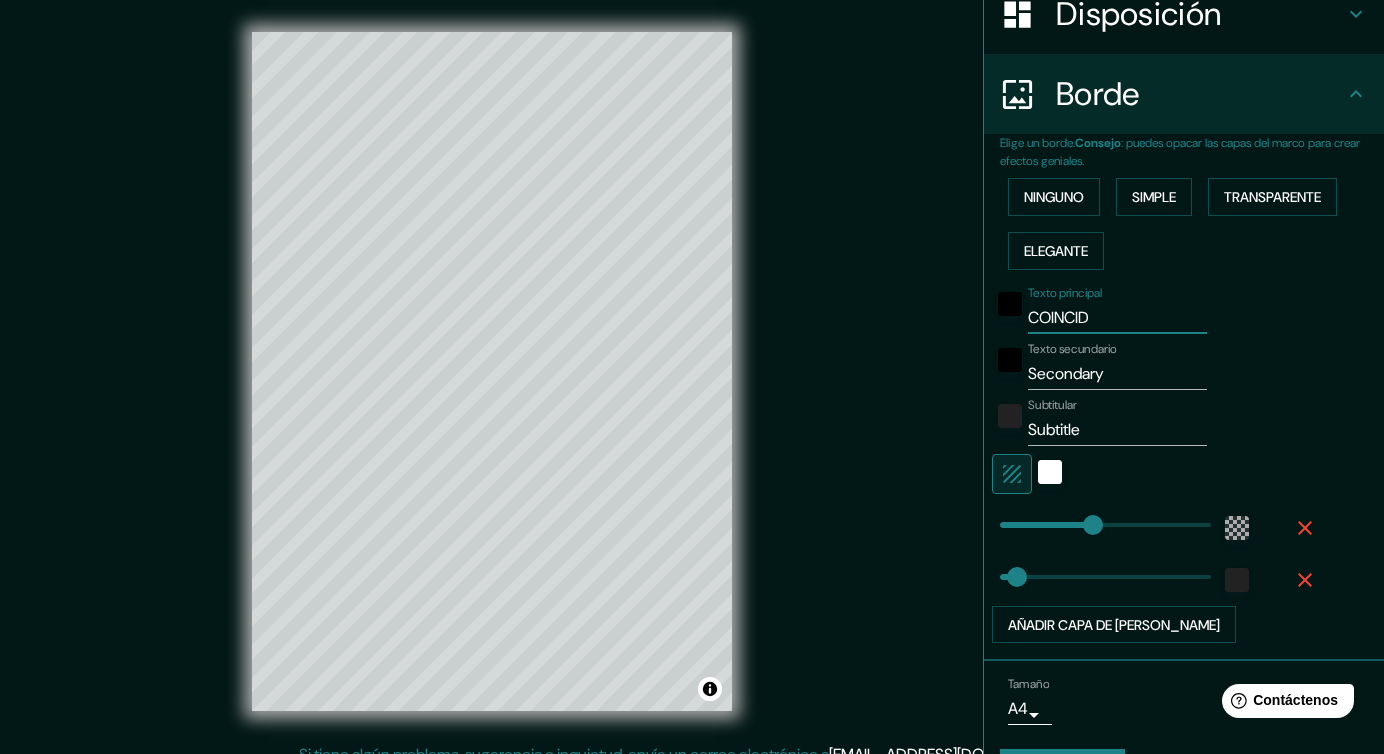 type on "38" 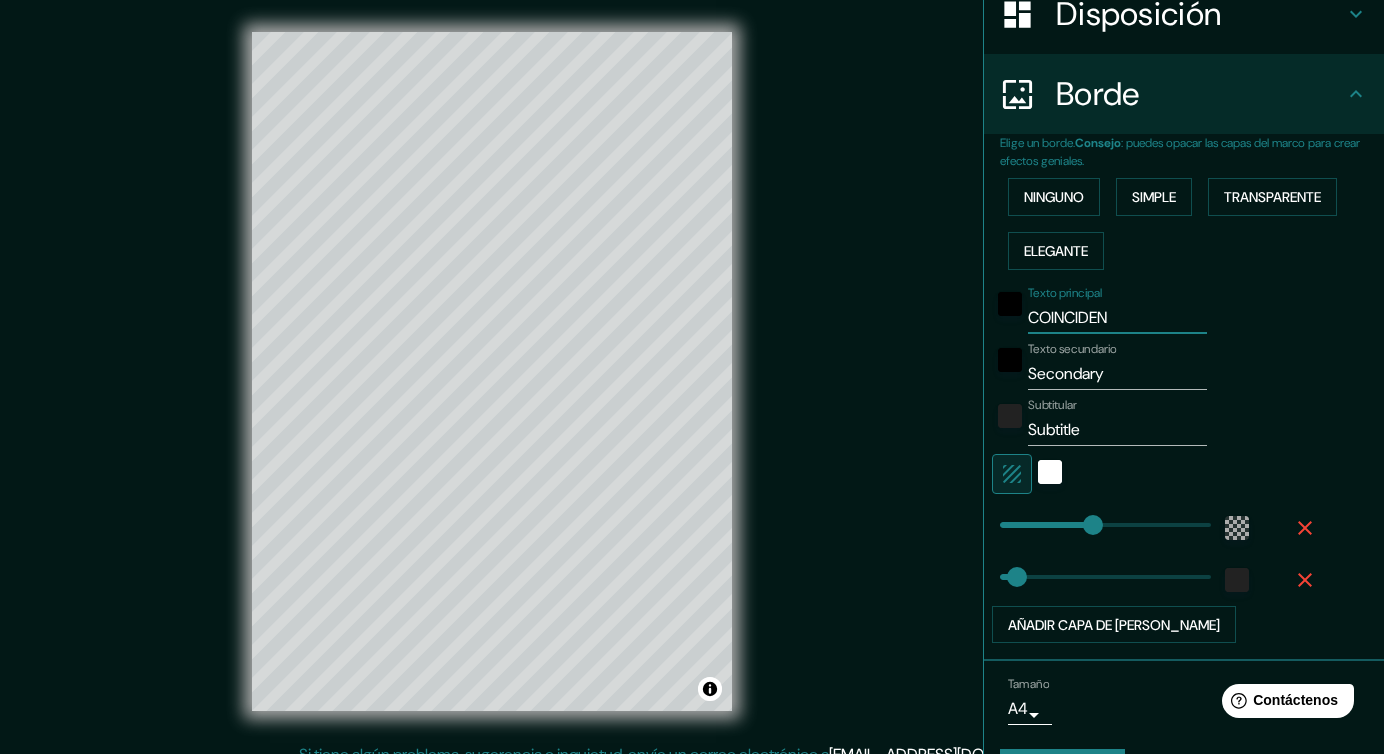 type on "COINCIDENC" 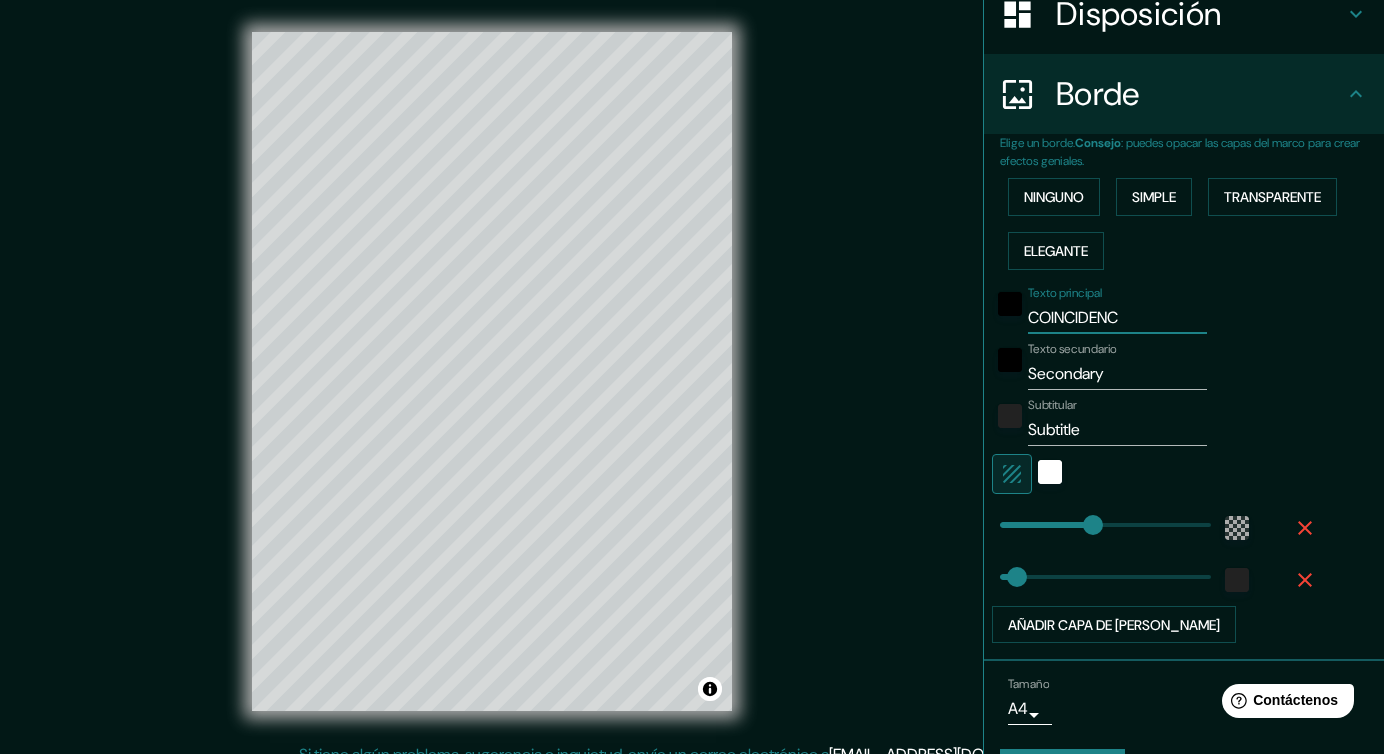 type on "38" 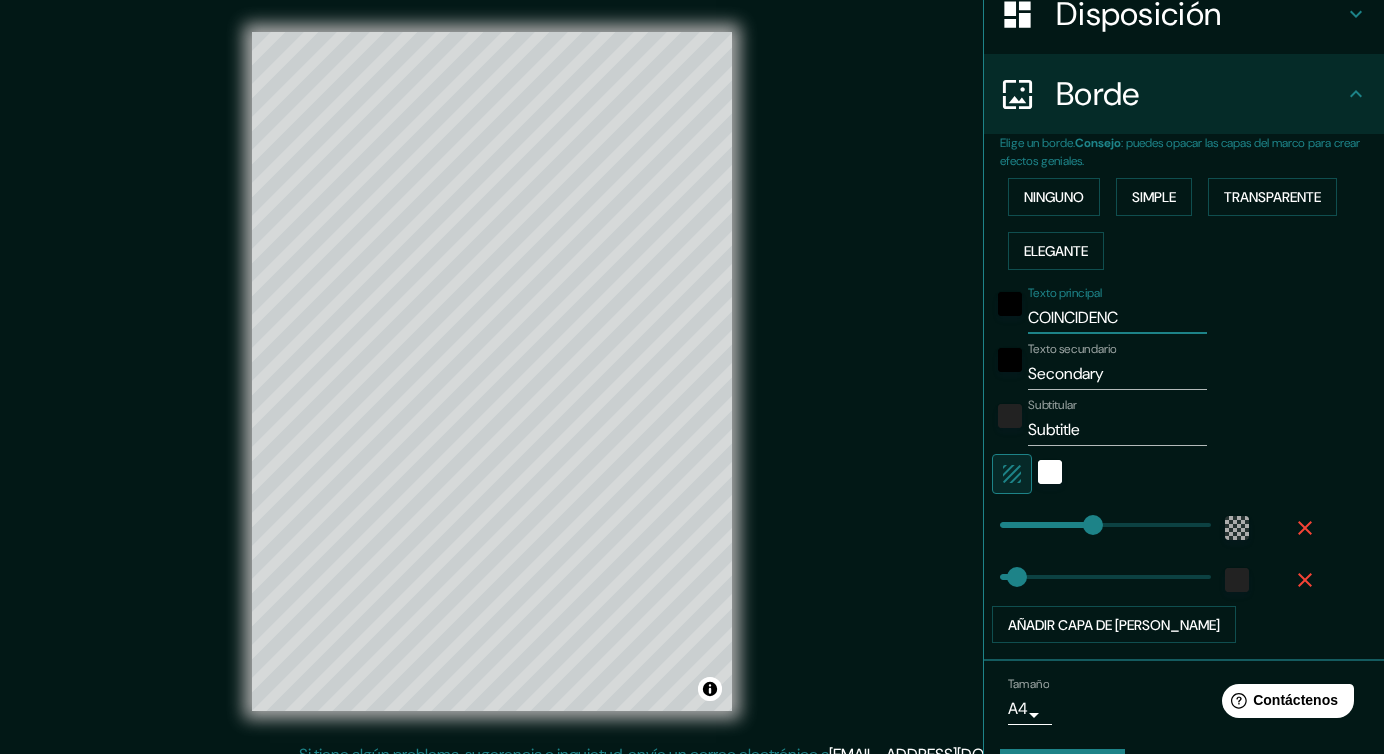 type on "COINCIDENCE" 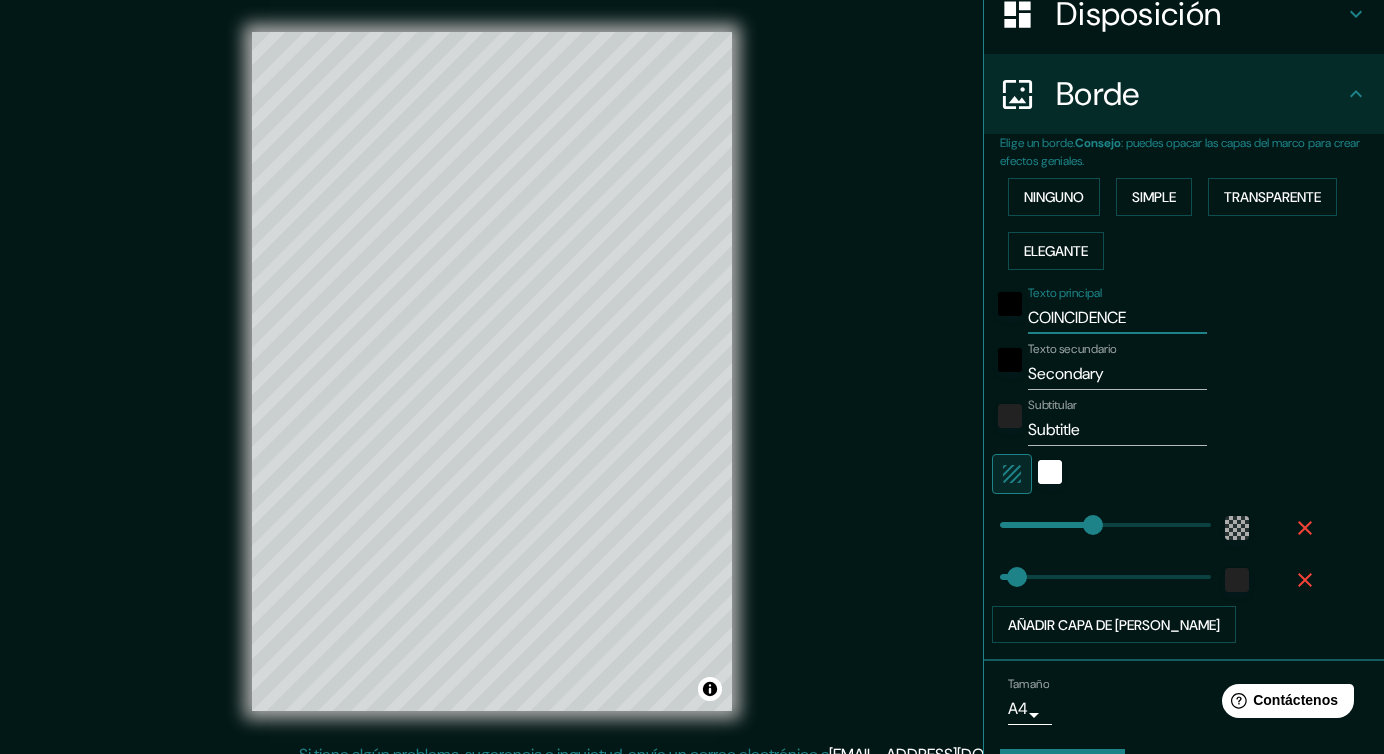 type on "38" 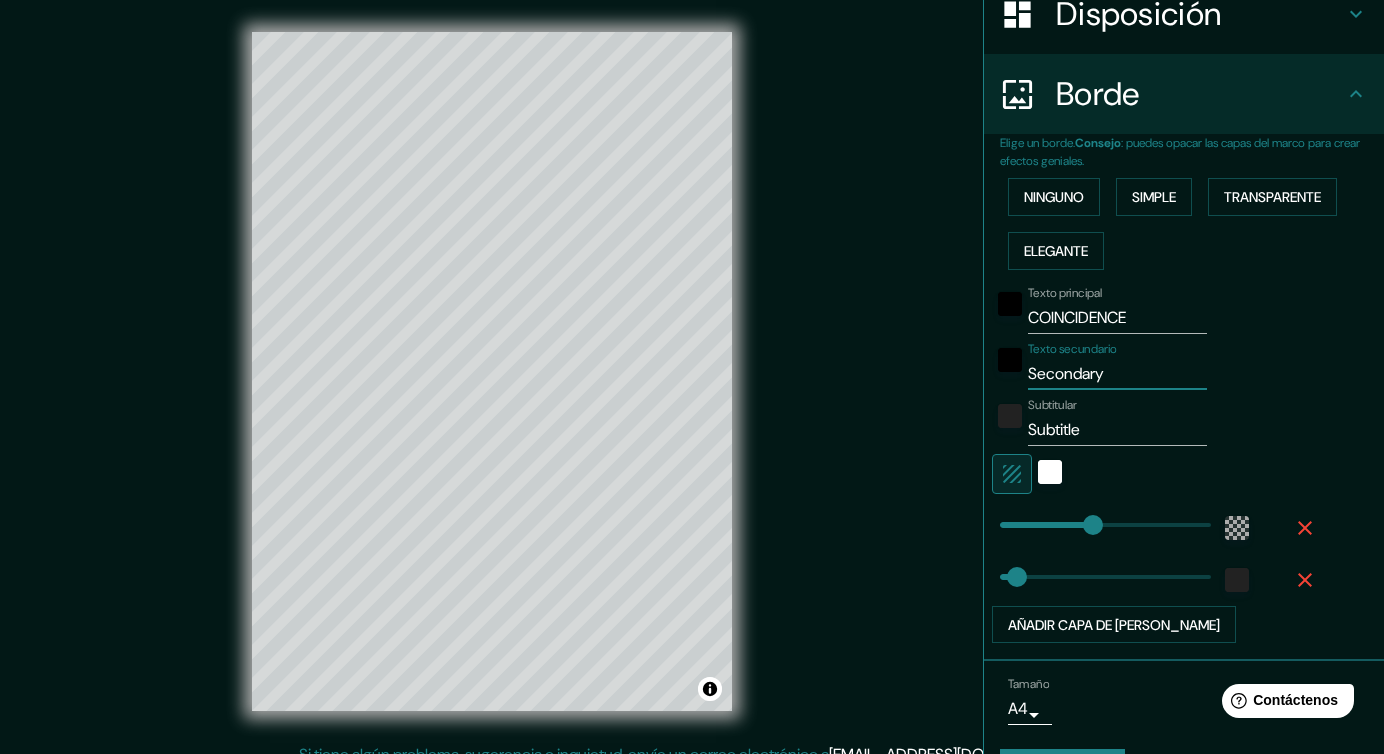click on "Secondary" at bounding box center [1117, 374] 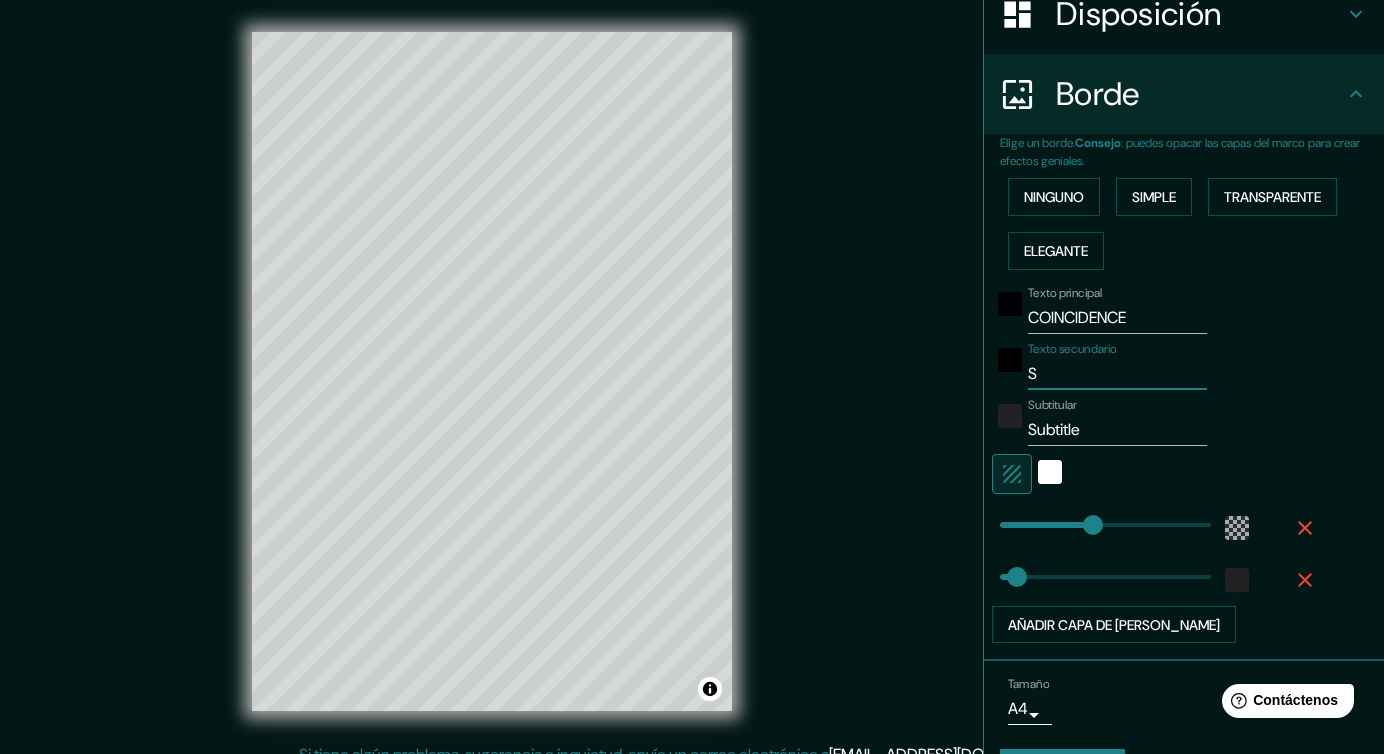 type on "ST" 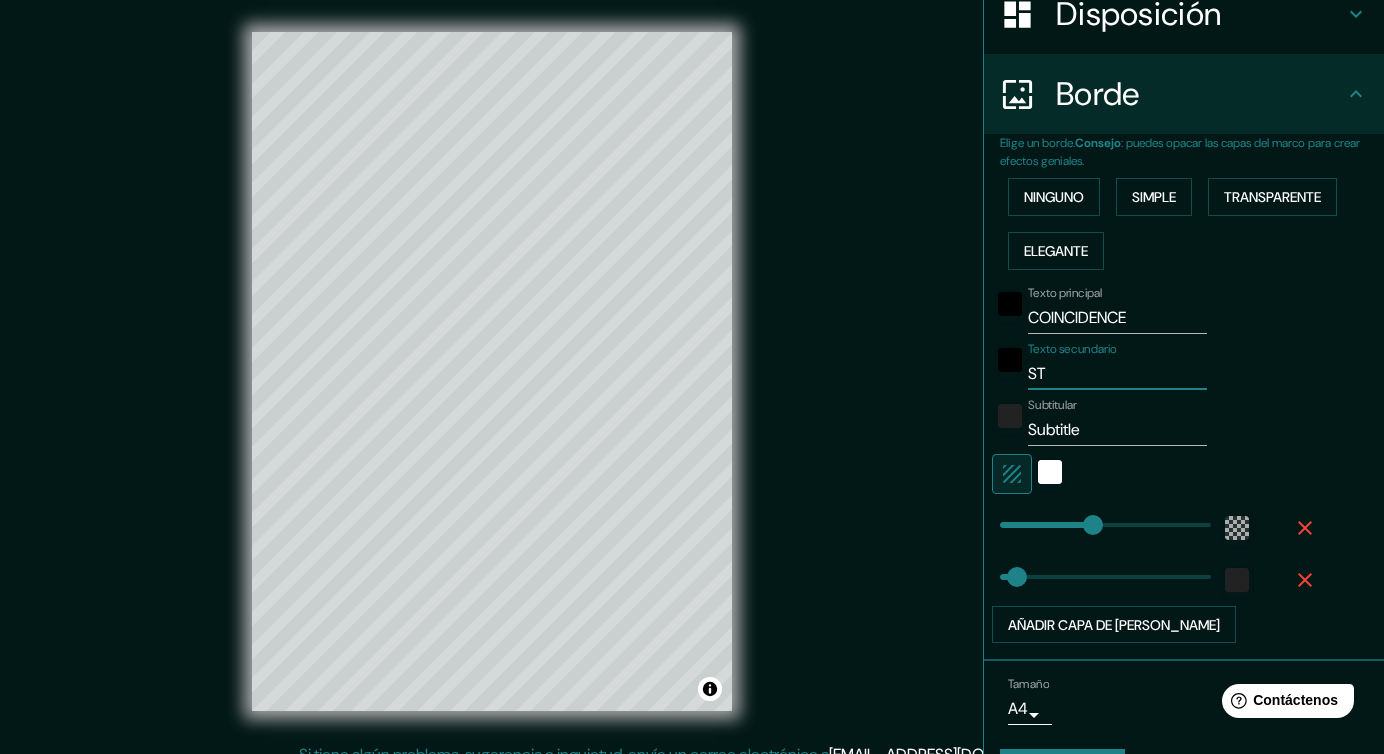 type on "S" 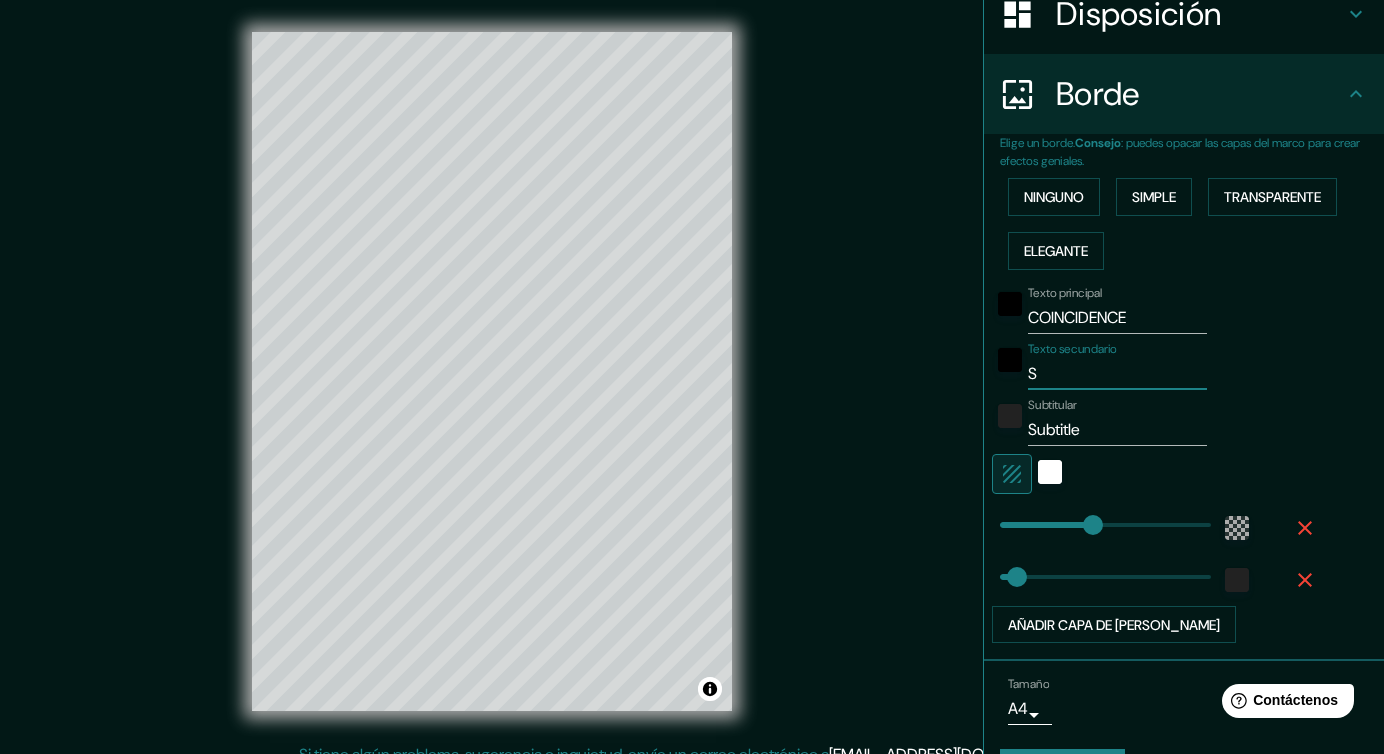 type on "38" 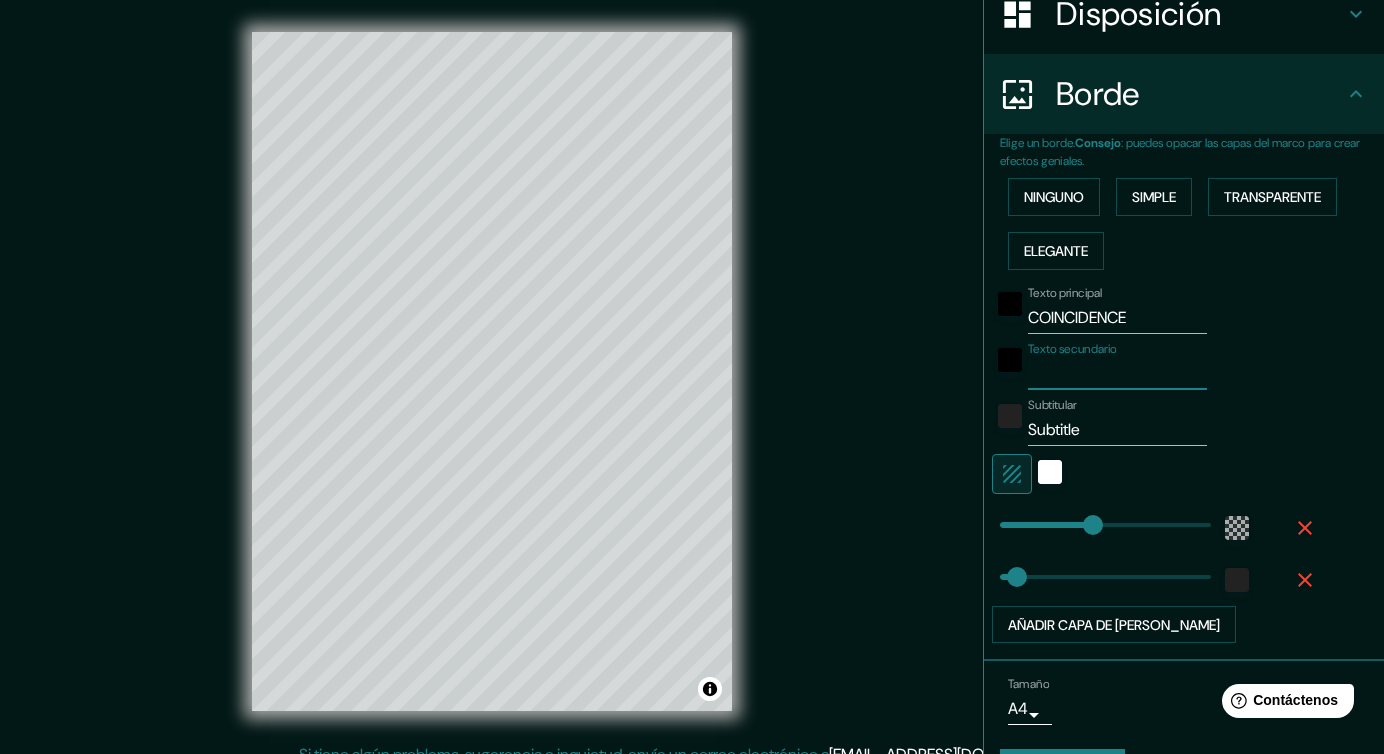 type on "38" 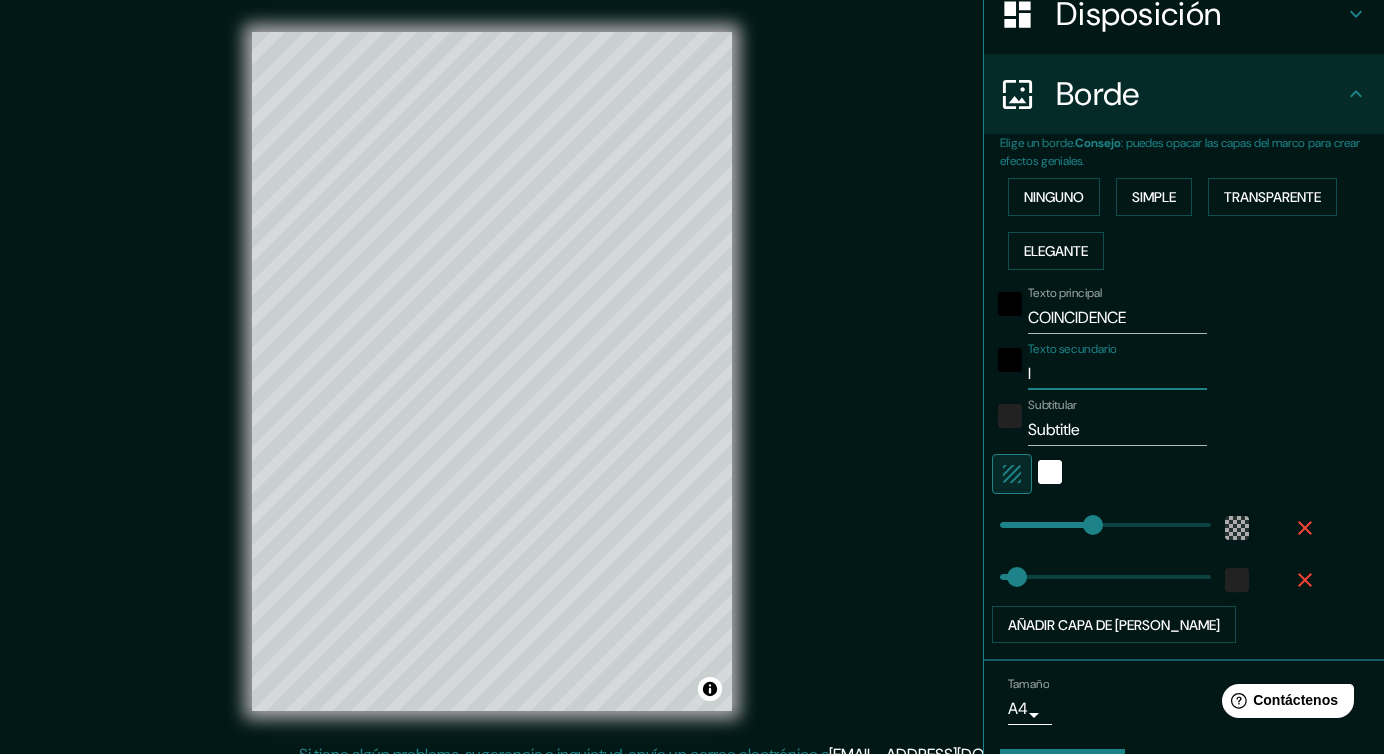 type on "38" 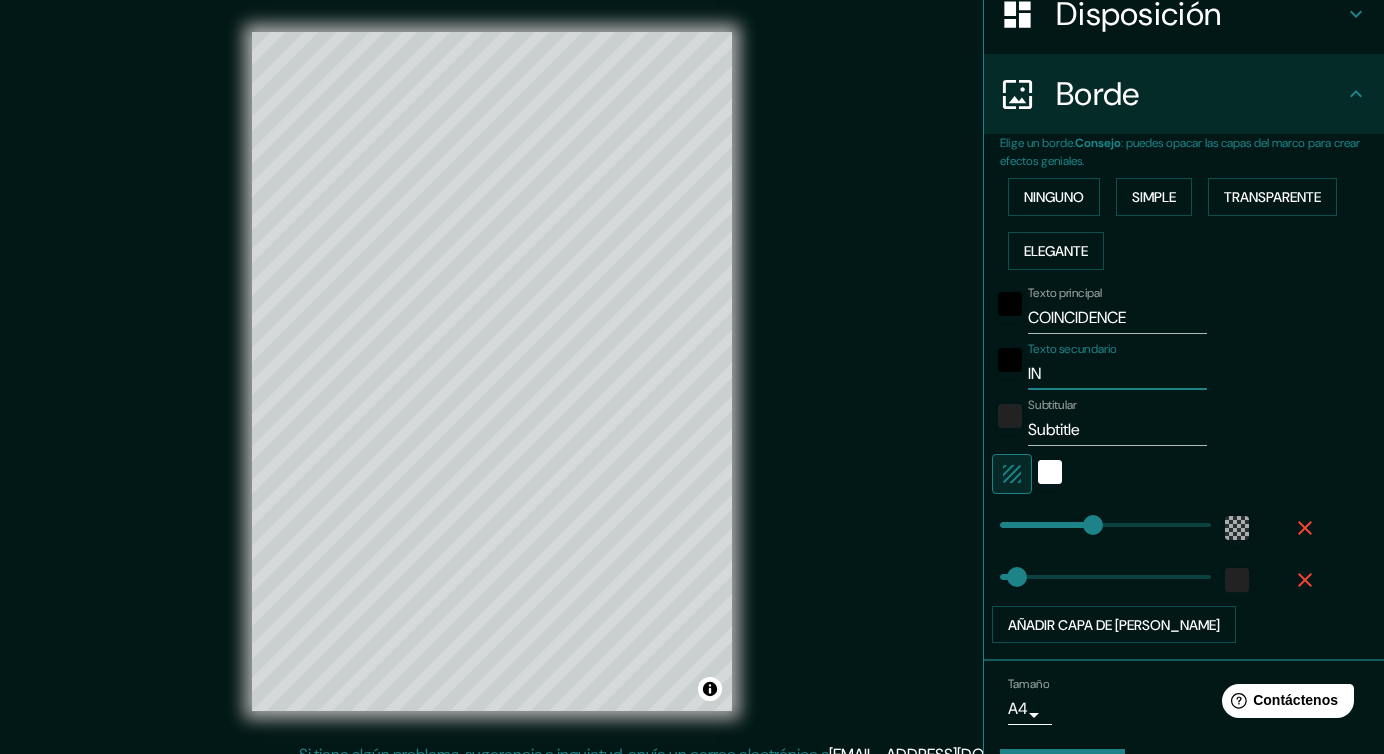 type on "38" 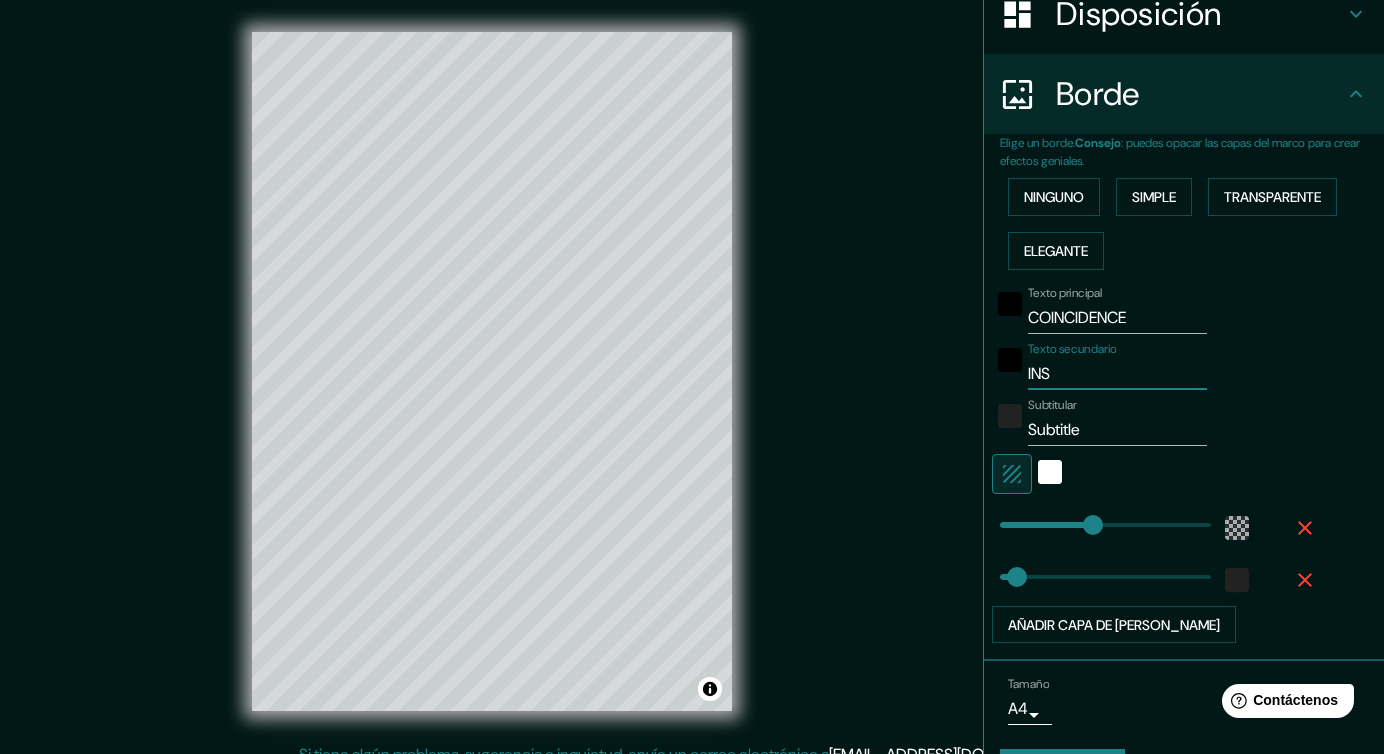 type on "INST" 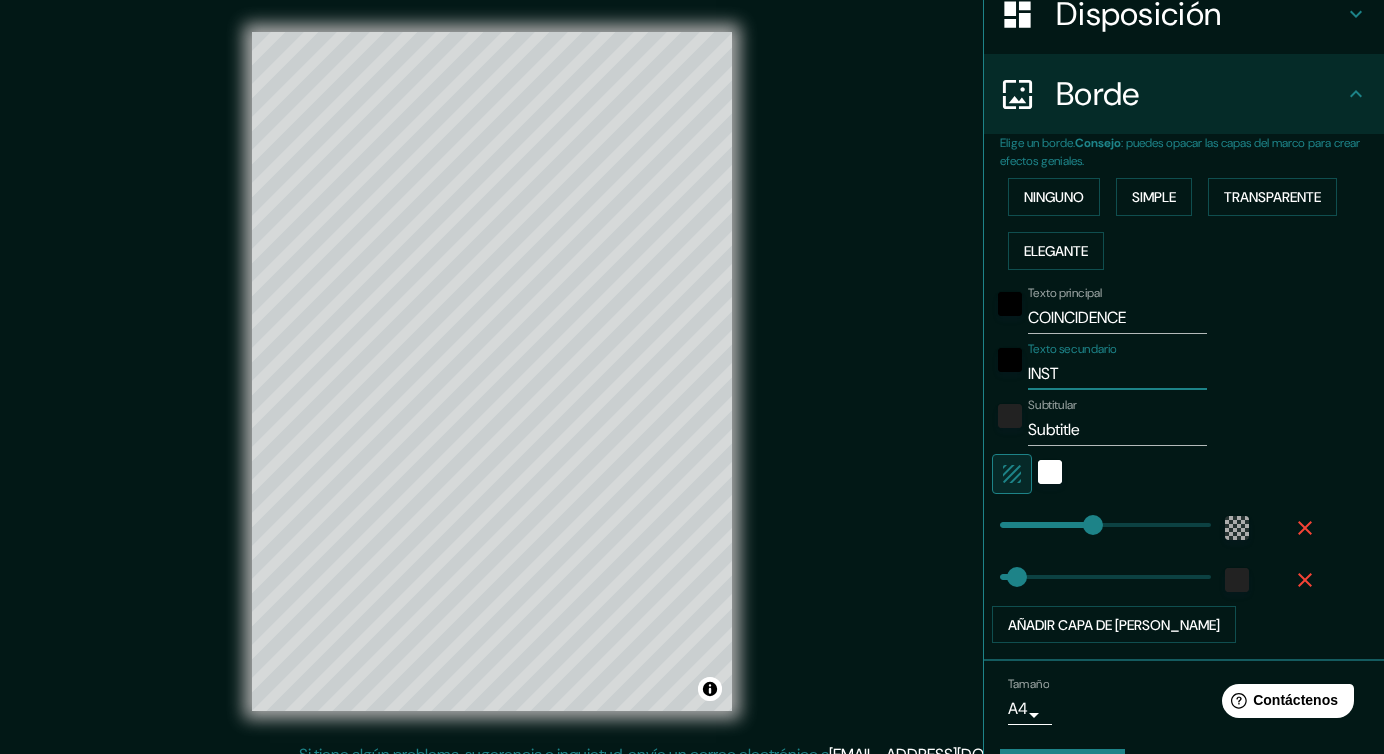 type on "38" 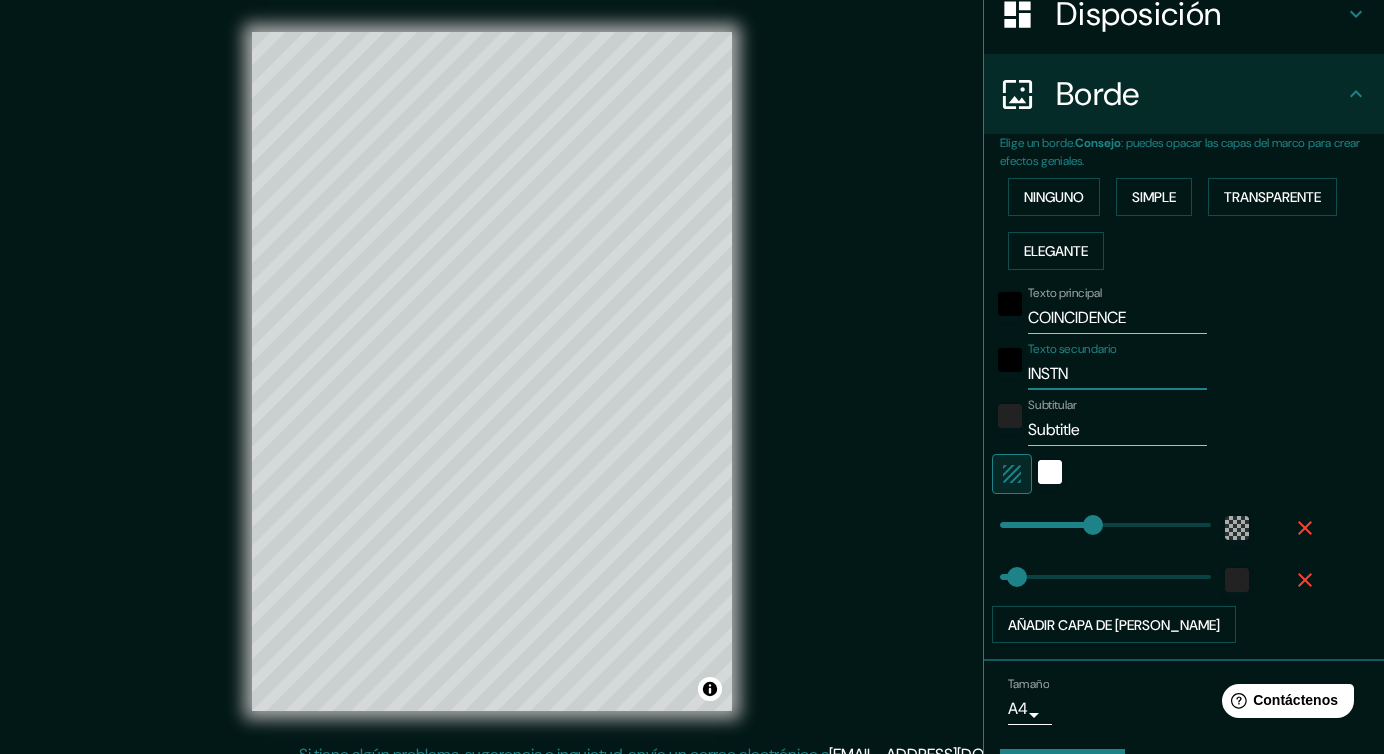 type on "38" 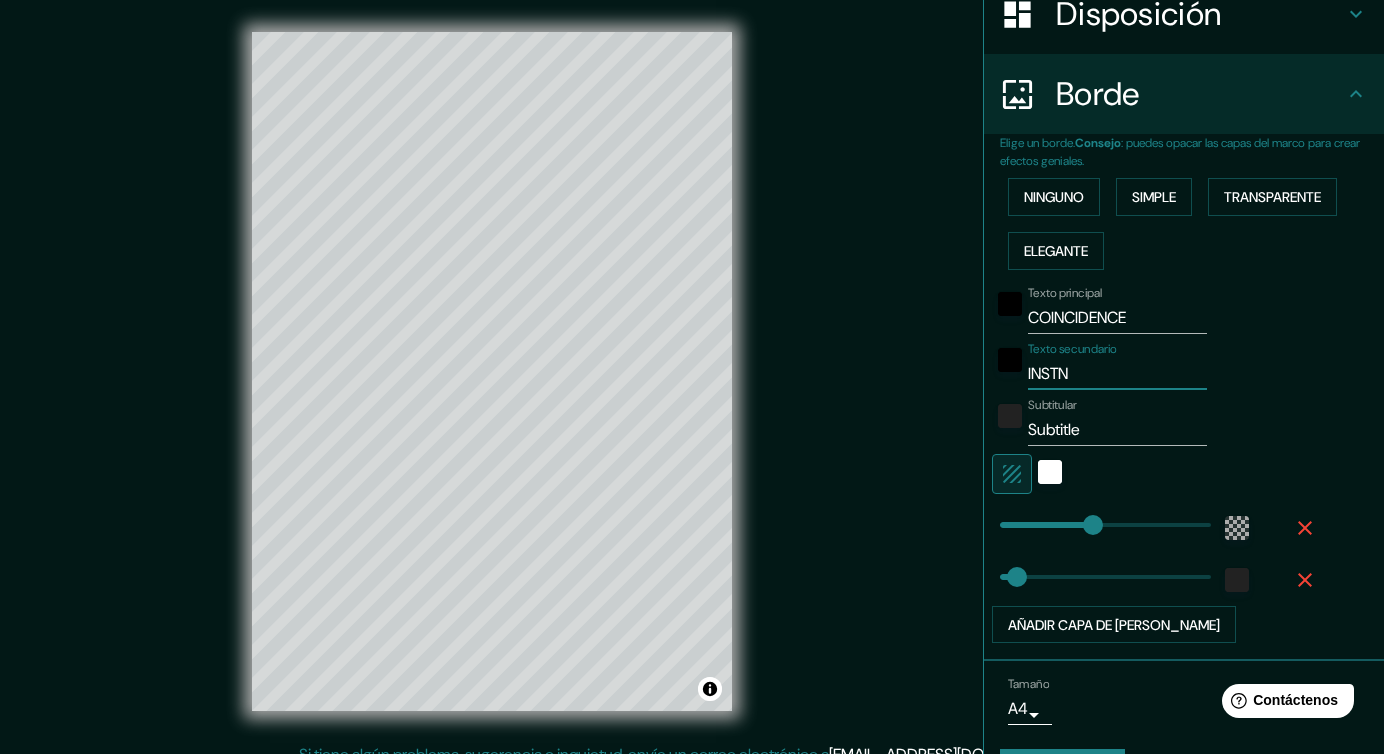 type on "INST" 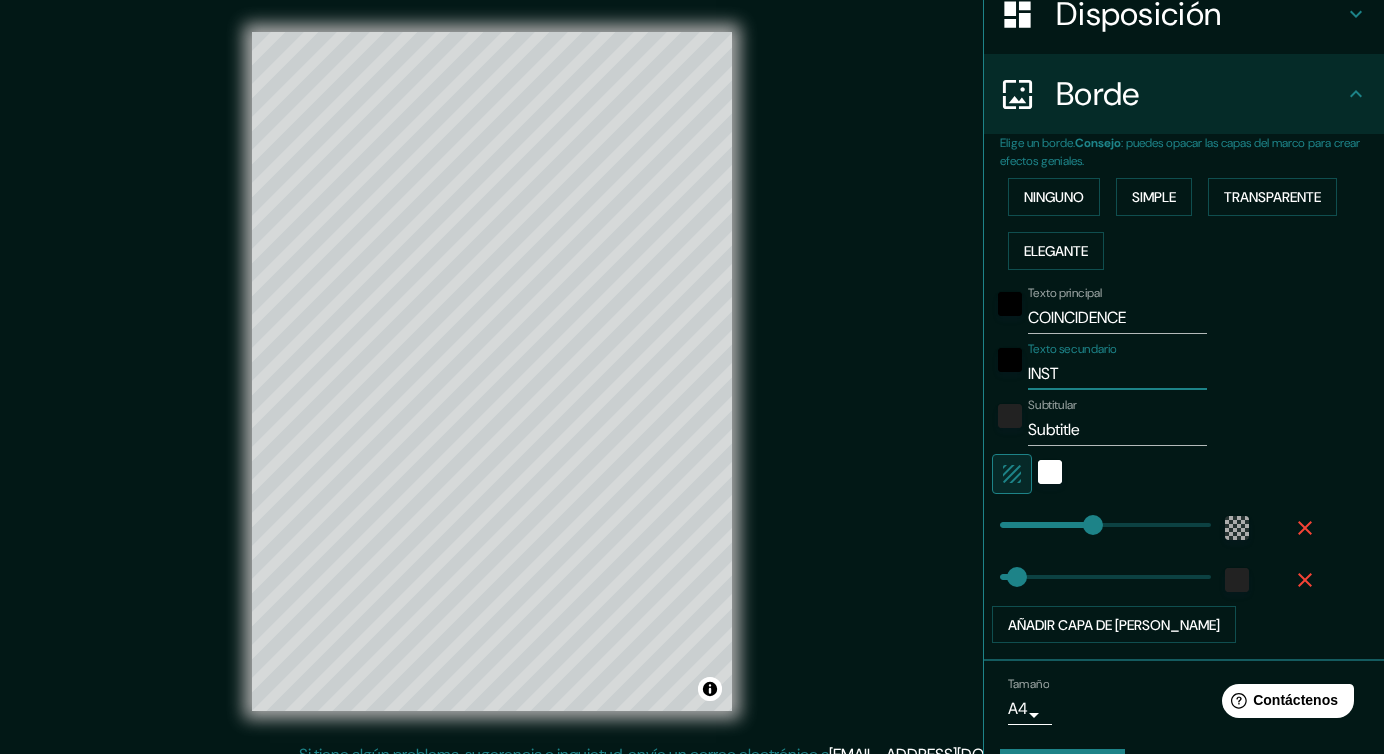 type on "INSTA" 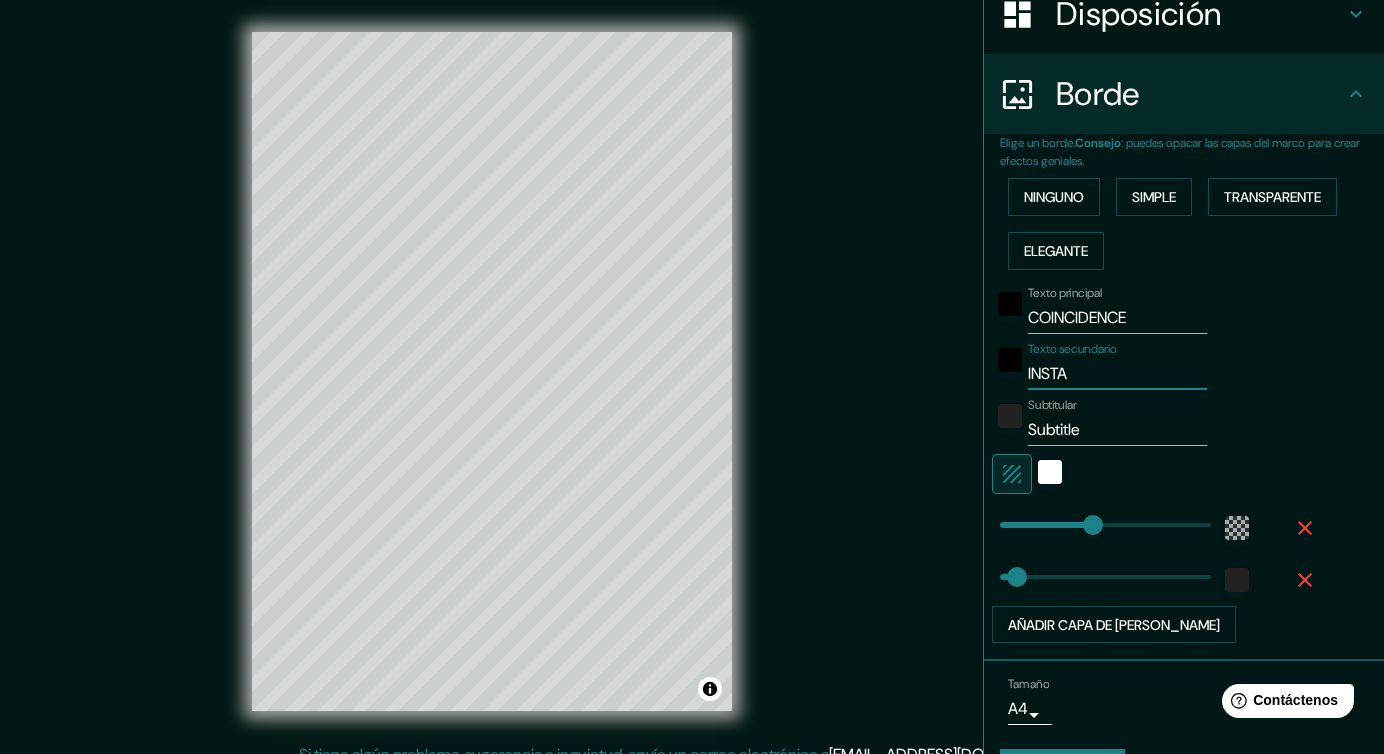 type on "38" 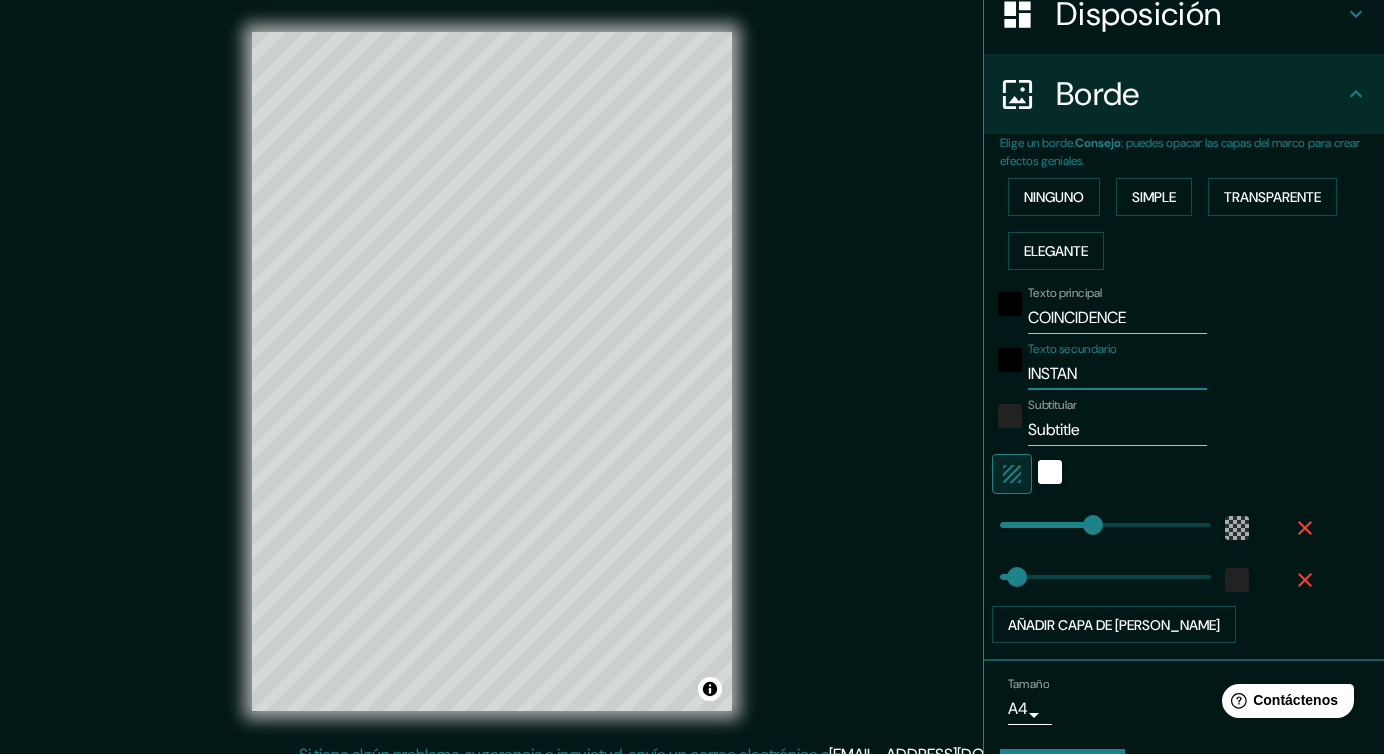 type on "INSTANT" 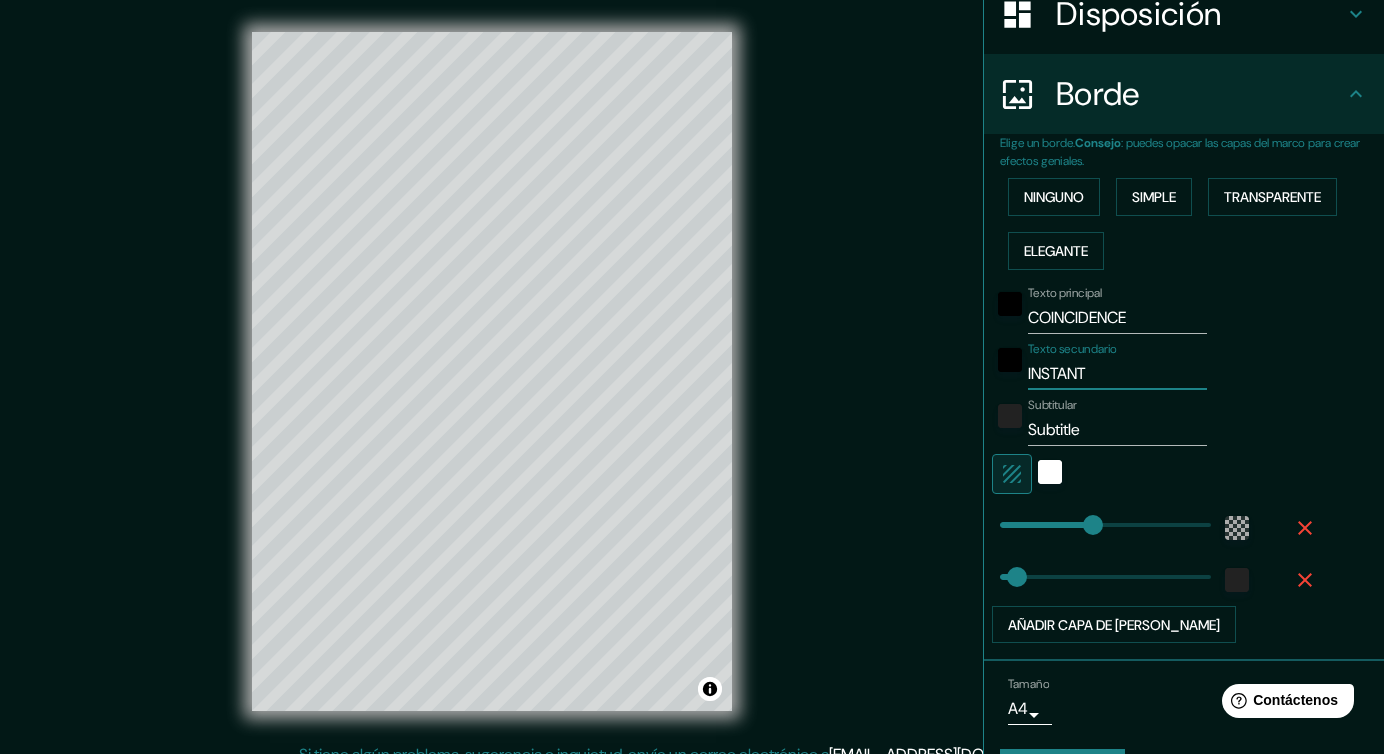 type on "INSTANT" 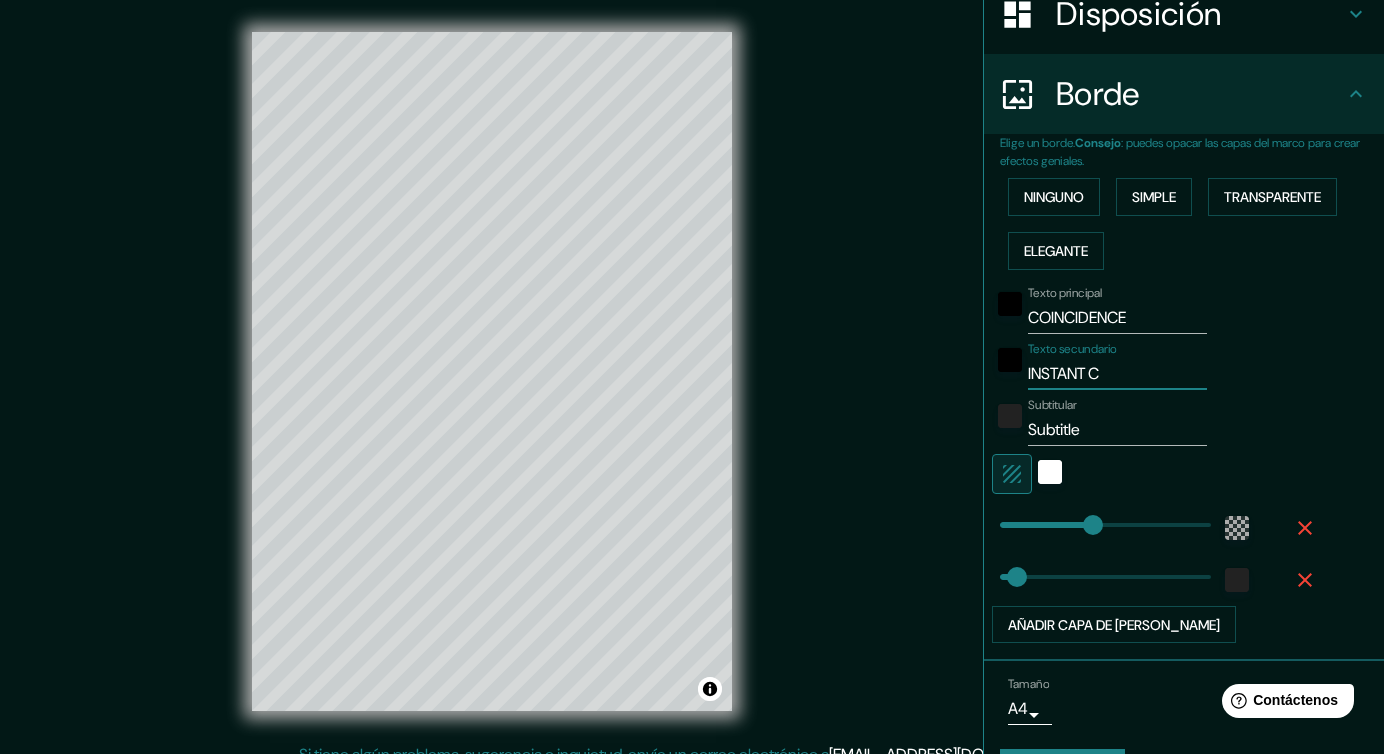 type on "INSTANT CO" 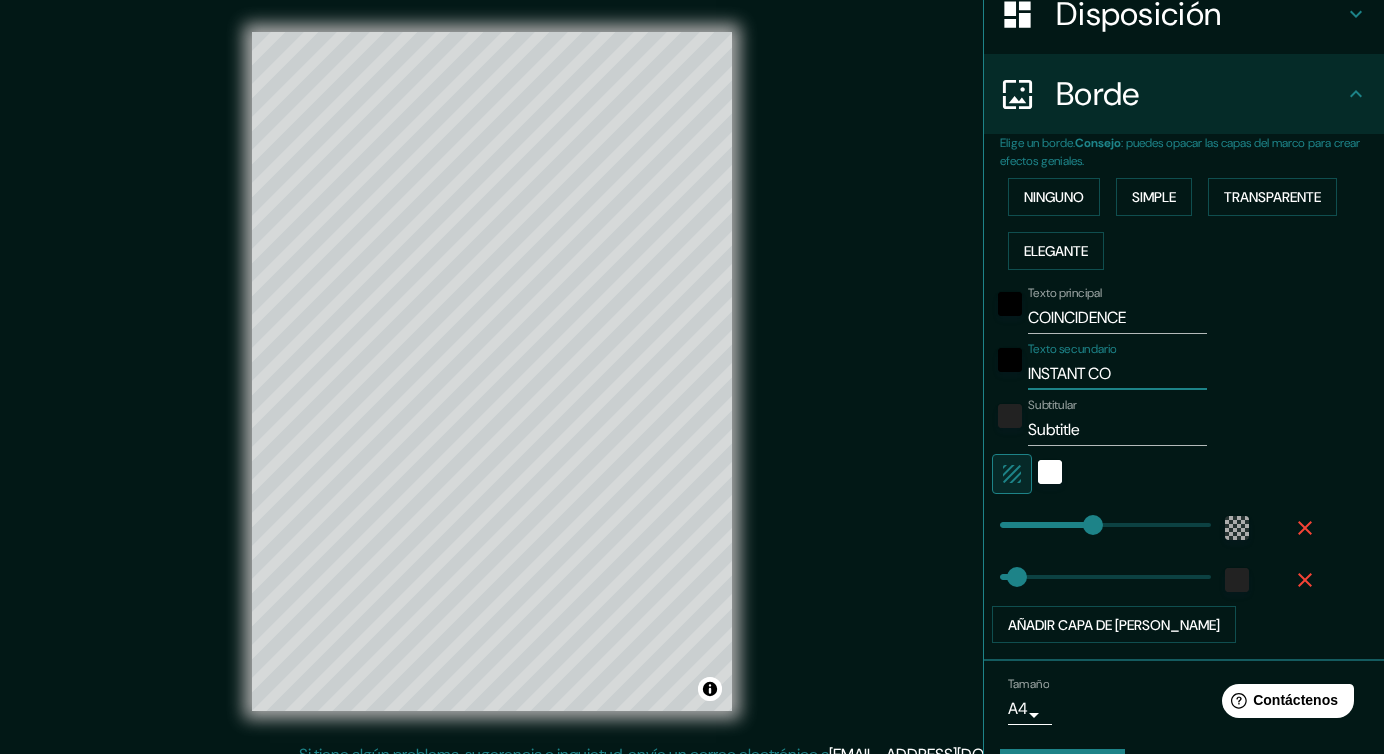 type on "INSTANT CON" 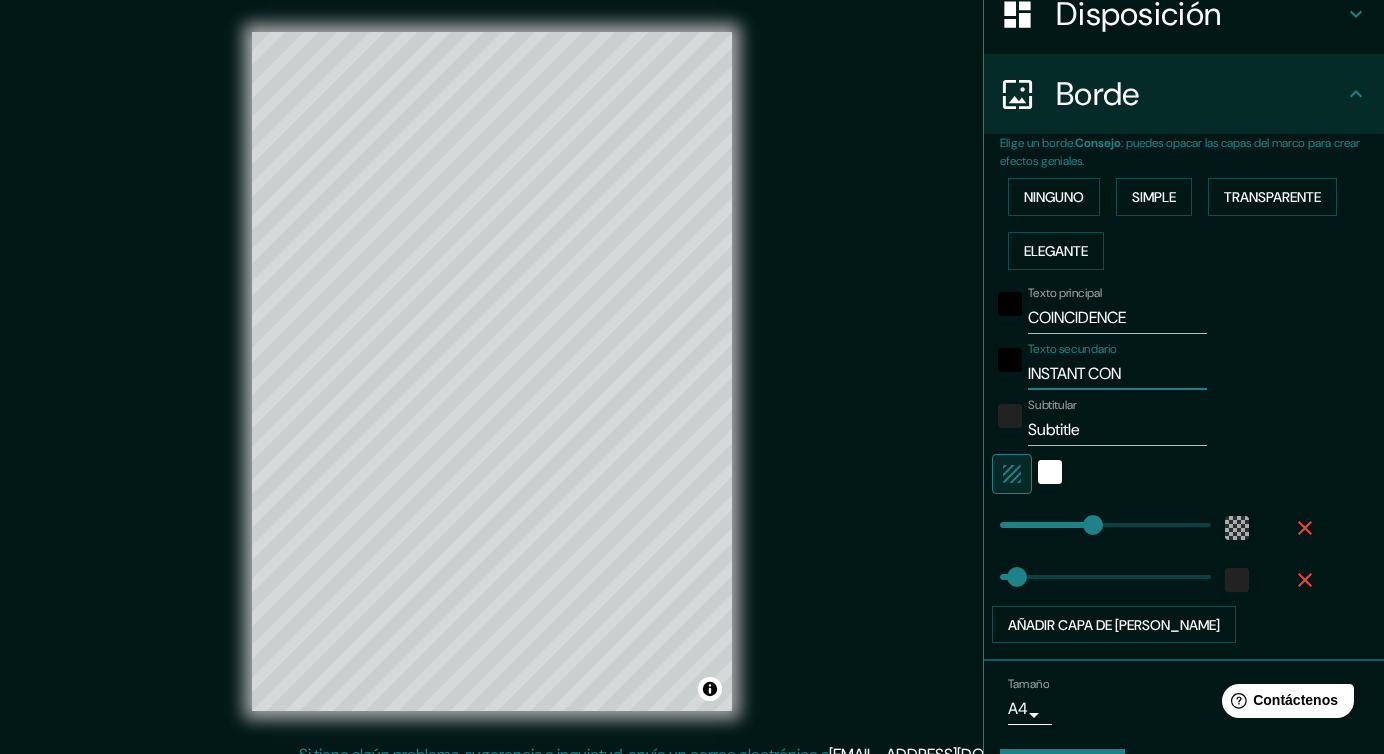 type on "38" 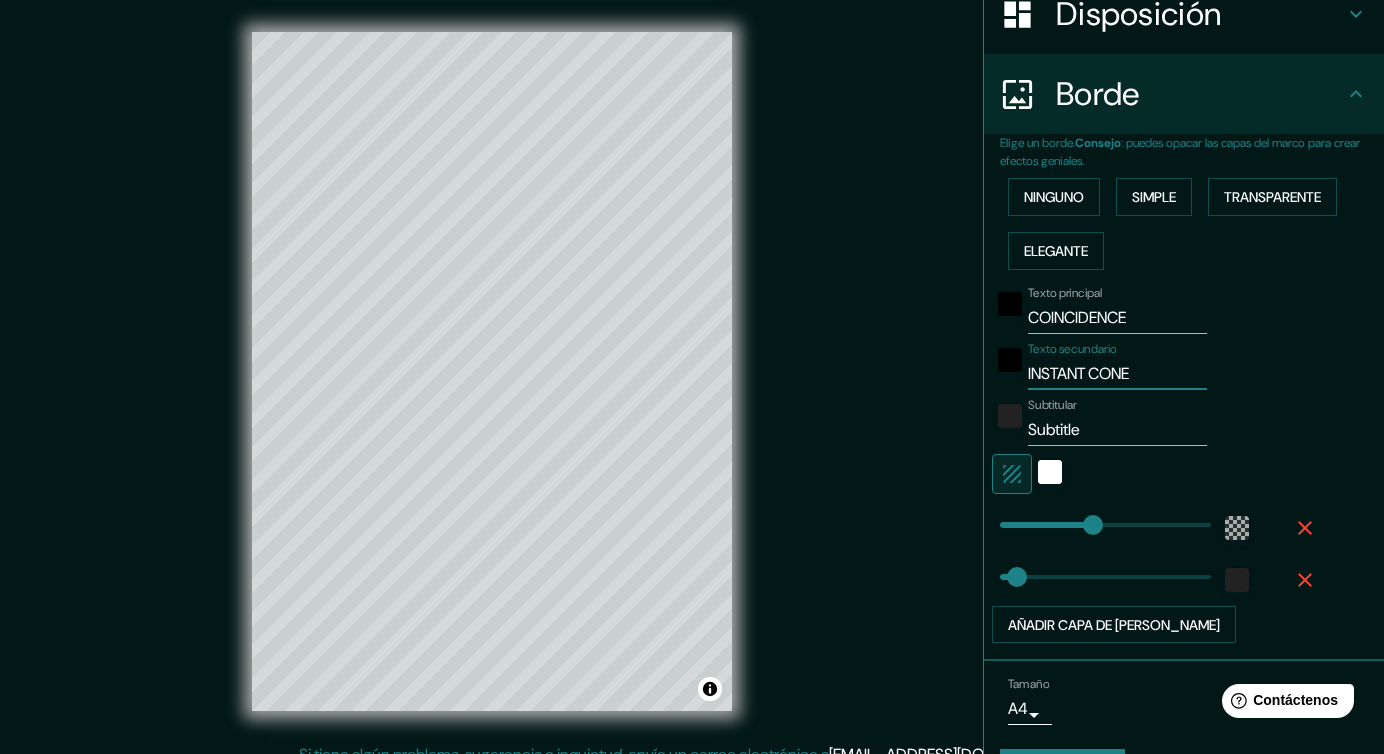 type on "INSTANT CON" 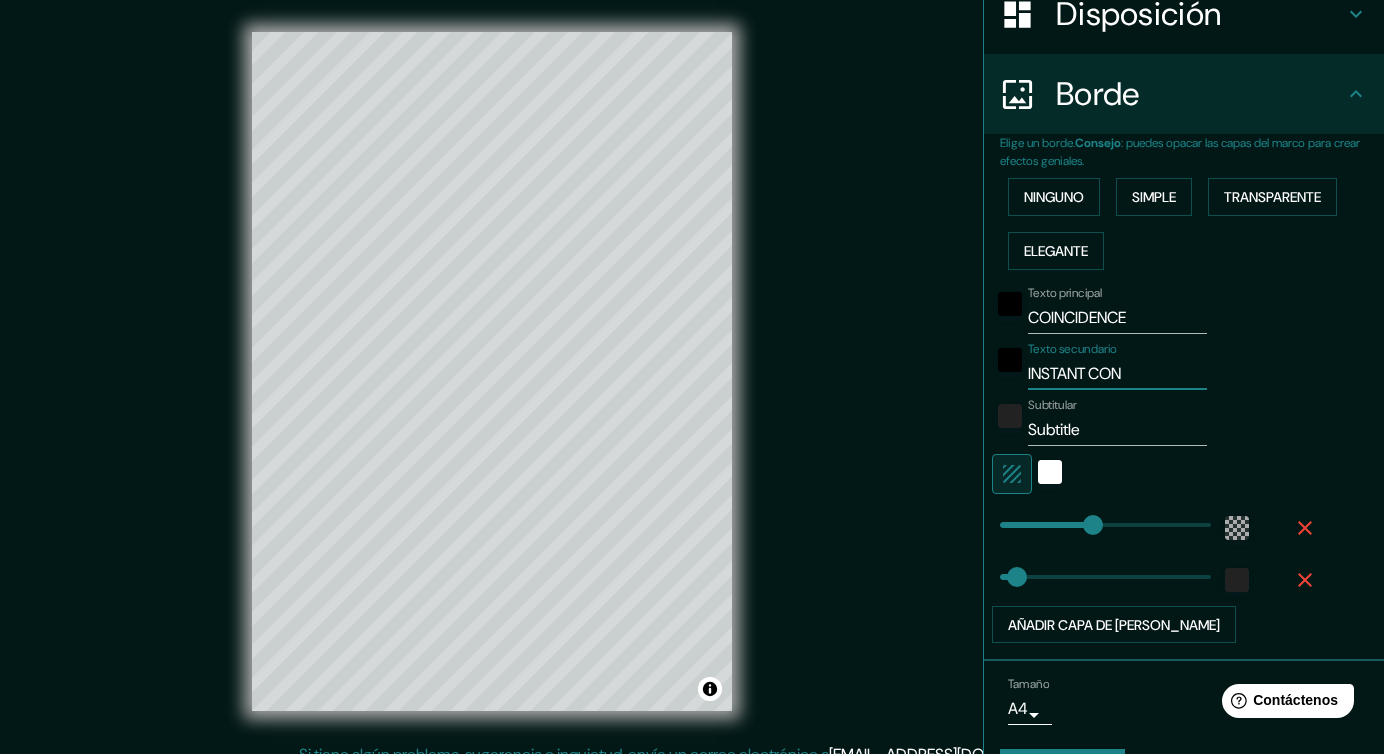type on "INSTANT CONN" 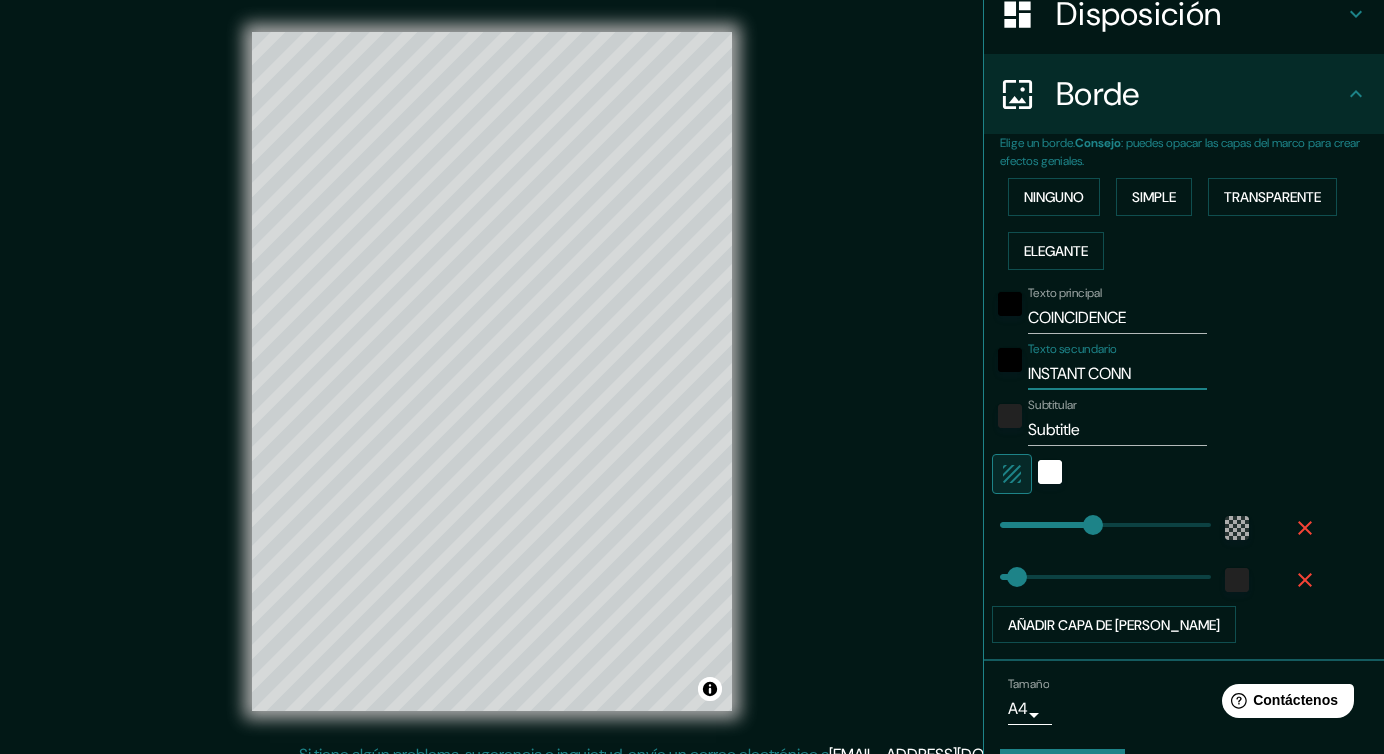 type on "INSTANT CONNE" 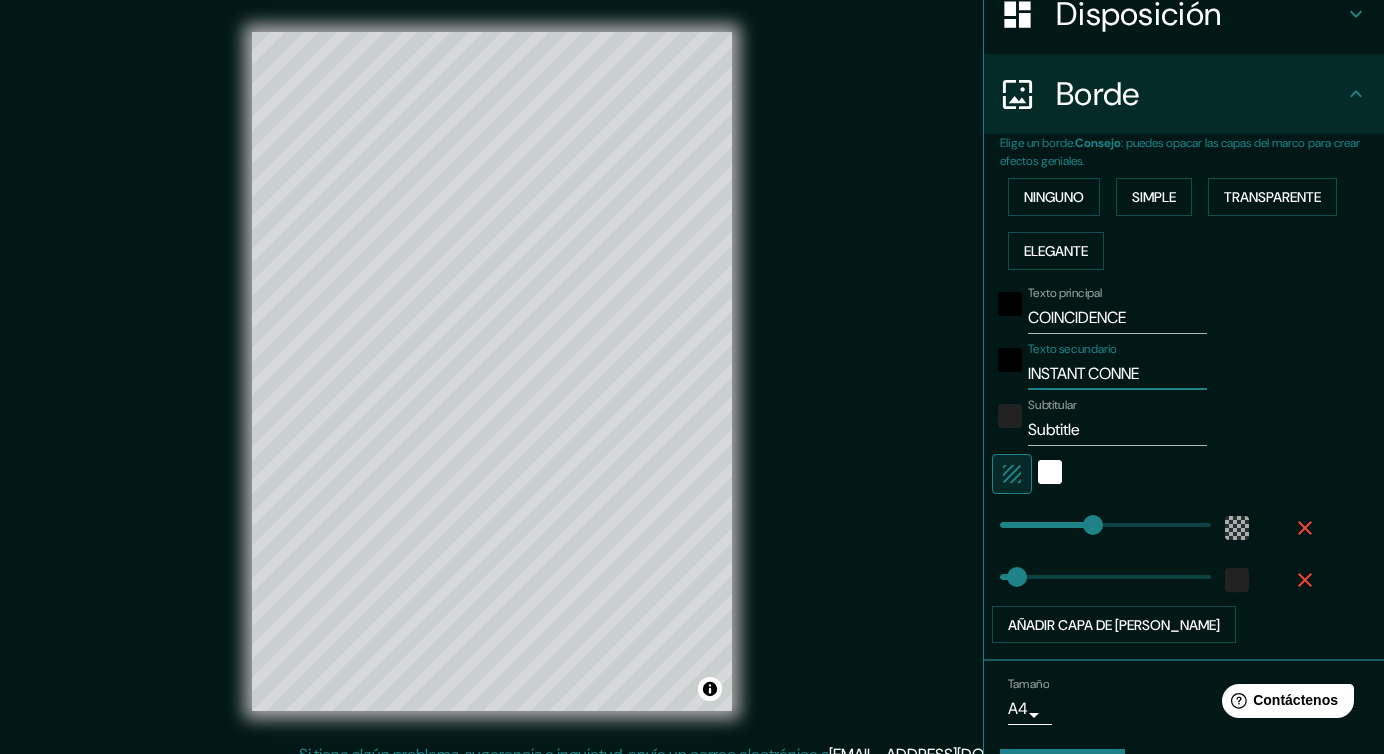 type on "38" 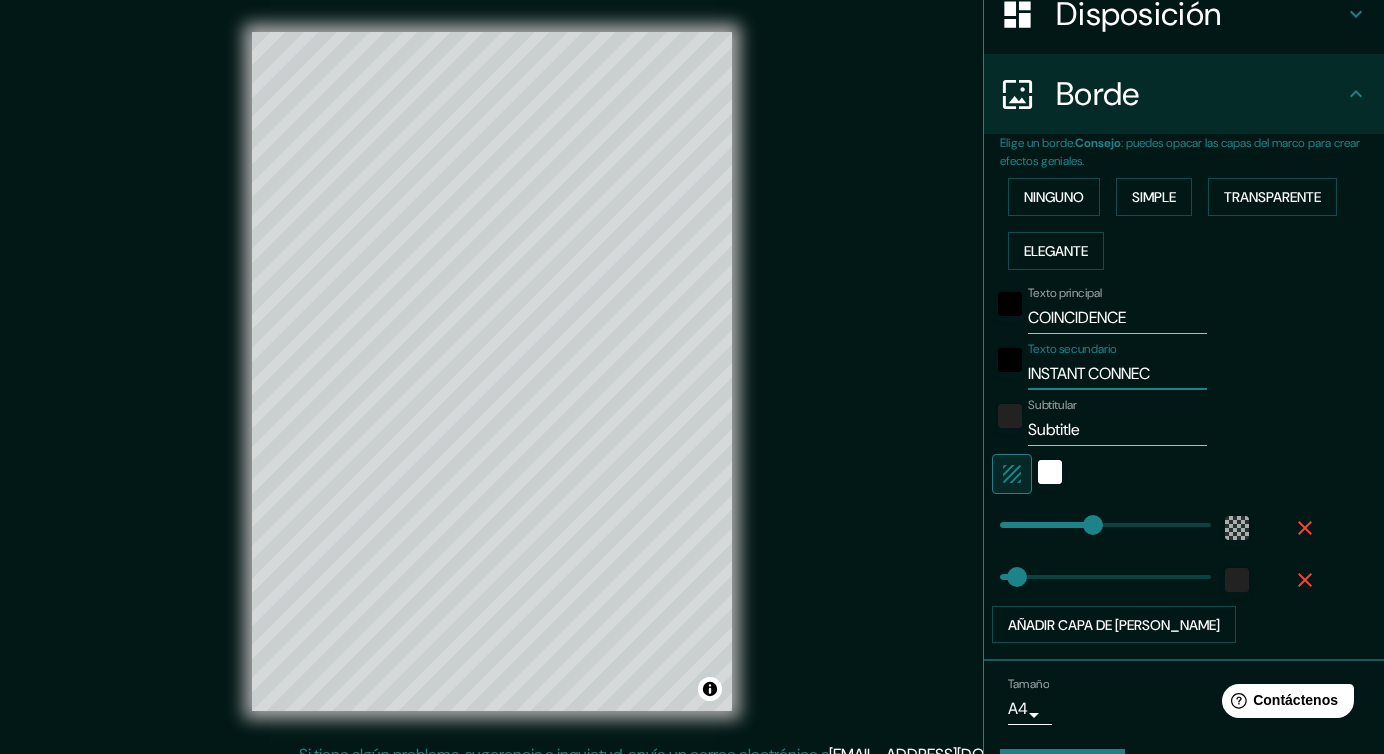 type on "INSTANT CONNECT" 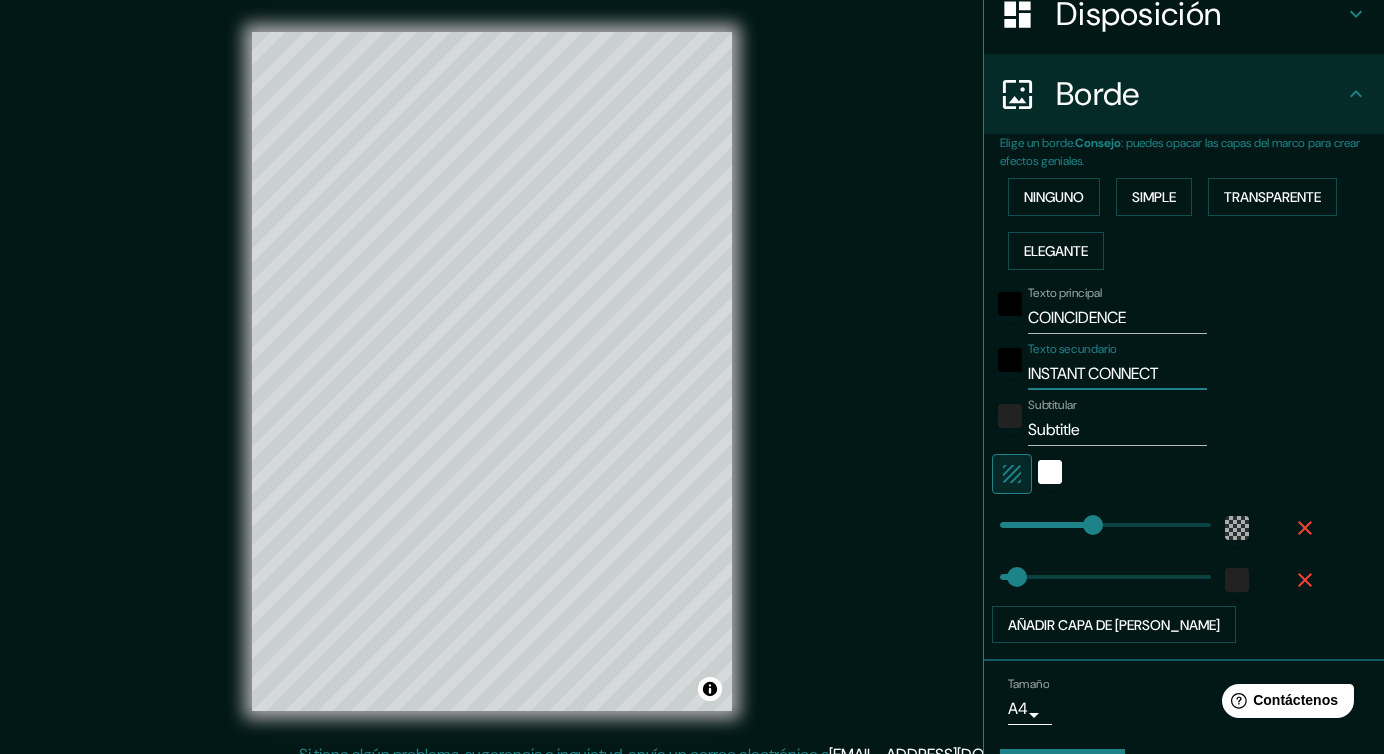 type on "INSTANT CONNECTI" 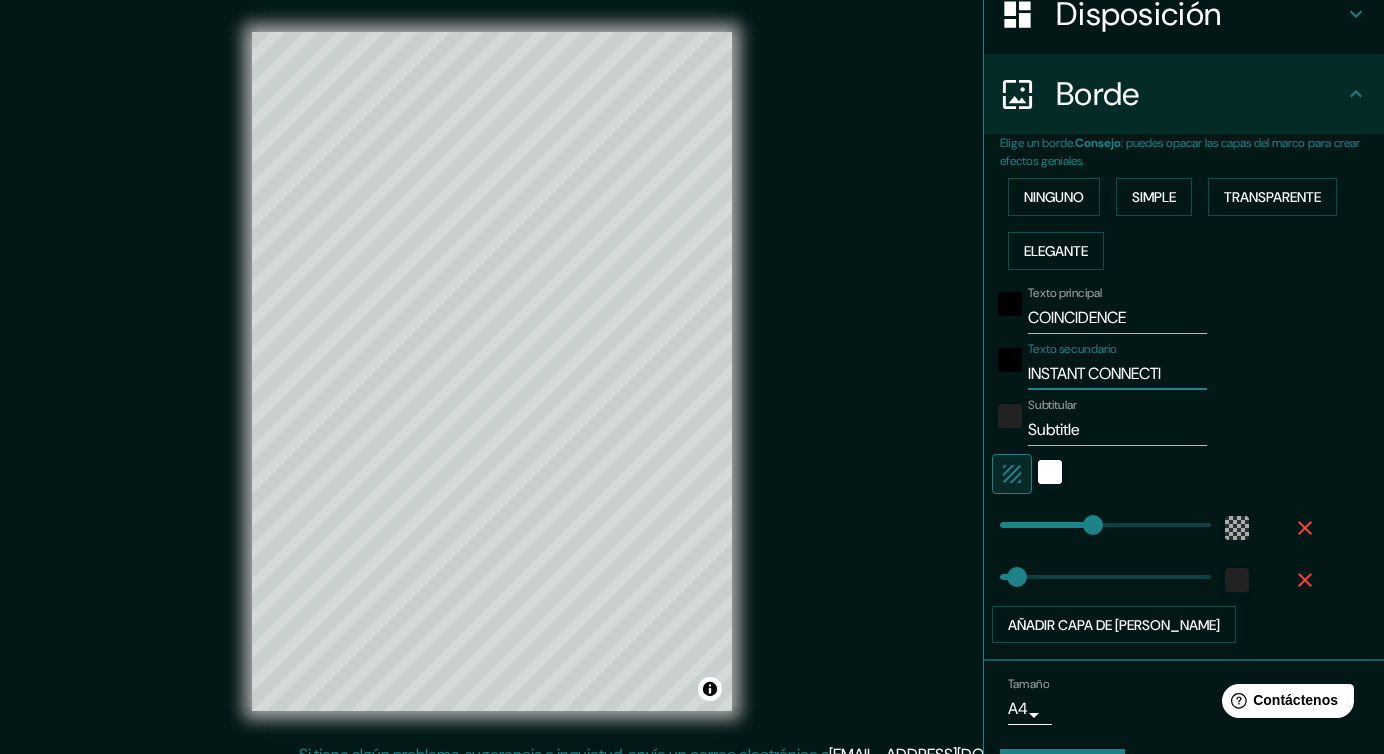 type on "38" 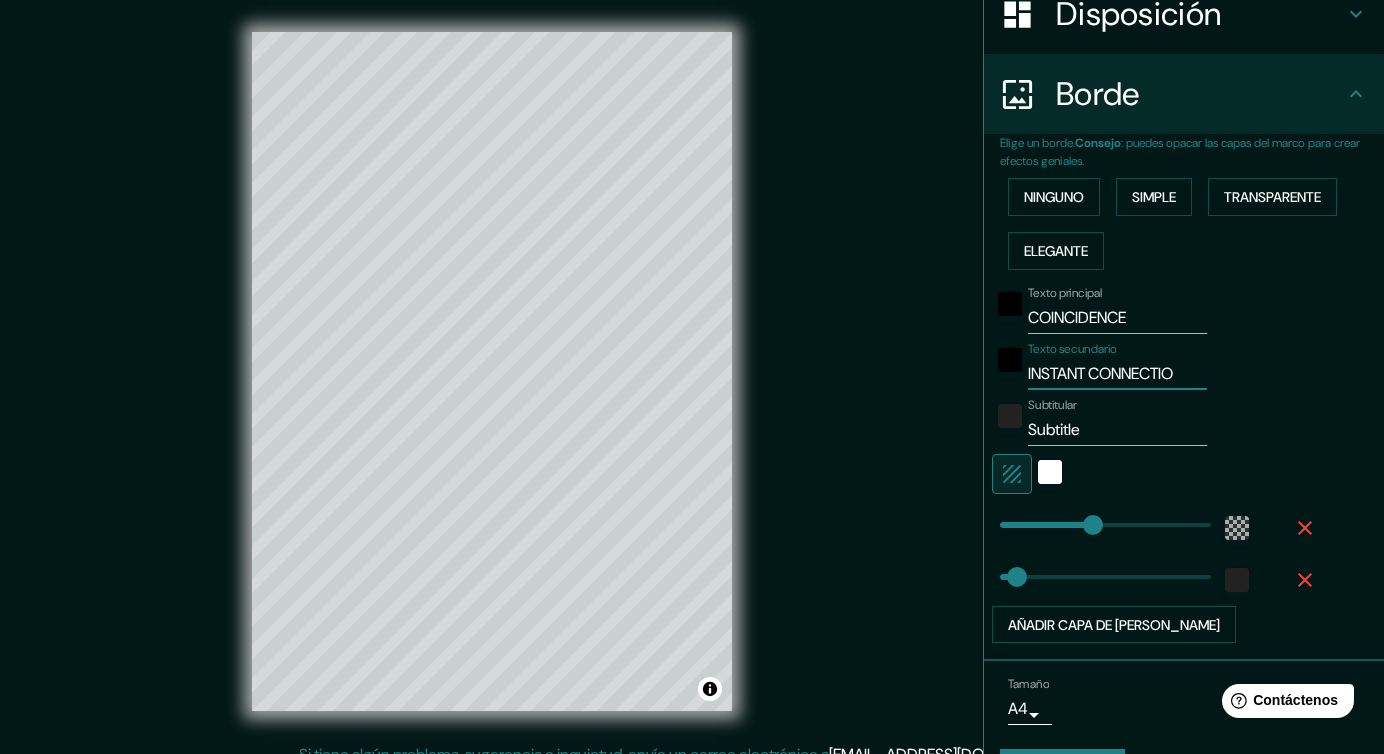 type on "38" 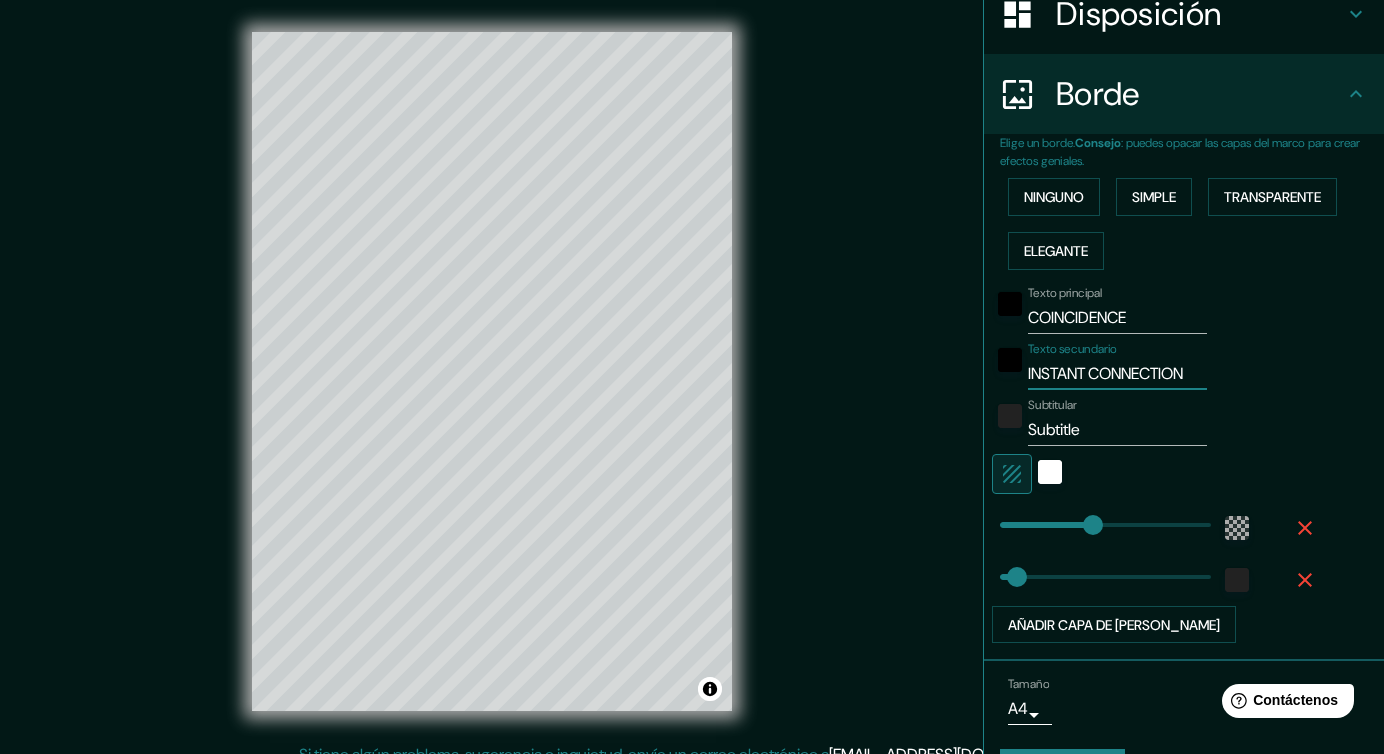 type on "38" 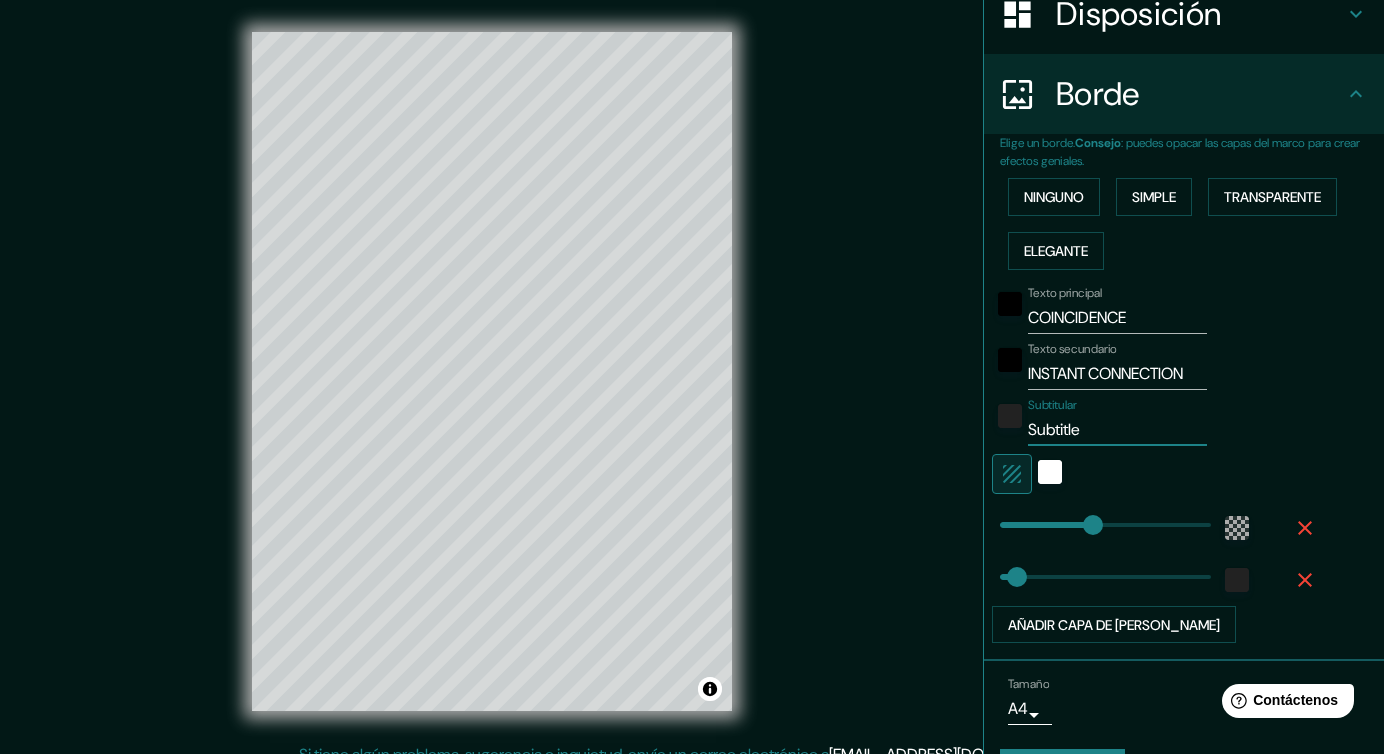 click on "Subtitle" at bounding box center [1117, 430] 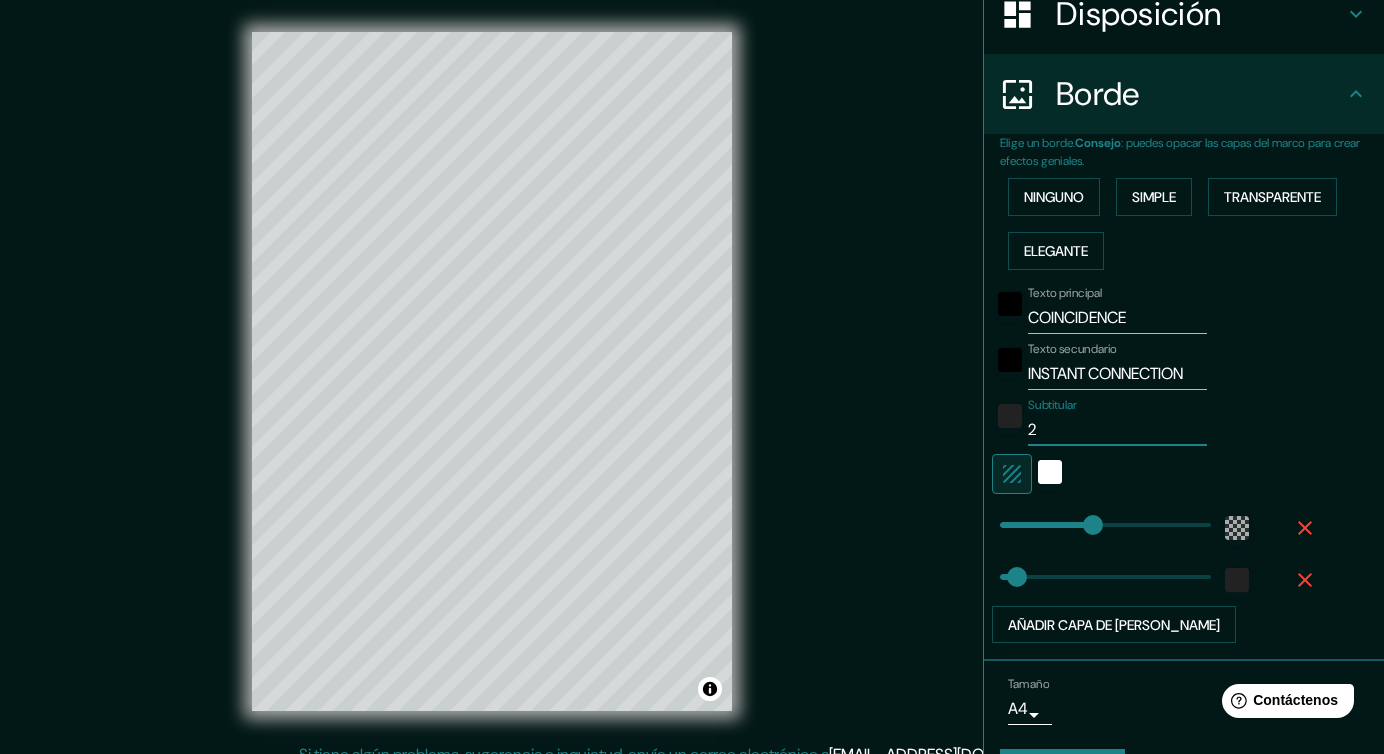 type on "38" 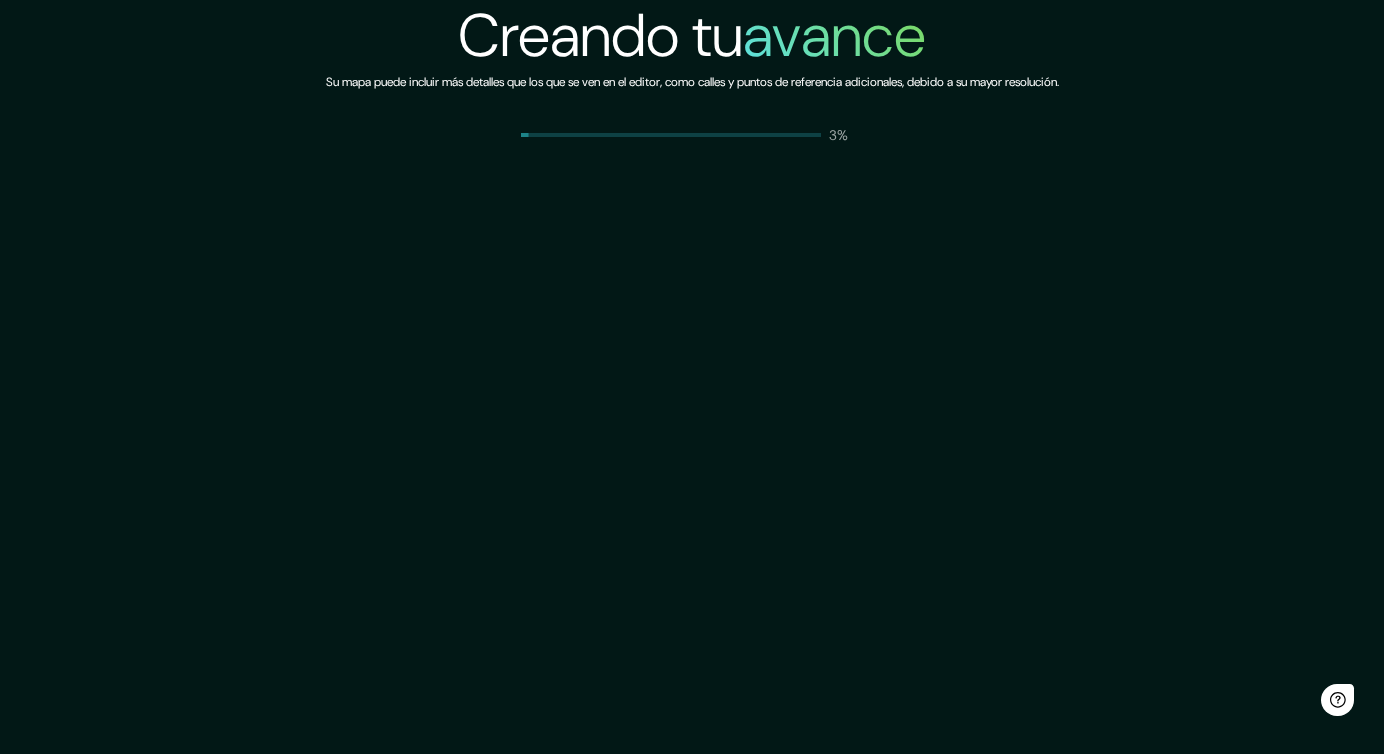scroll, scrollTop: 0, scrollLeft: 0, axis: both 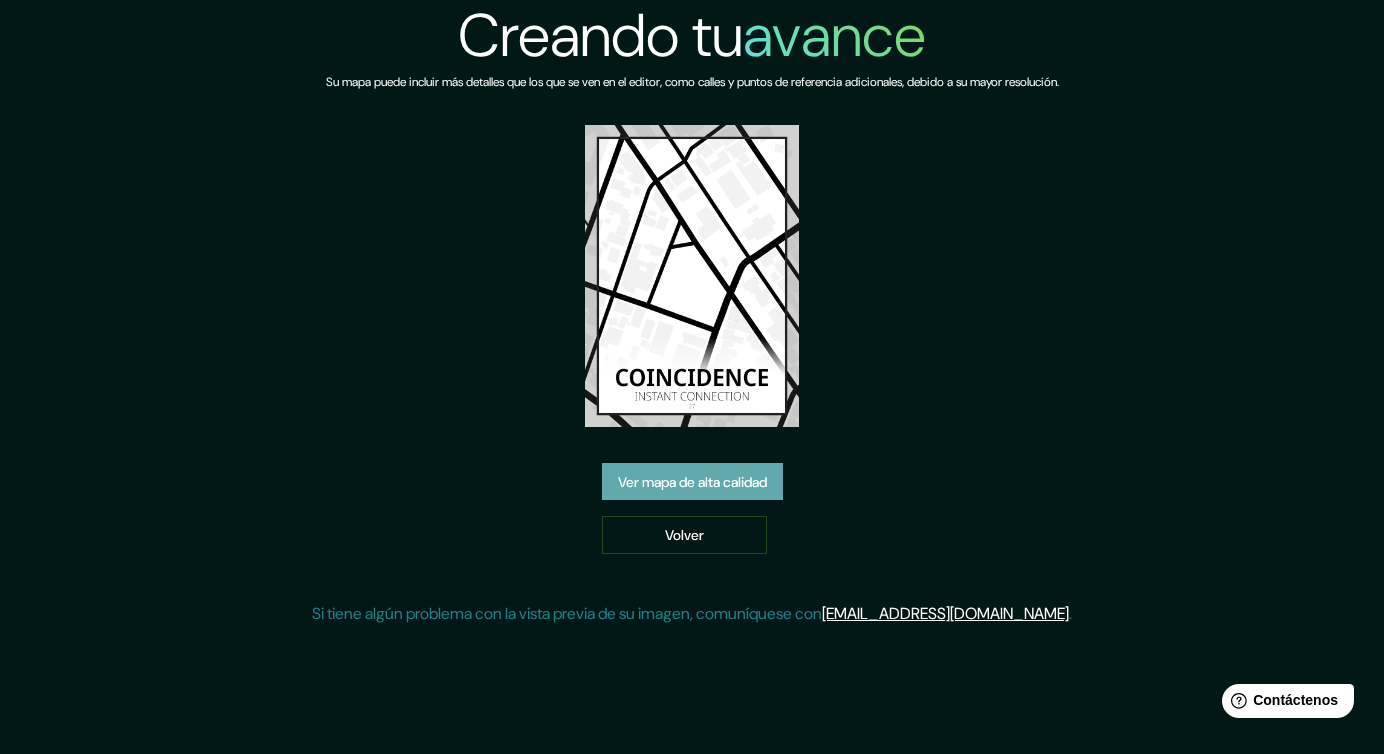 click on "Ver mapa de alta calidad" at bounding box center [692, 482] 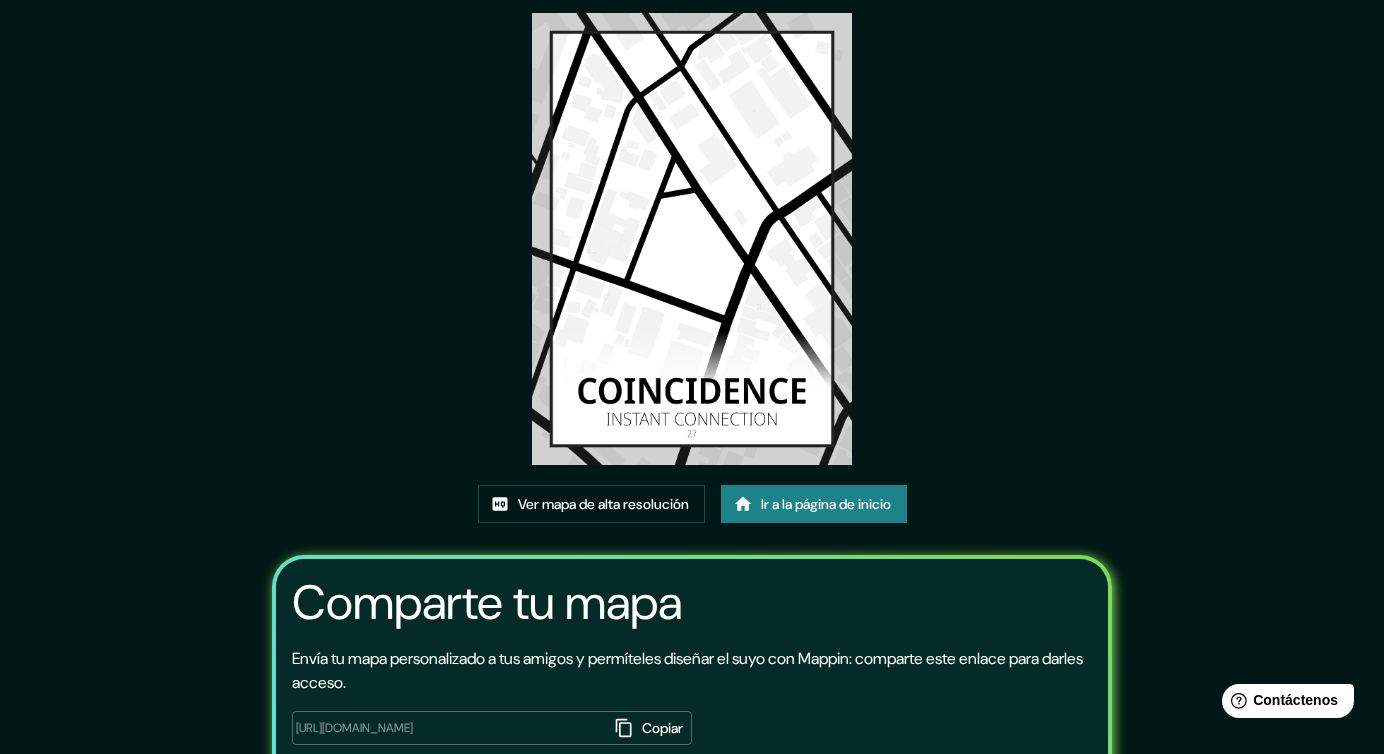 scroll, scrollTop: 98, scrollLeft: 0, axis: vertical 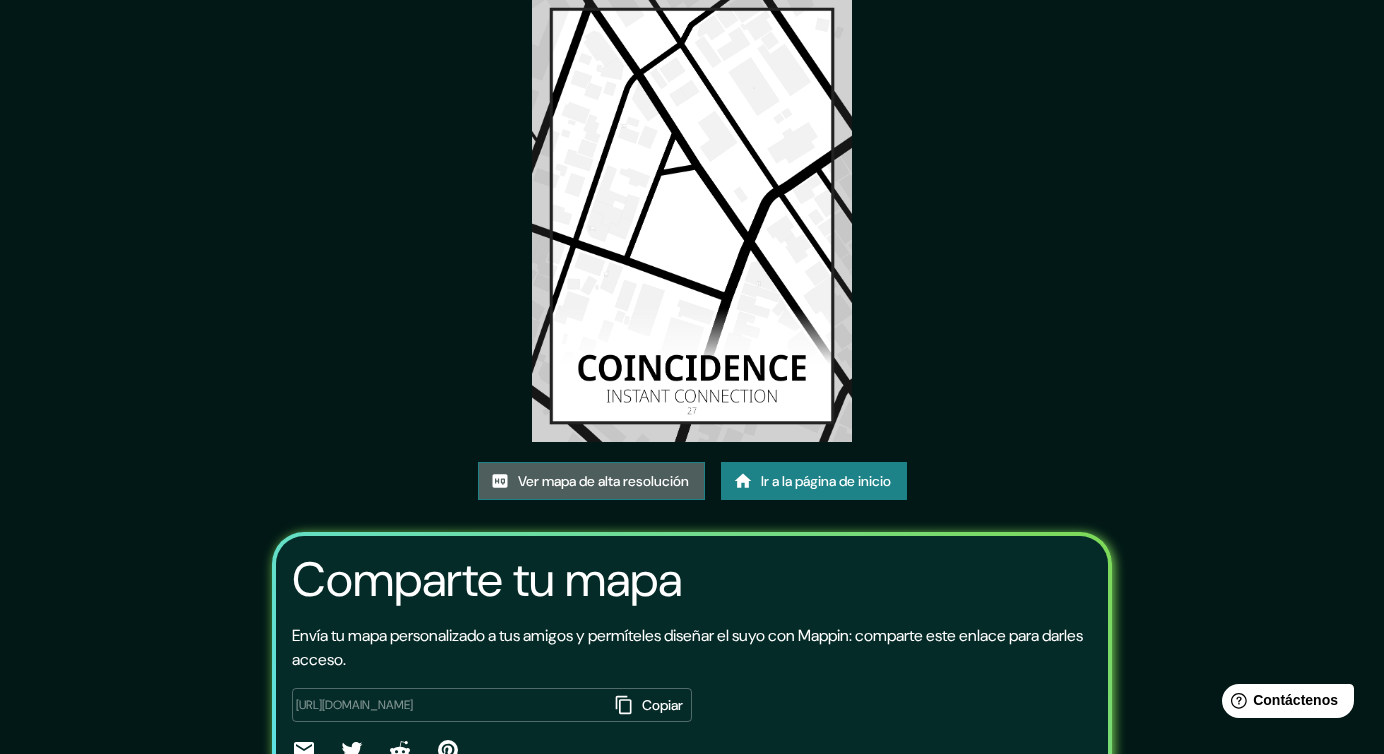 click on "Ver mapa de alta resolución" at bounding box center (603, 482) 